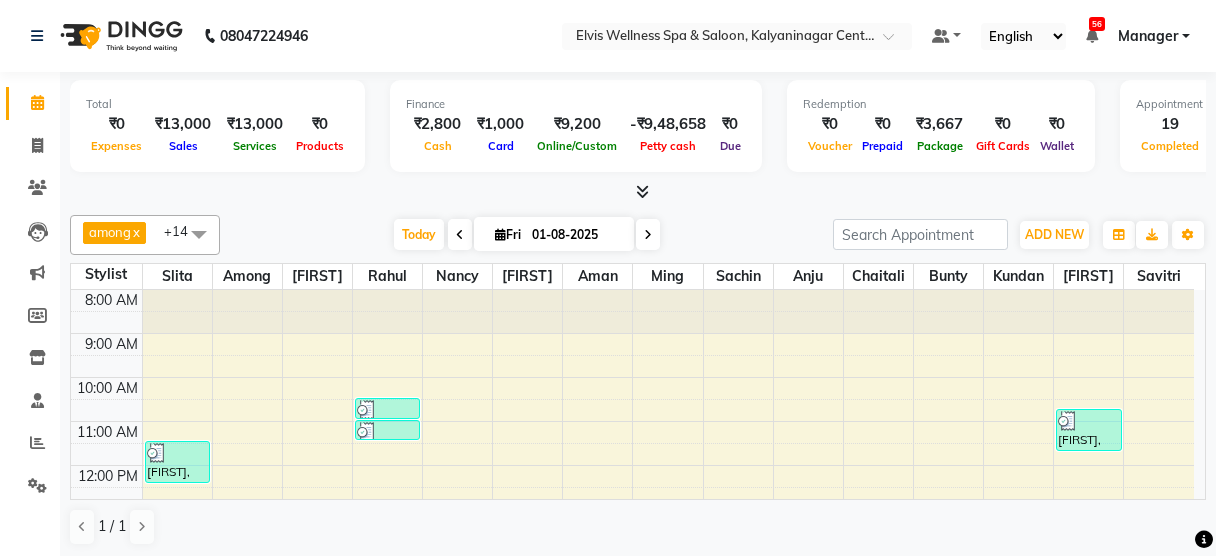 scroll, scrollTop: 0, scrollLeft: 0, axis: both 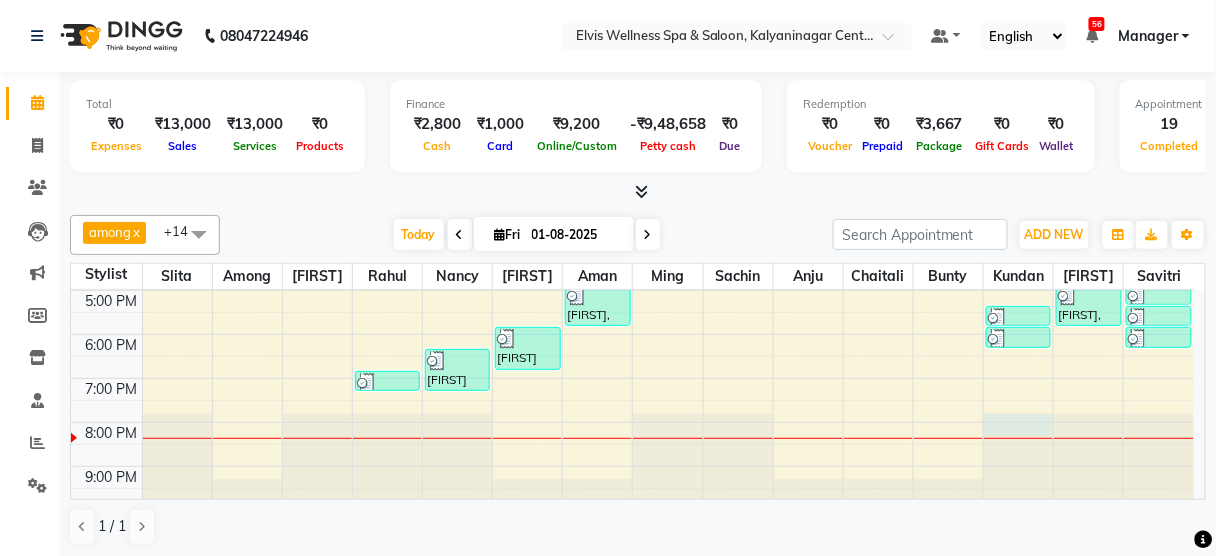 click at bounding box center [1018, -105] 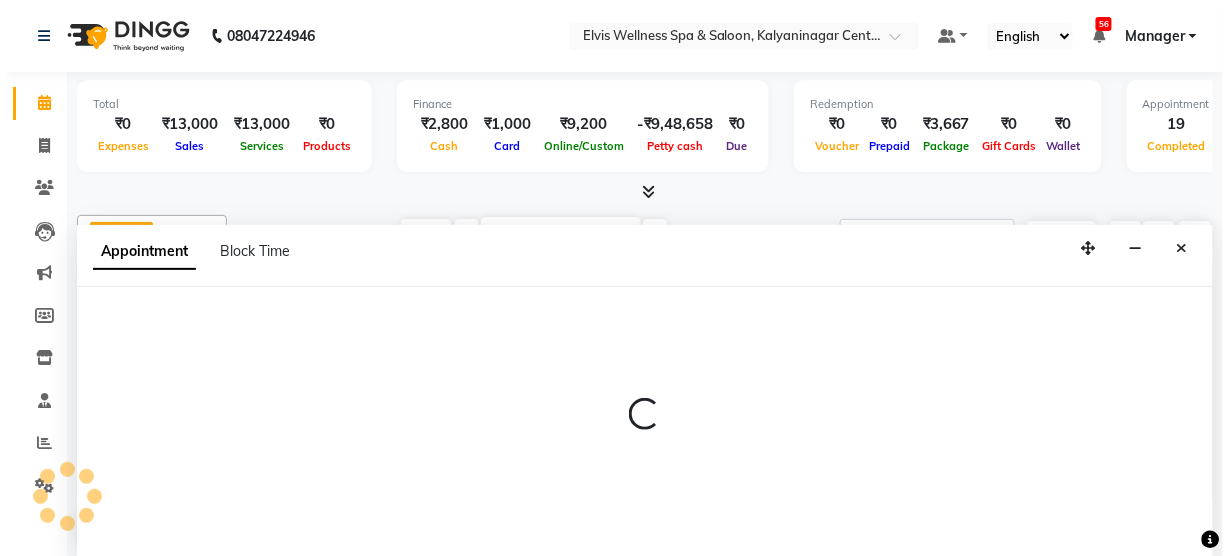 scroll, scrollTop: 0, scrollLeft: 0, axis: both 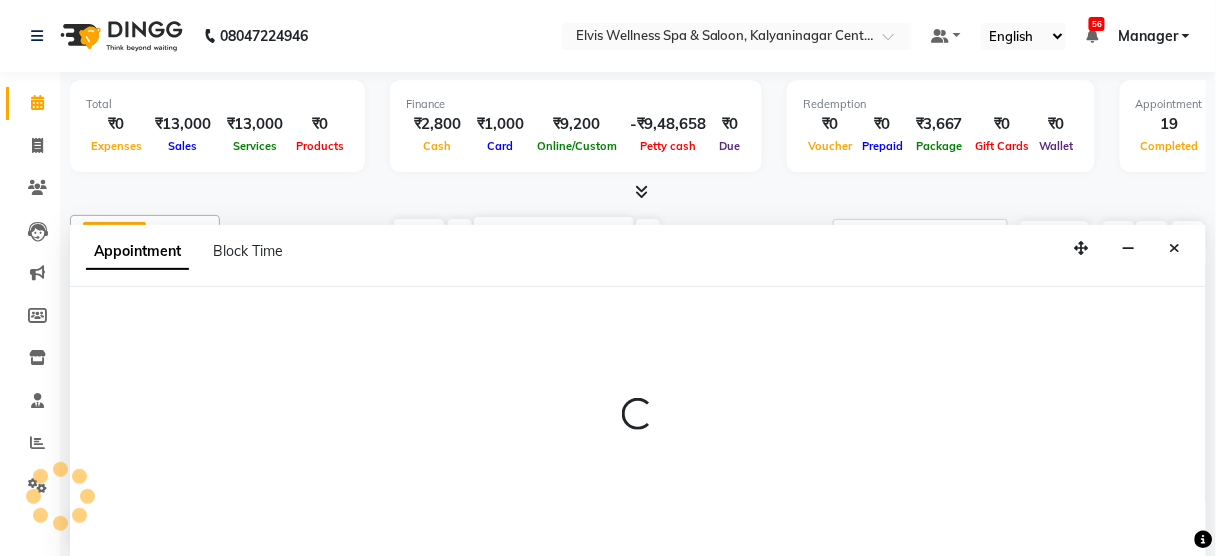 select on "61557" 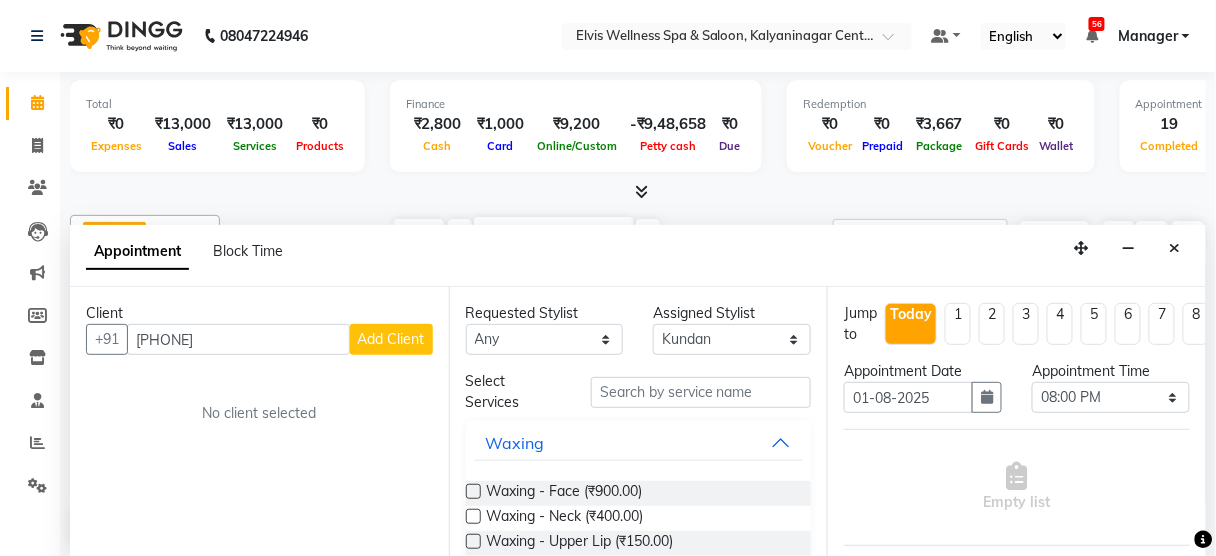 type on "[PHONE]" 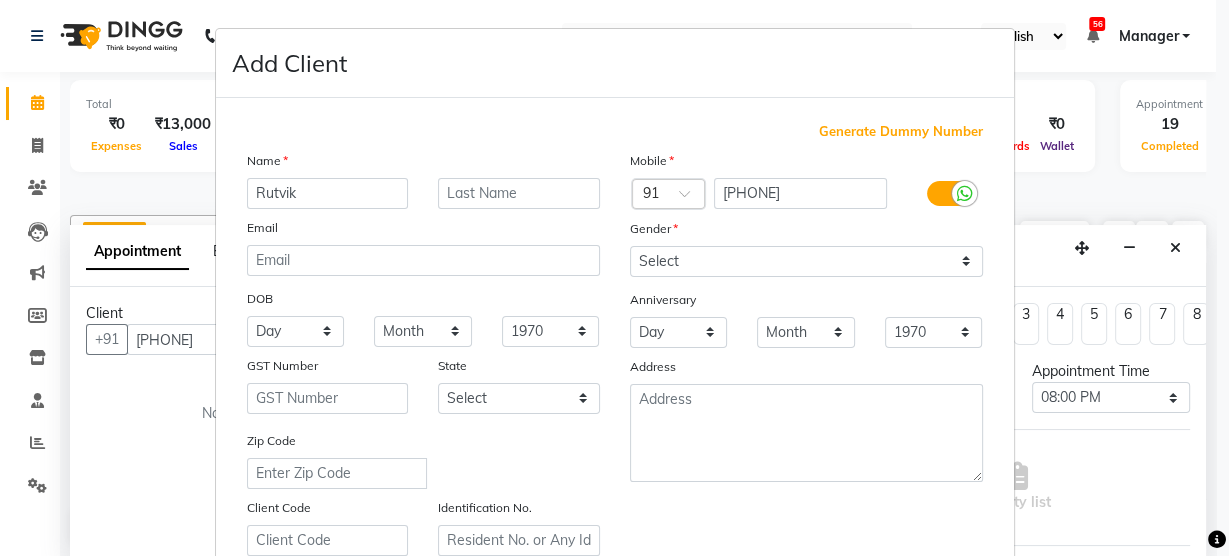 type on "Rutvik" 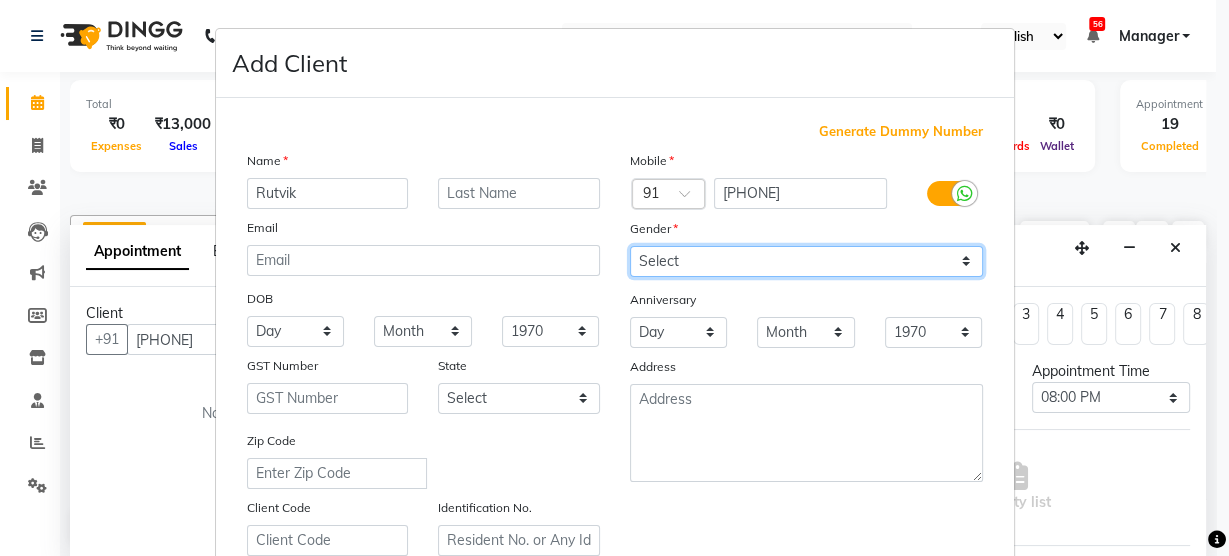 click on "Select Male Female Other Prefer Not To Say" at bounding box center (806, 261) 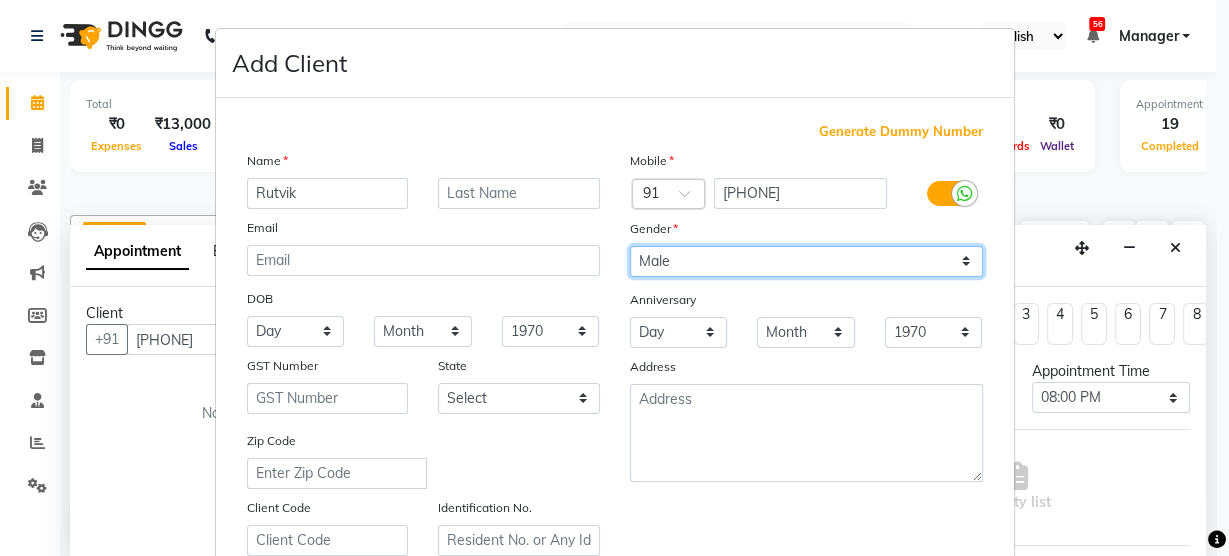 click on "Select Male Female Other Prefer Not To Say" at bounding box center [806, 261] 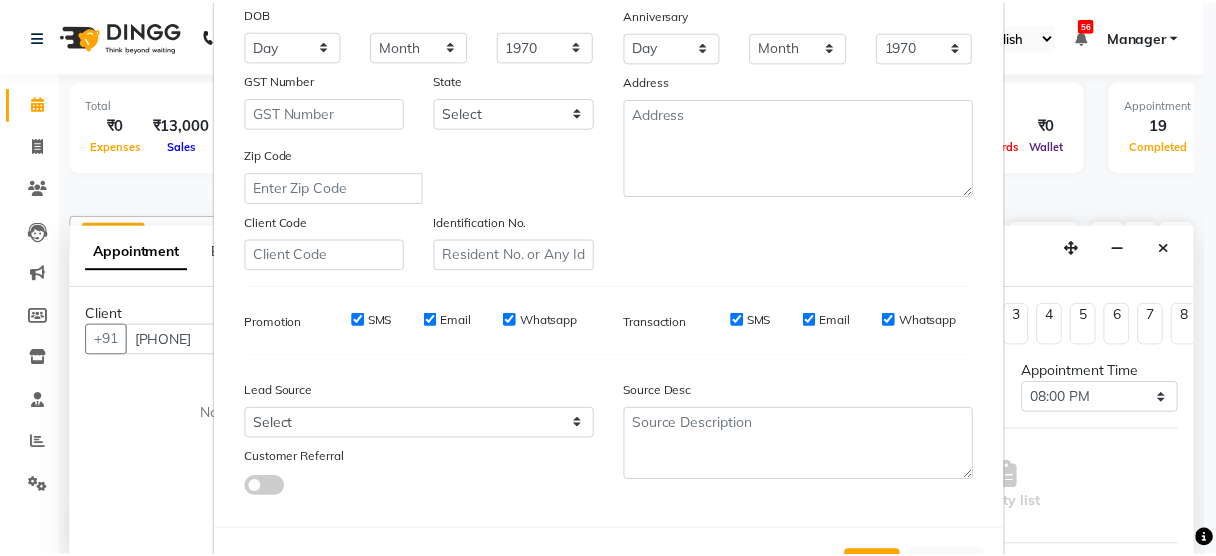 scroll, scrollTop: 362, scrollLeft: 0, axis: vertical 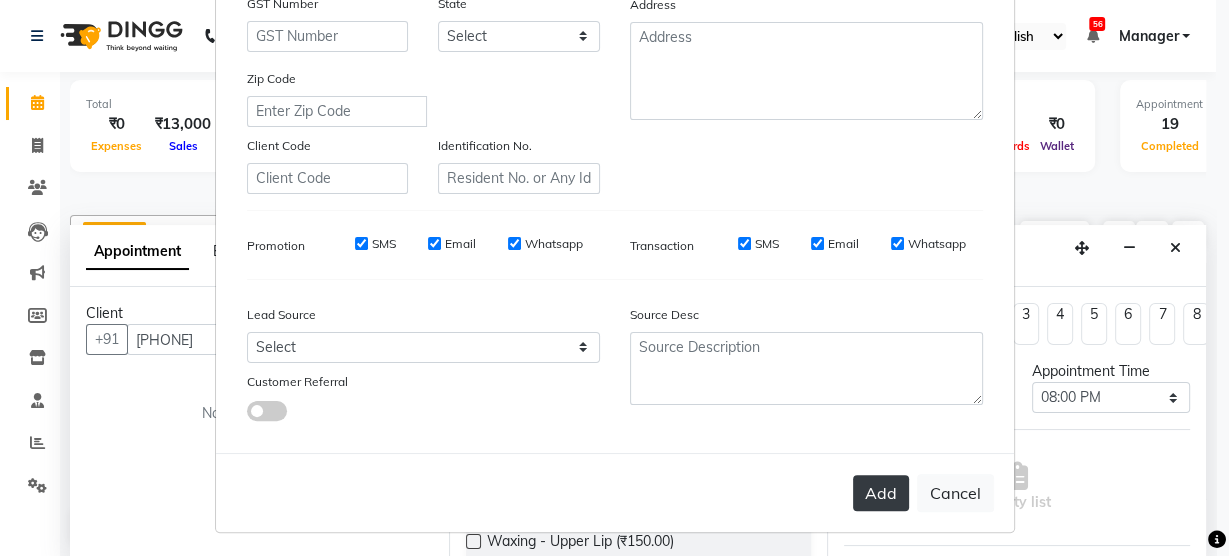 click on "Add" at bounding box center (881, 493) 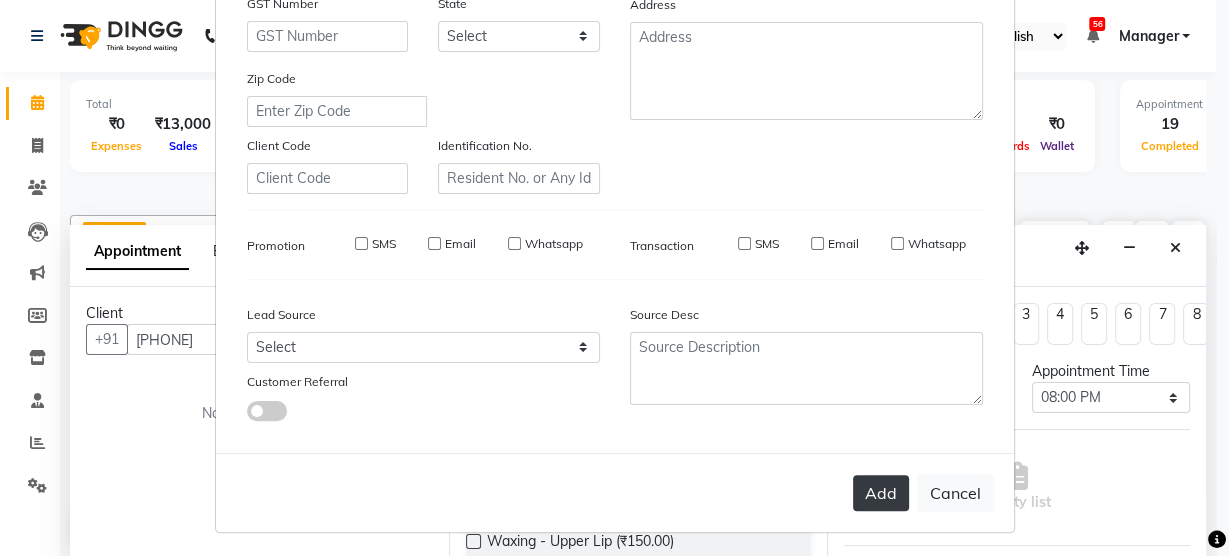 type 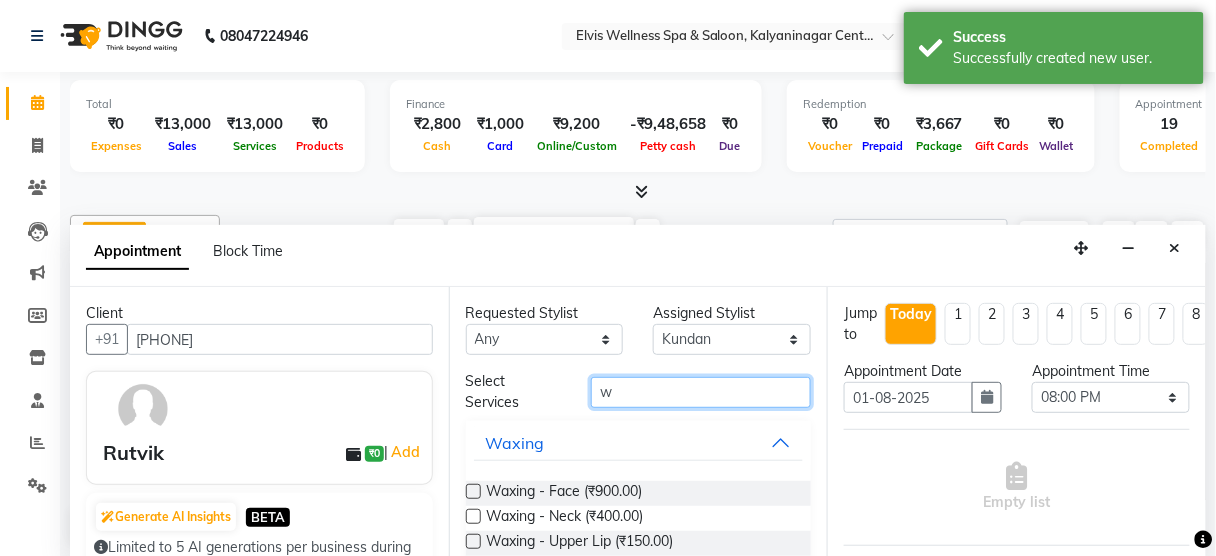 click on "w" at bounding box center [701, 392] 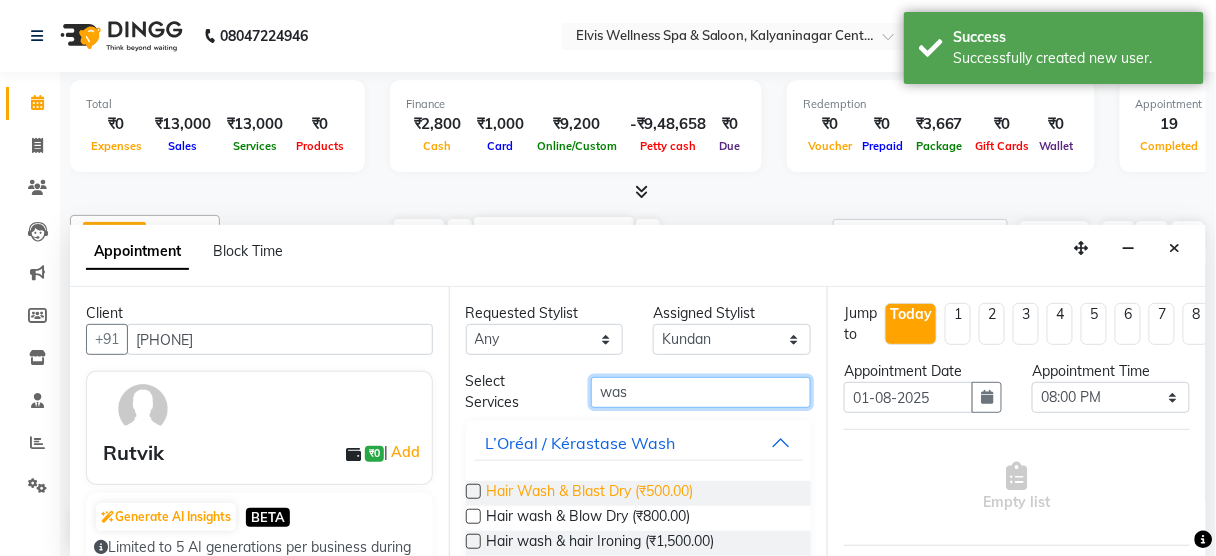 type on "was" 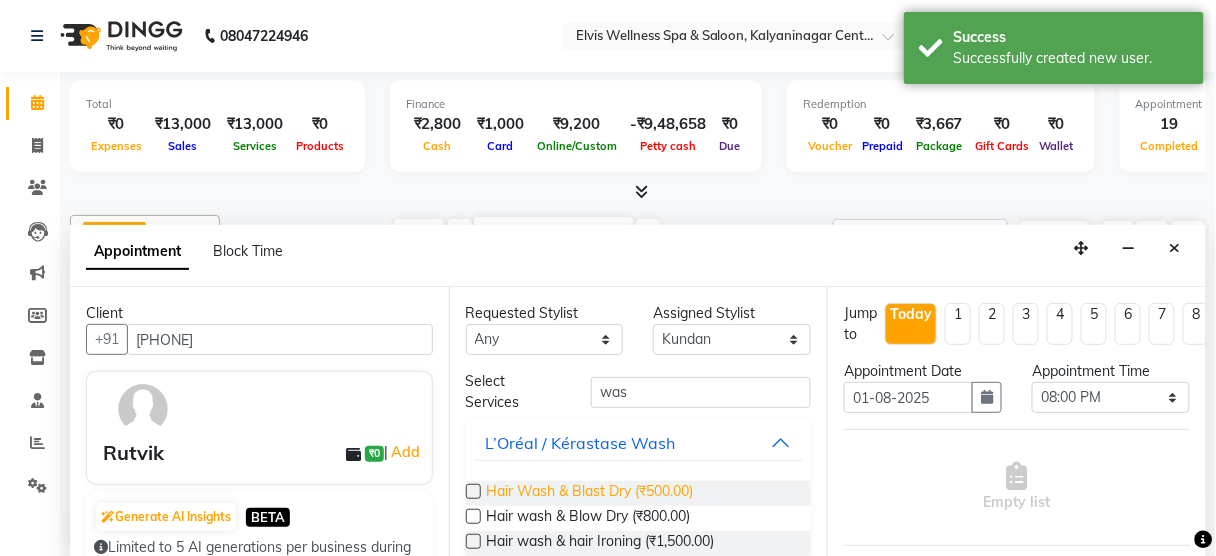 click on "Hair Wash & Blast Dry (₹500.00)" at bounding box center (590, 493) 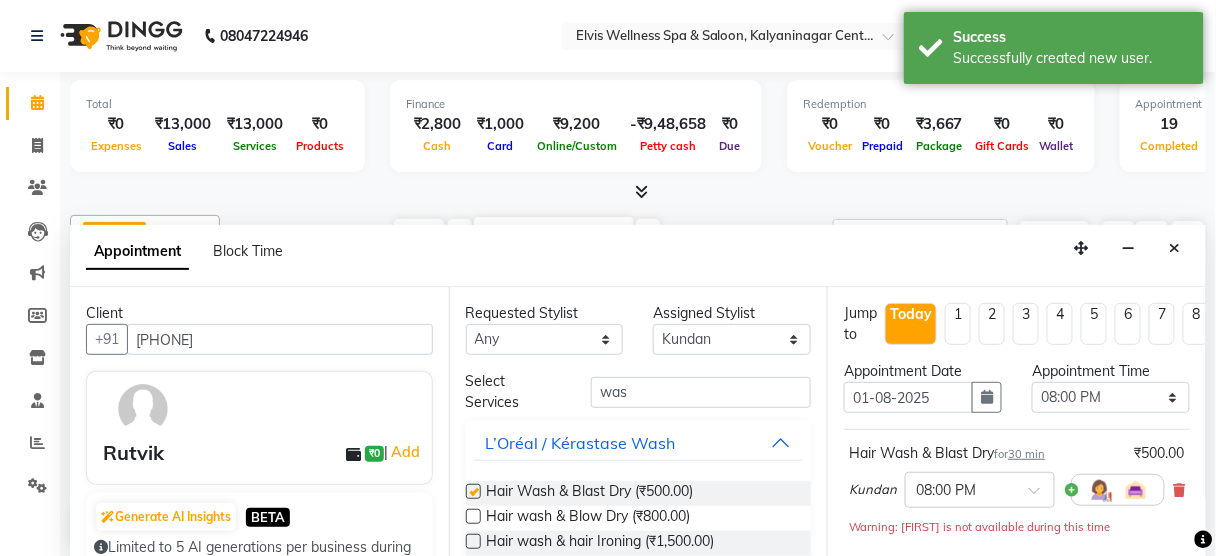 checkbox on "false" 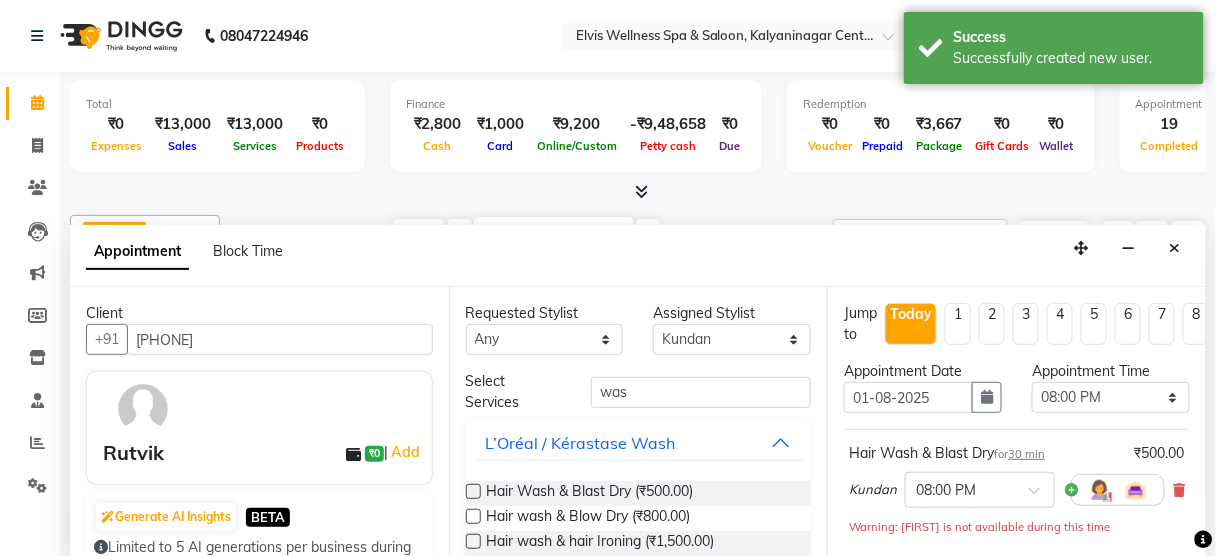 scroll, scrollTop: 324, scrollLeft: 0, axis: vertical 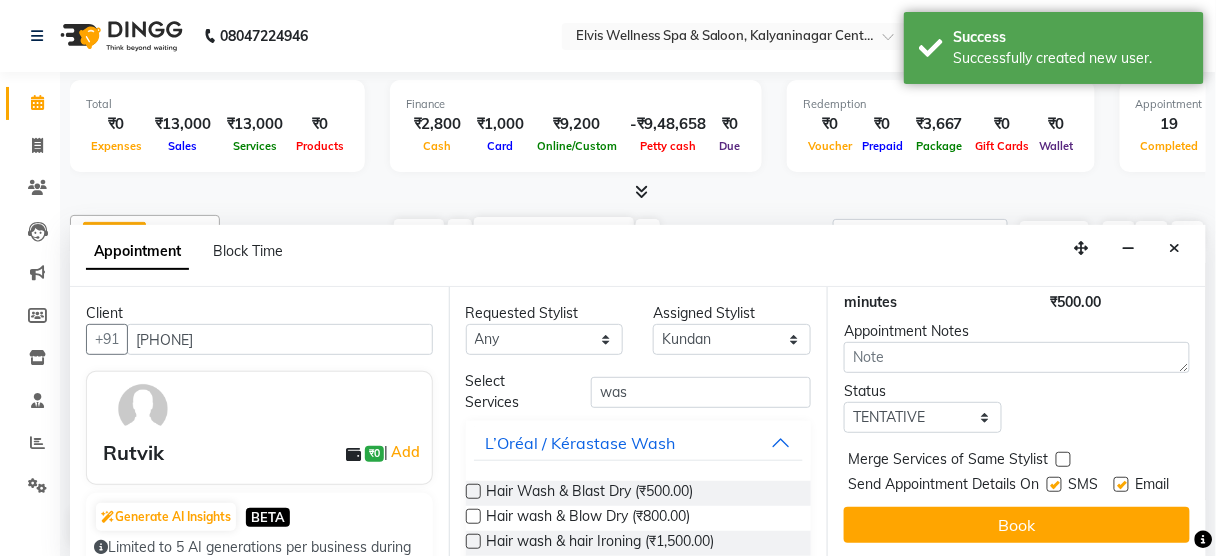 click on "Send Appointment Details On SMS Email" at bounding box center [1019, 486] 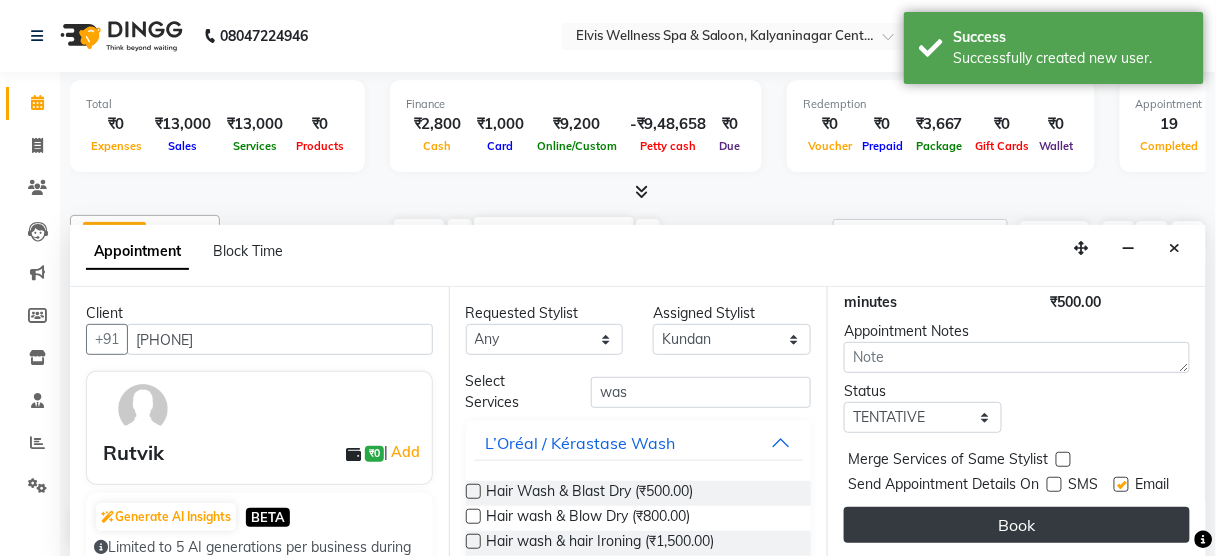 click on "Book" at bounding box center [1017, 525] 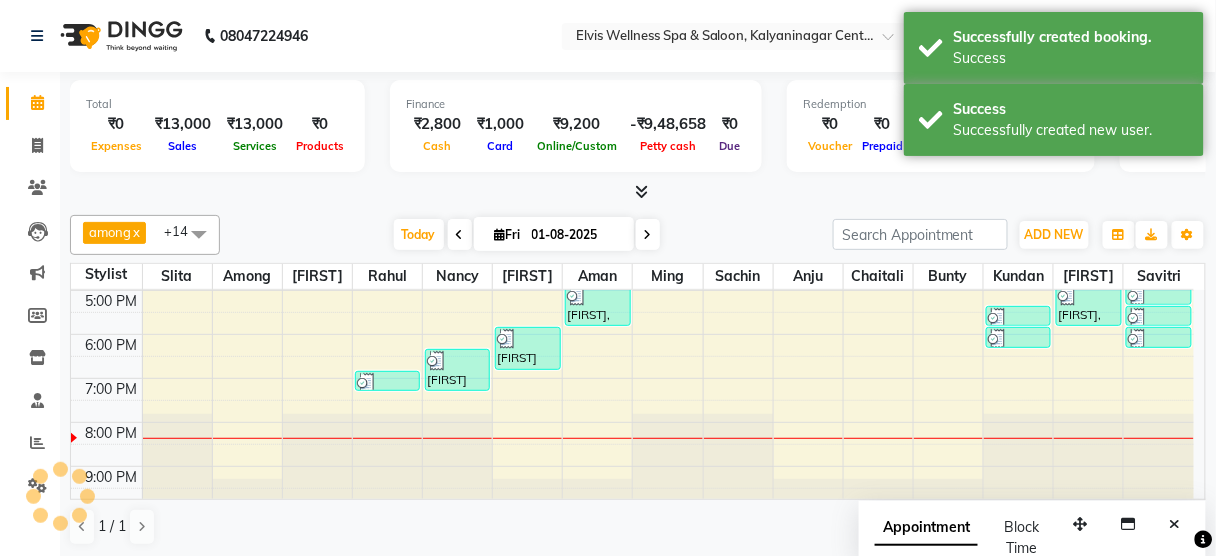scroll, scrollTop: 0, scrollLeft: 0, axis: both 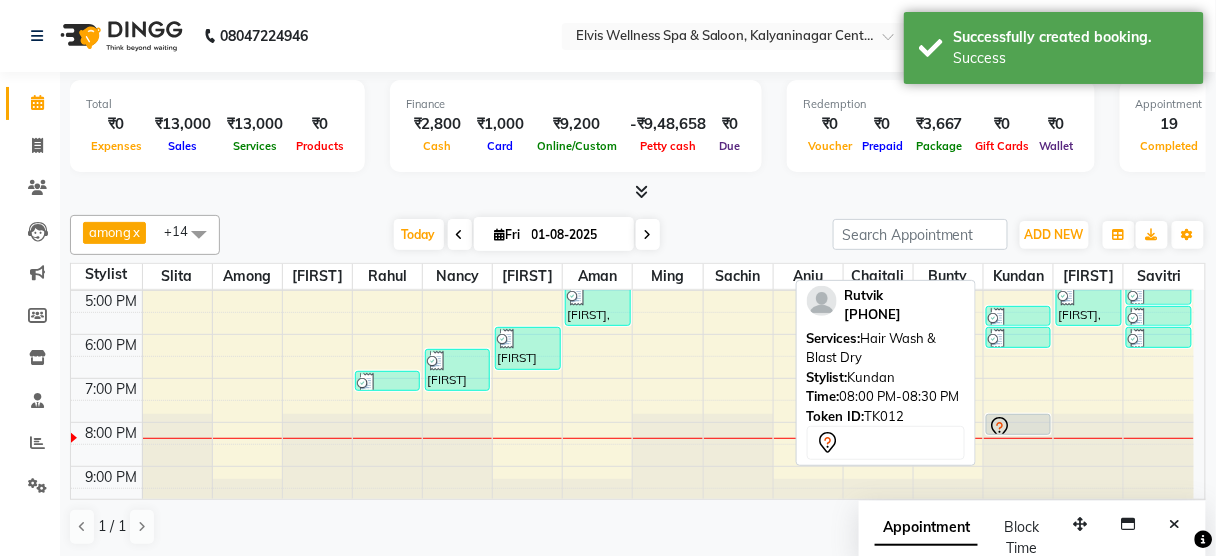 click at bounding box center [1018, 428] 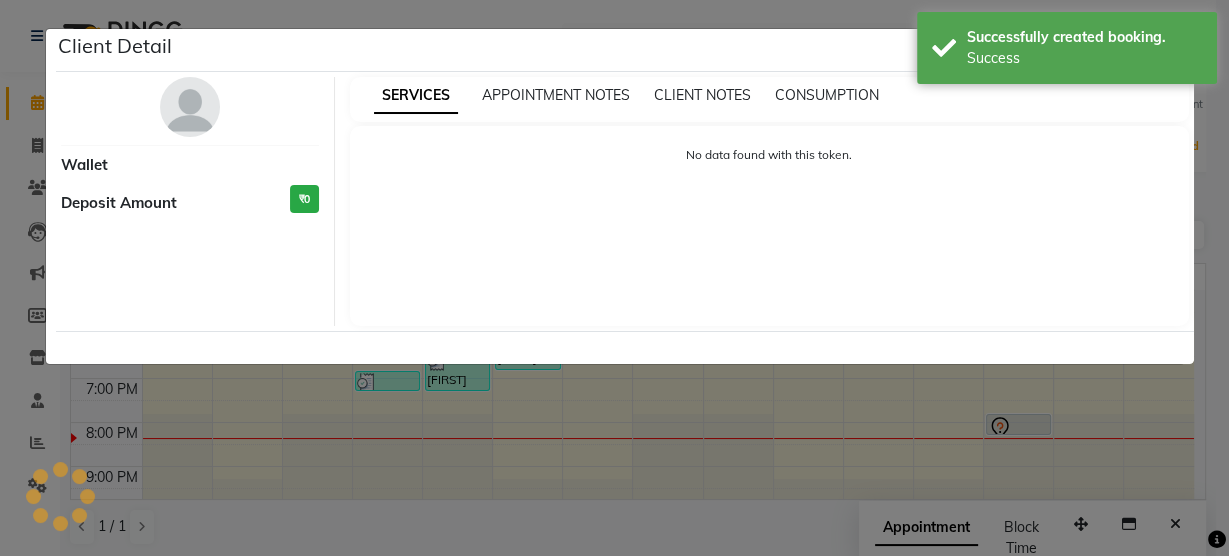 select on "7" 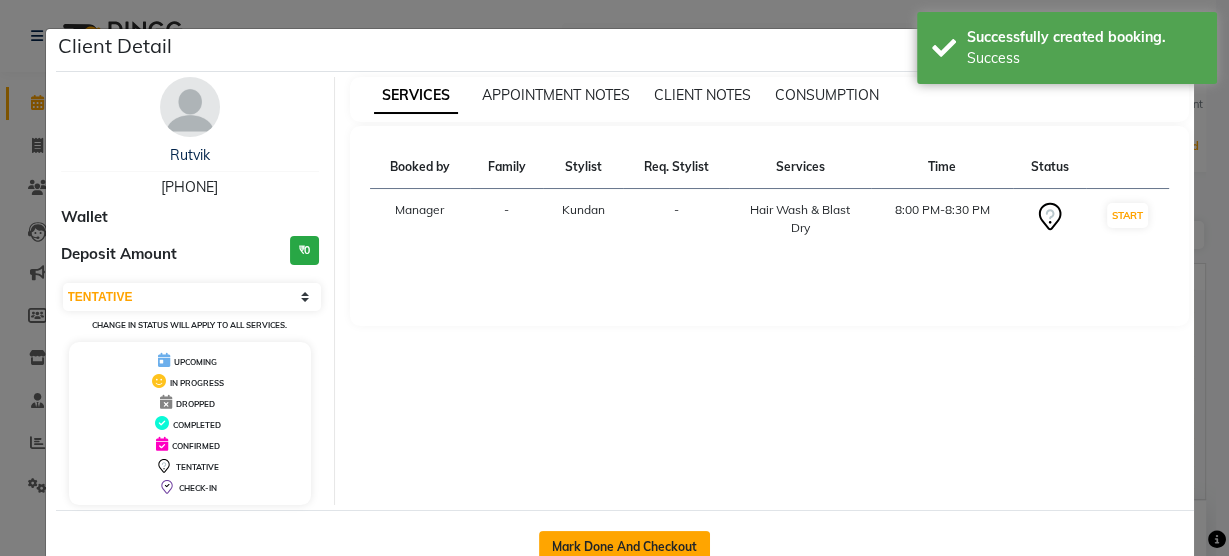 click on "Mark Done And Checkout" 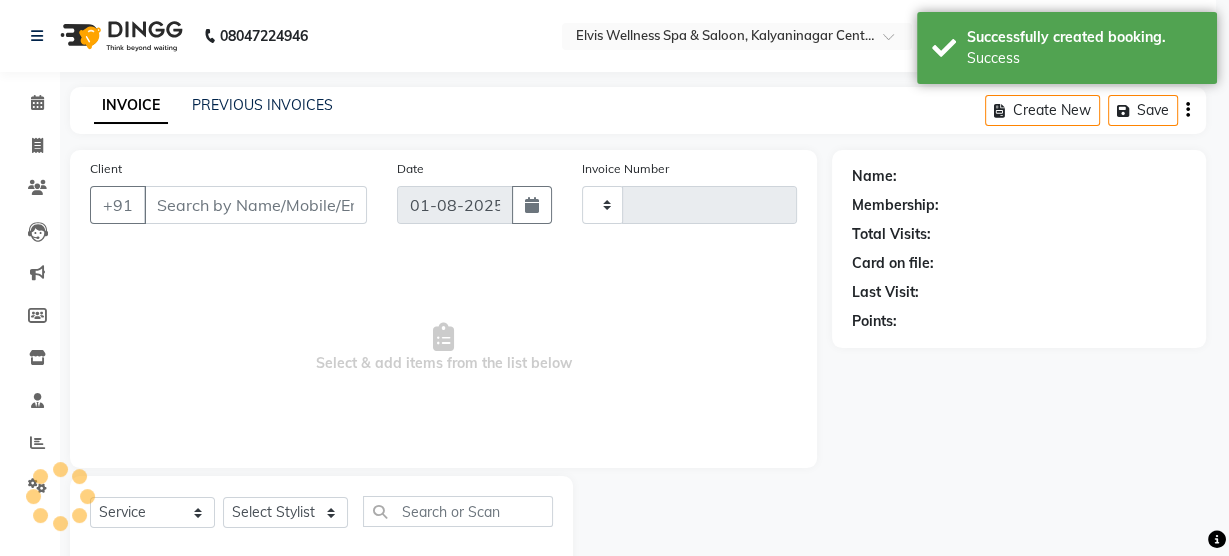 type on "2383" 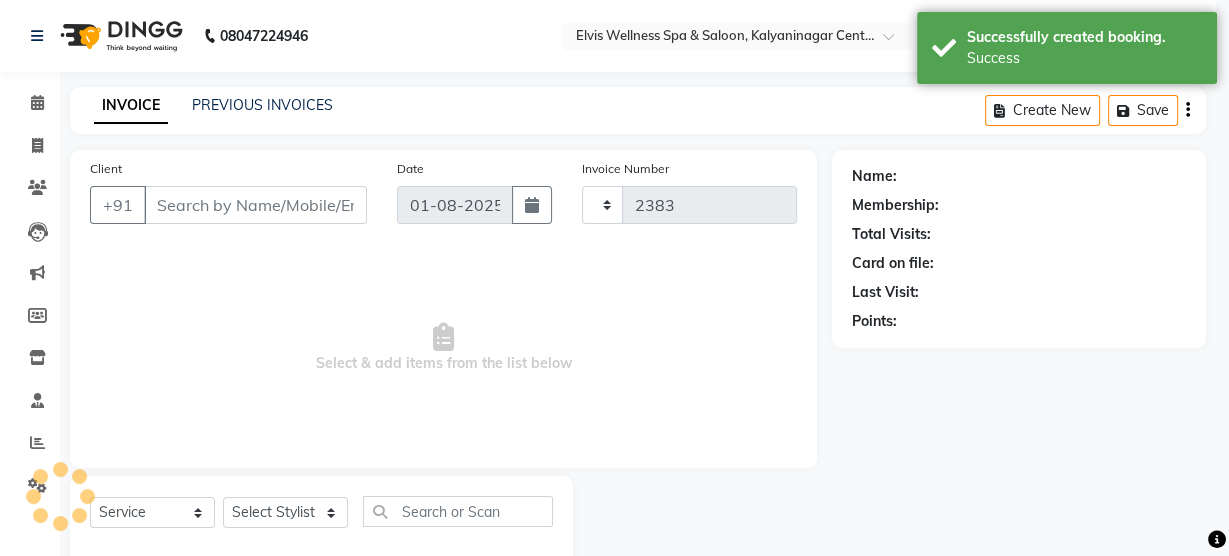 select on "3" 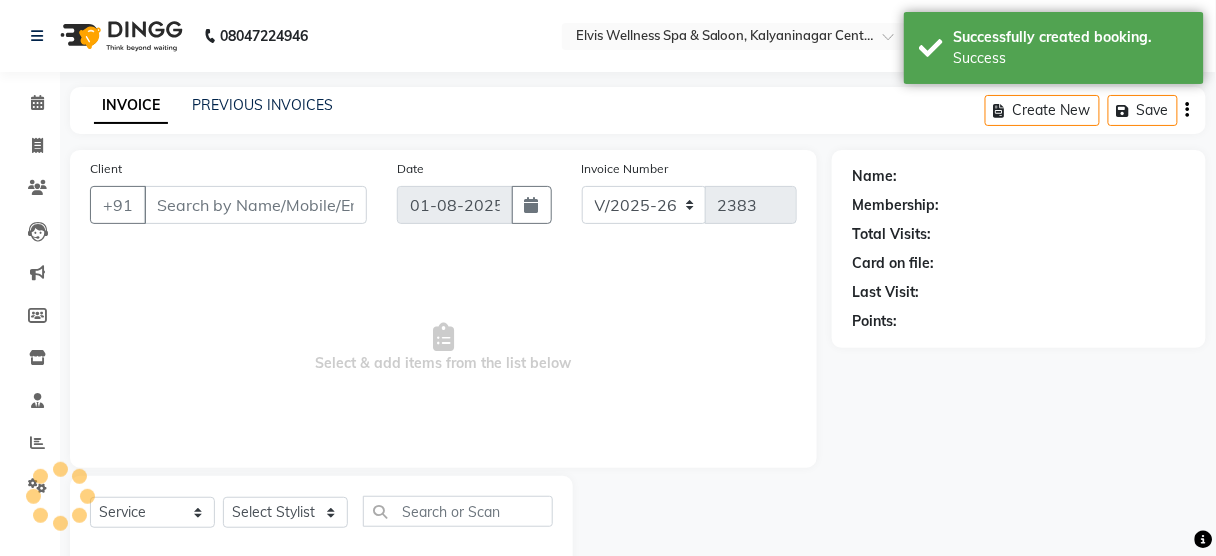 type on "[PHONE]" 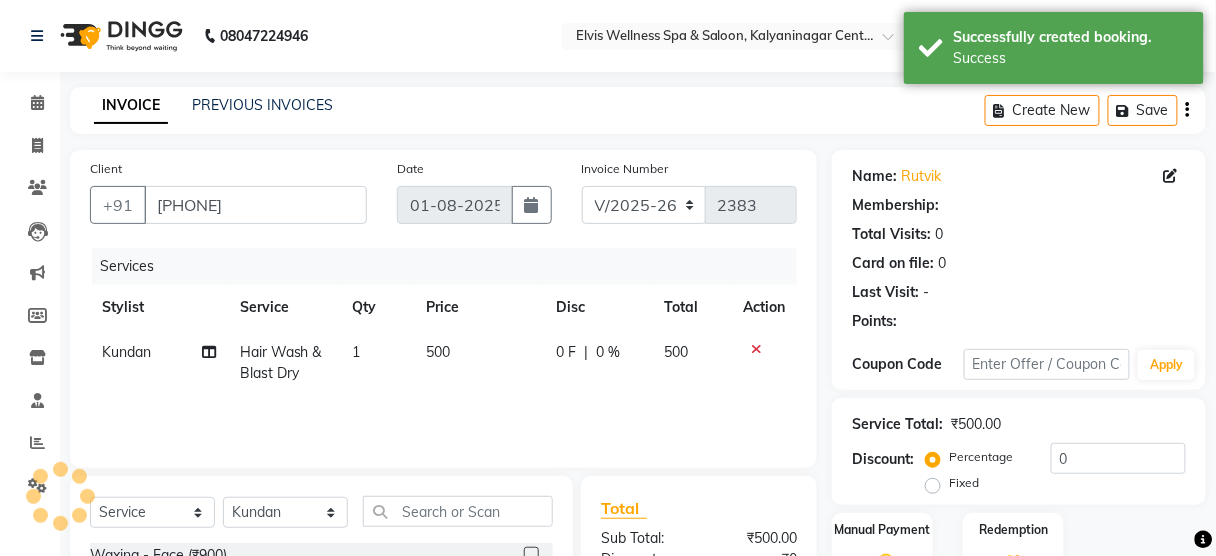 scroll, scrollTop: 243, scrollLeft: 0, axis: vertical 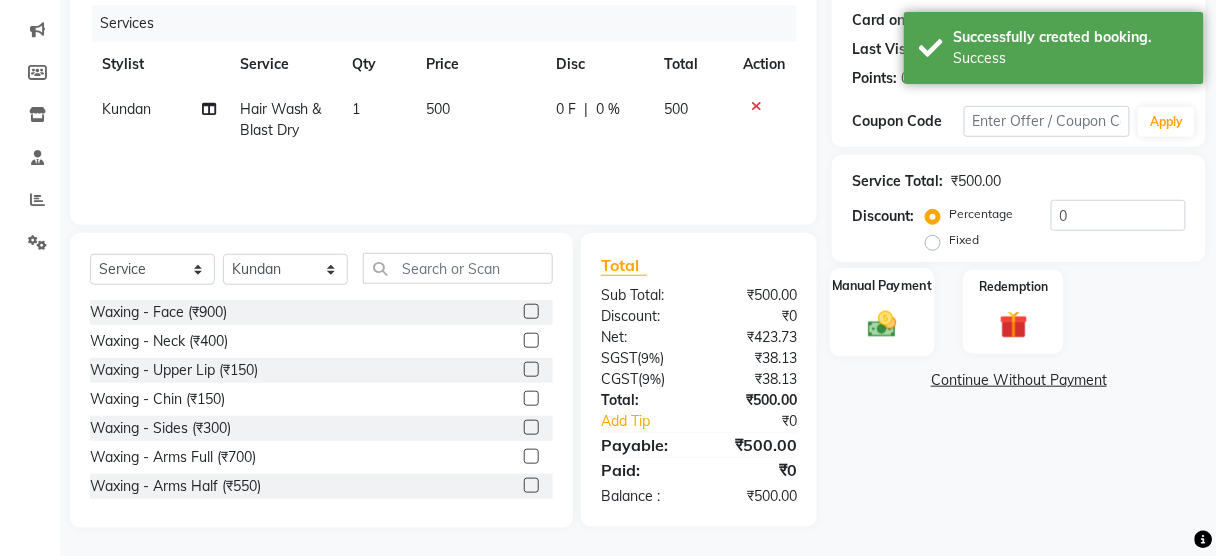 click on "Manual Payment" 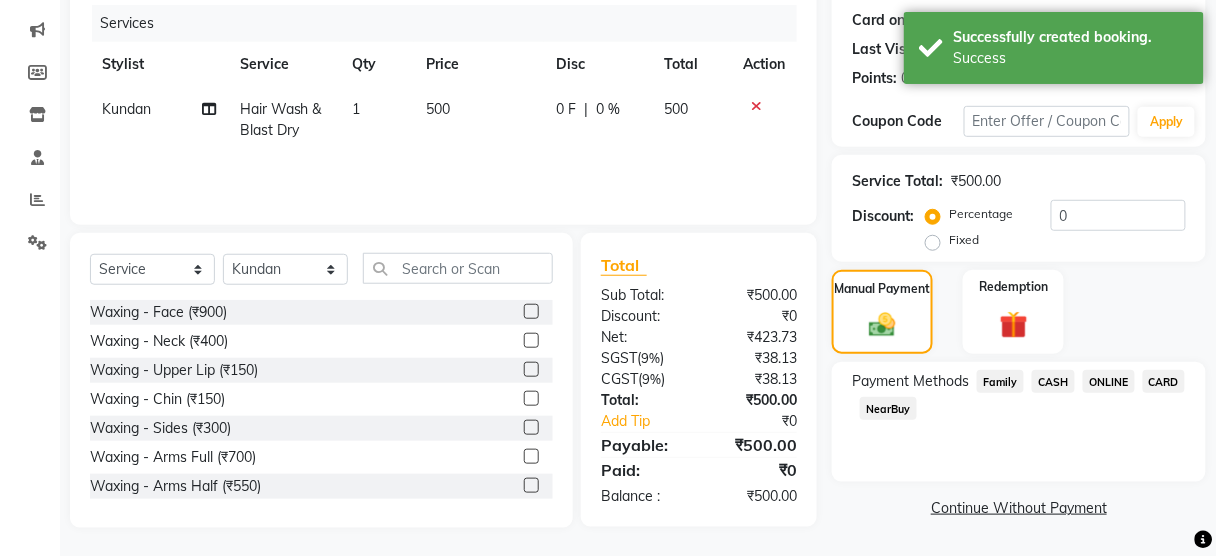 click on "CASH" 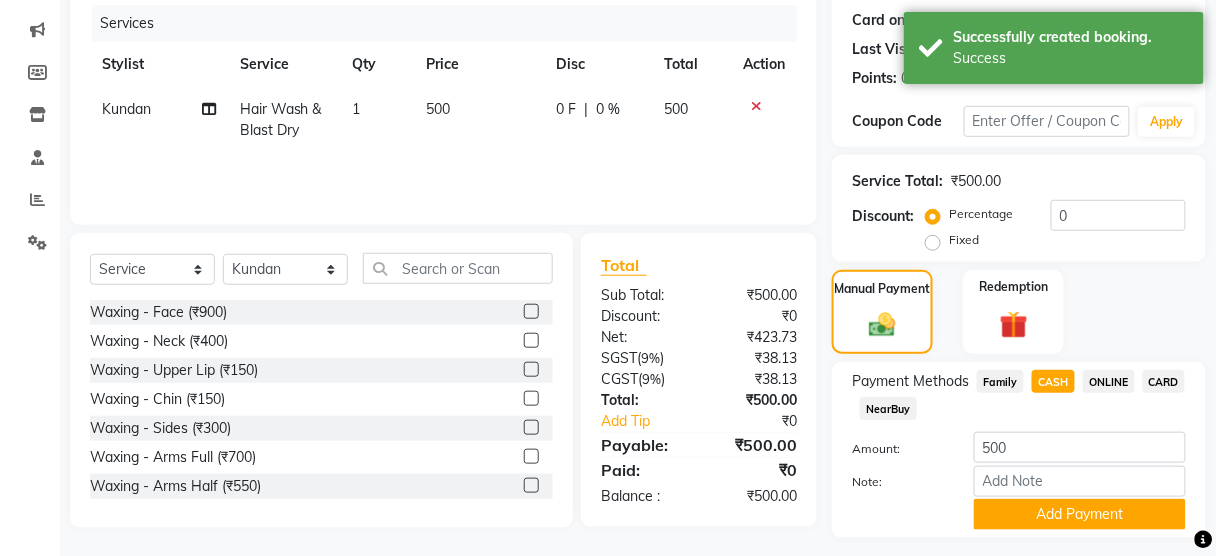 scroll, scrollTop: 295, scrollLeft: 0, axis: vertical 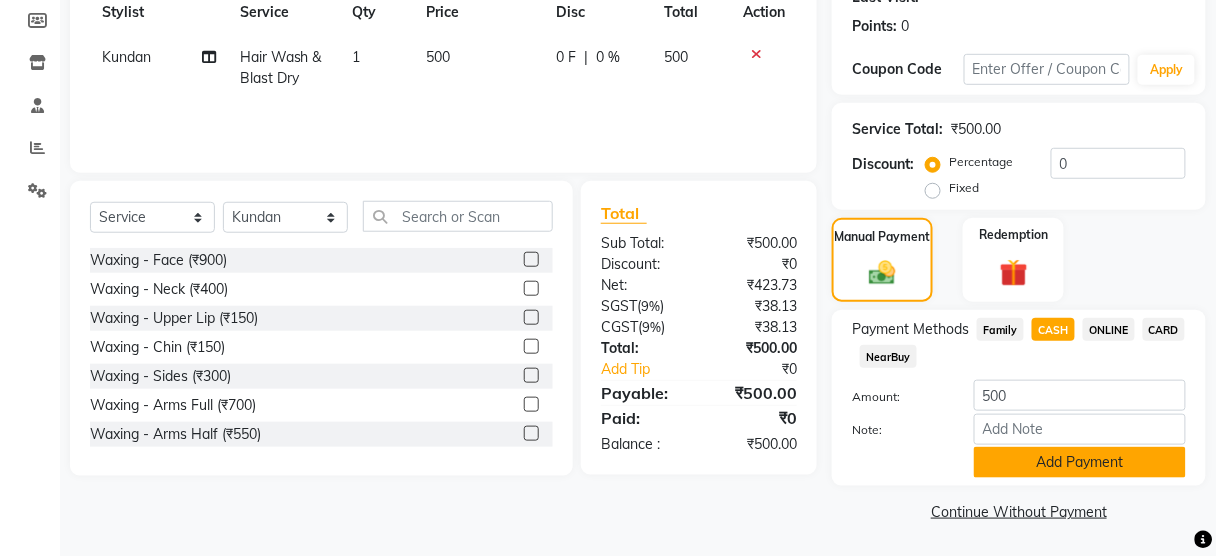 click on "Add Payment" 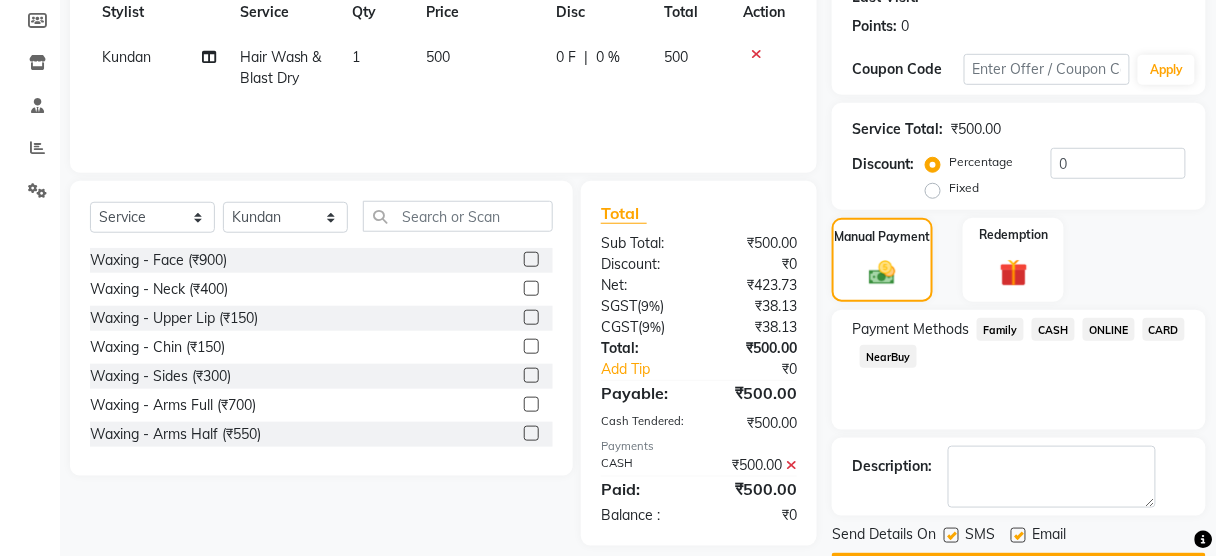 scroll, scrollTop: 351, scrollLeft: 0, axis: vertical 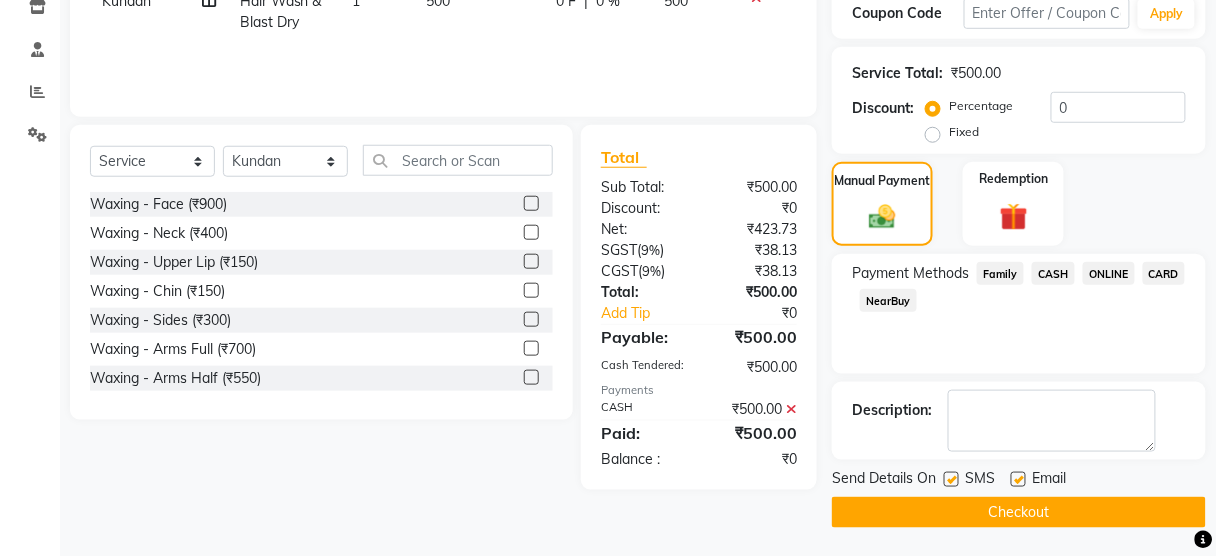 click on "Checkout" 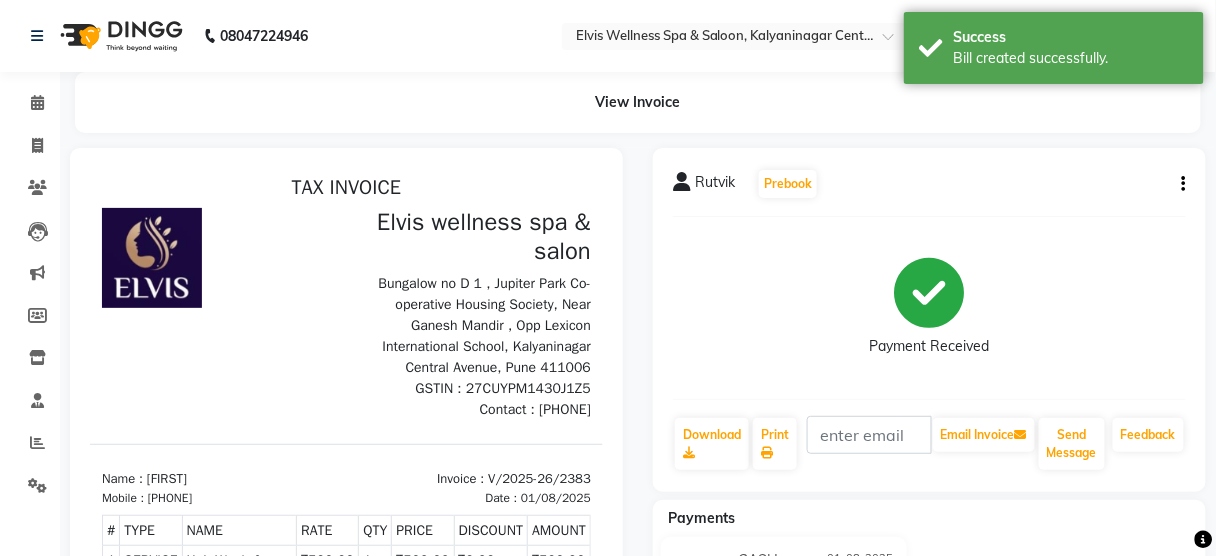 scroll, scrollTop: 0, scrollLeft: 0, axis: both 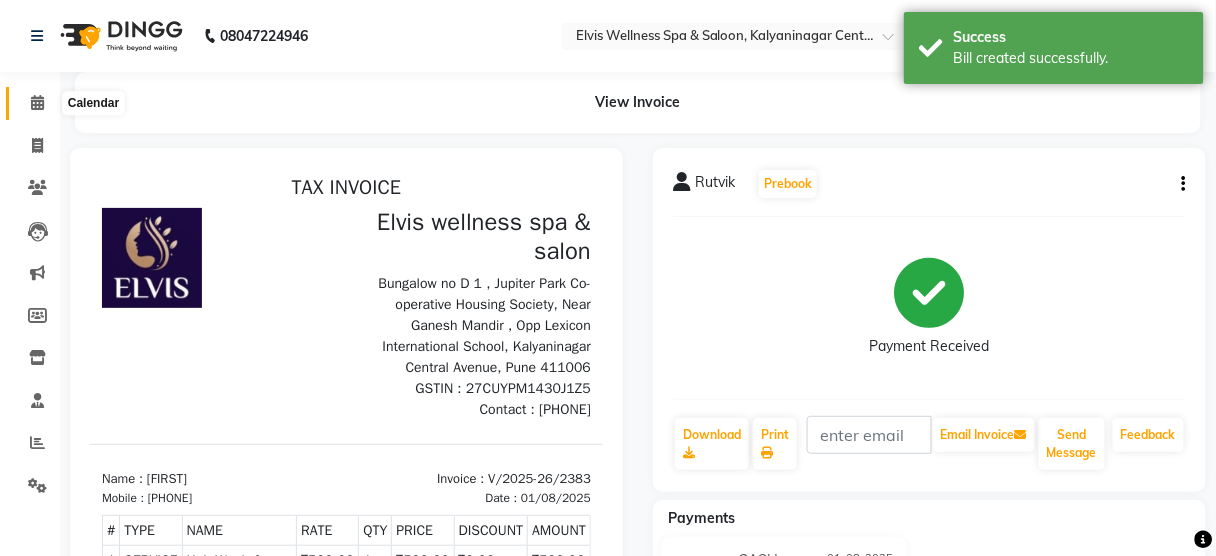click 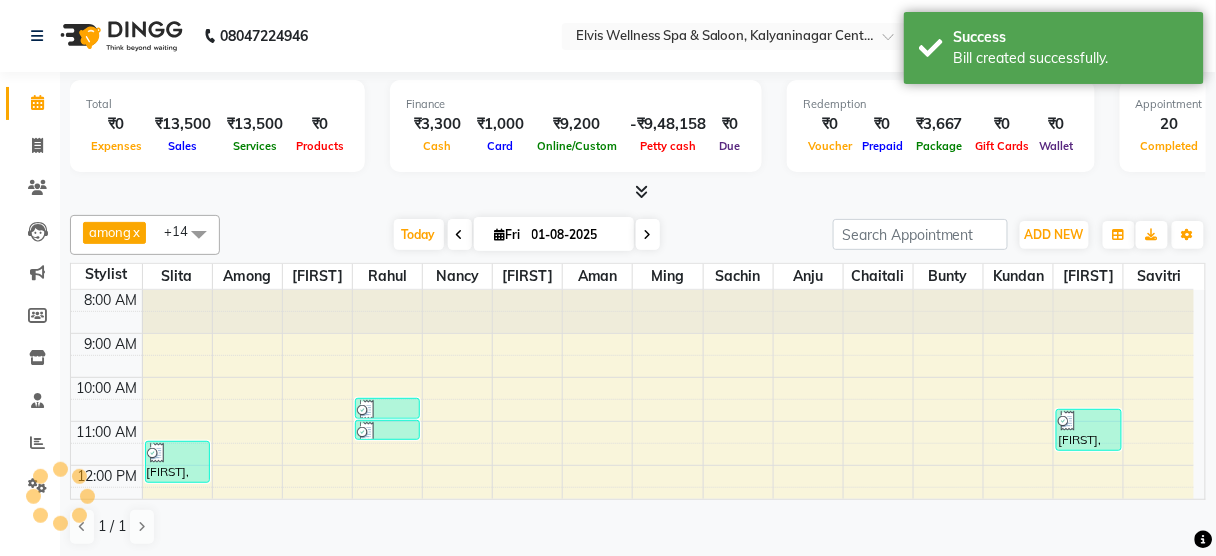 scroll, scrollTop: 395, scrollLeft: 0, axis: vertical 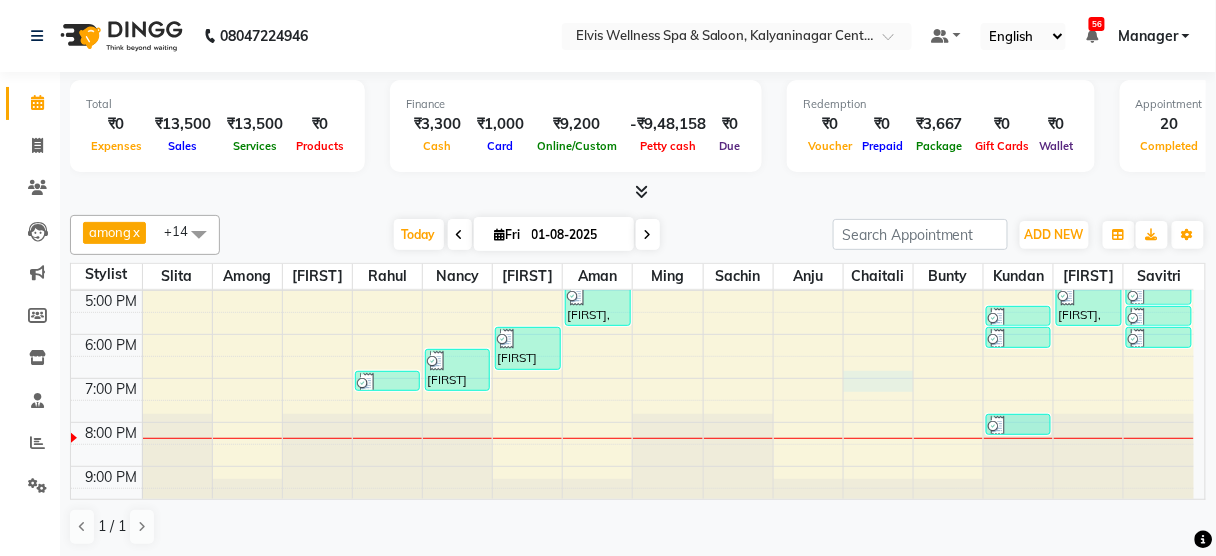 click on "8:00 AM 9:00 AM 10:00 AM 11:00 AM 12:00 PM 1:00 PM 2:00 PM 3:00 PM 4:00 PM 5:00 PM 6:00 PM 7:00 PM 8:00 PM 9:00 PM     [FIRST], TK03, 11:30 AM-12:30 PM, Massage - Swedish Massage (60 Min)     Mrs. [FIRST], TK01, 10:30 AM-11:00 AM, Hair wash & Blow Dry     Mrs. [FIRST], TK01, 11:00 AM-11:30 AM, Hair wash & Blow Dry     [FIRST], TK11, 07:00 PM-07:30 PM, Hair wash & Blow Dry     [FIRST] [LAST], TK10, 06:30 PM-07:30 PM, Massage - Swedish Massage (60 Min)     [FIRST] [LAST], TK09, 06:00 PM-07:00 PM, Massage - Balinese Massage (60 Min)     [FIRST], TK06, 05:00 PM-06:00 PM, Massage - Balinese Massage (60 Min)     [FIRST], TK05, 02:30 PM-03:00 PM, Hair wash & Blow Dry     [FIRST] [LAST] DCP wife, TK07, 04:00 PM-05:00 PM, Coloring With Stylist Consult - Root Touch-Up     [FIRST] [LAST], TK04, 03:00 PM-04:00 PM, Massage - Deeptisue Massage (60 Min)     [FIRST], TK08, 05:30 PM-06:00 PM, Hair Cut - Male     [FIRST], TK08, 06:00 PM-06:30 PM, Beard     [FIRST], TK12, 08:00 PM-08:30 PM,  Hair Wash & Blast Dry" at bounding box center [632, 202] 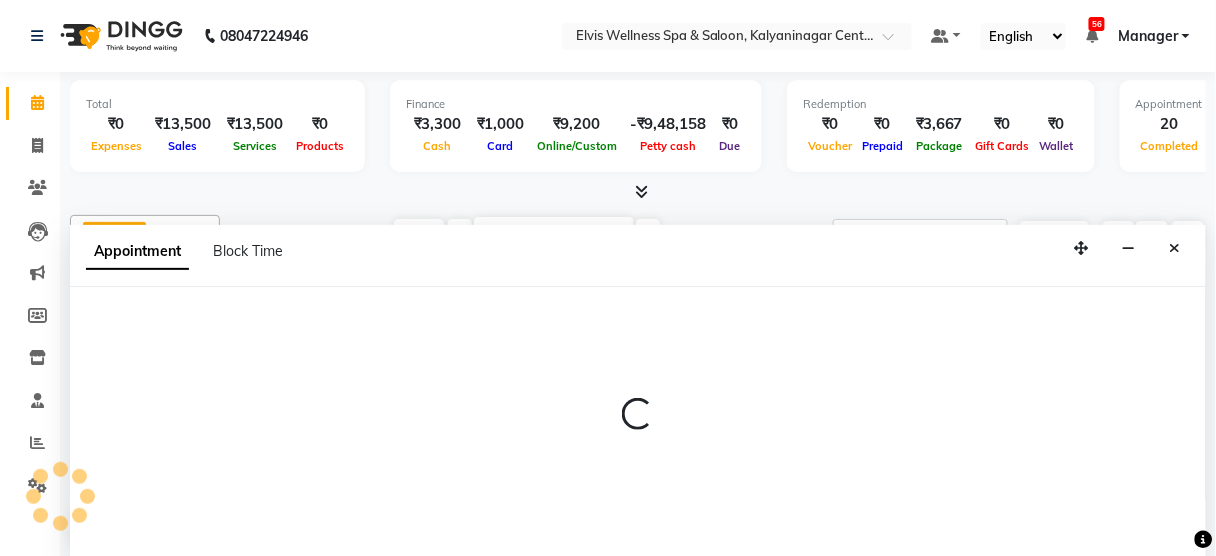 select on "58922" 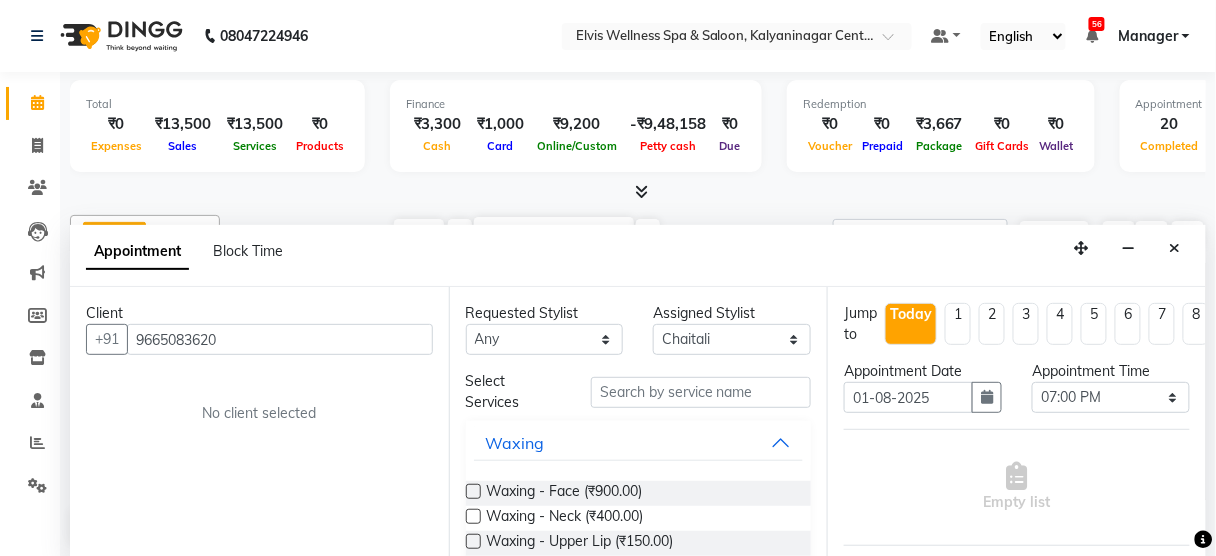 click on "9665083620" at bounding box center [280, 339] 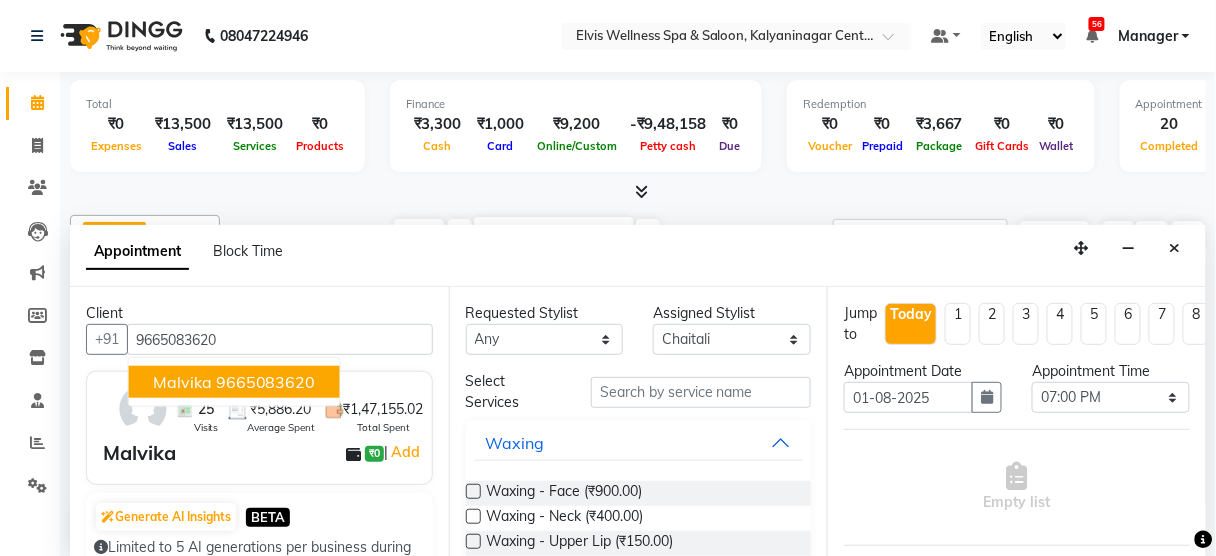 click on "[FIRST] [PHONE]" at bounding box center (234, 382) 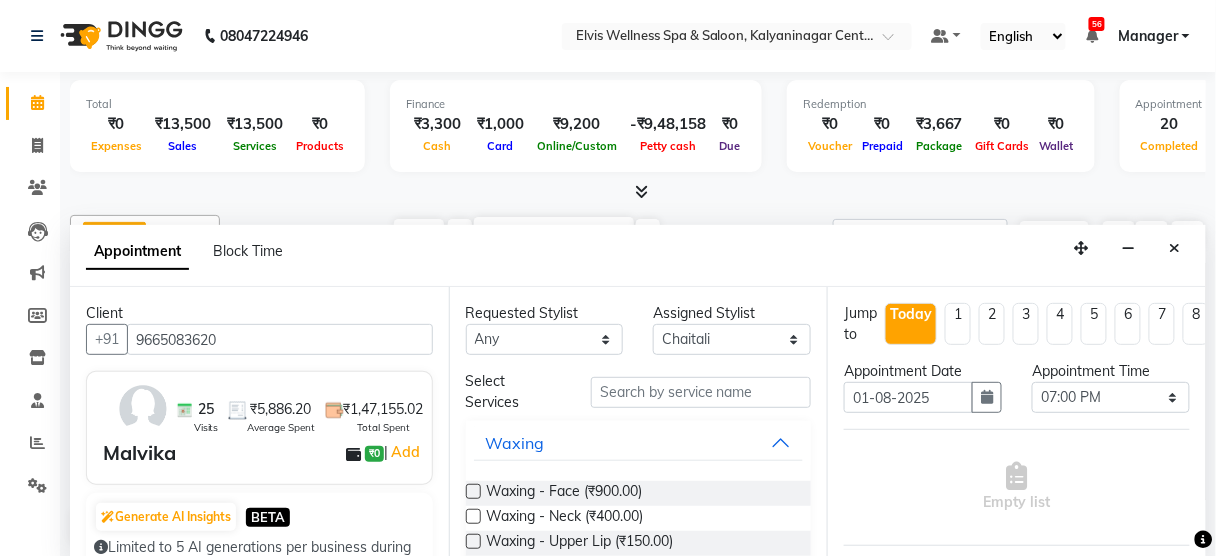 type on "9665083620" 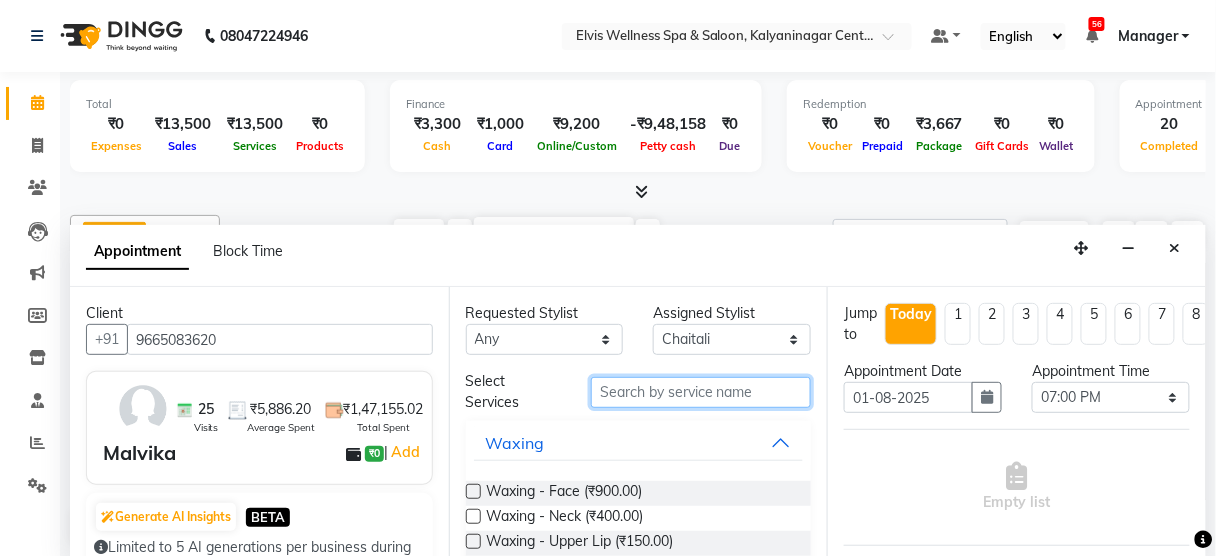 click at bounding box center [701, 392] 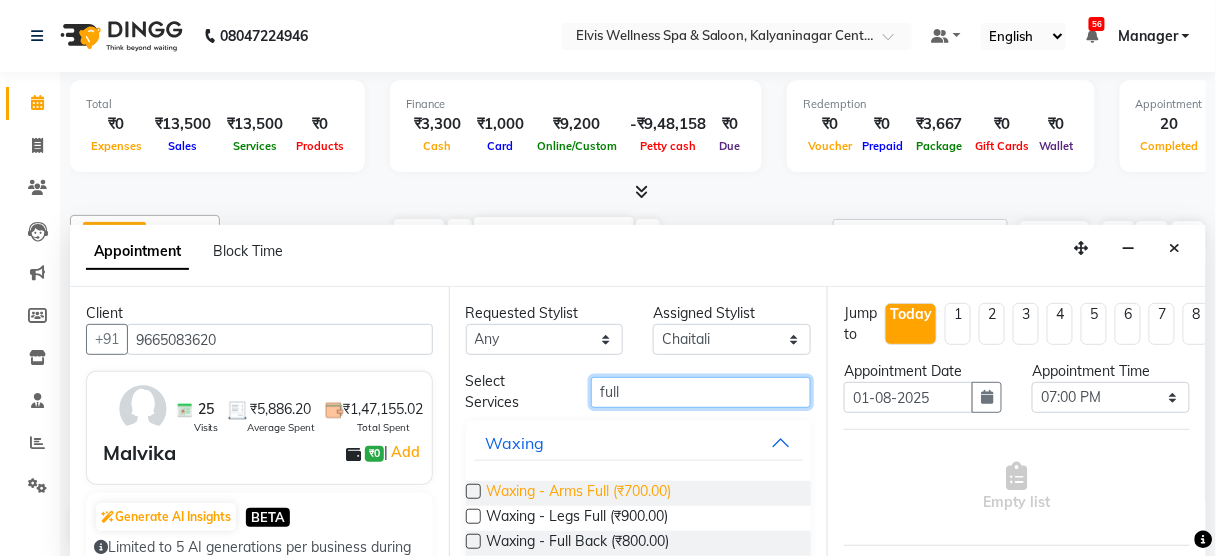 type on "full" 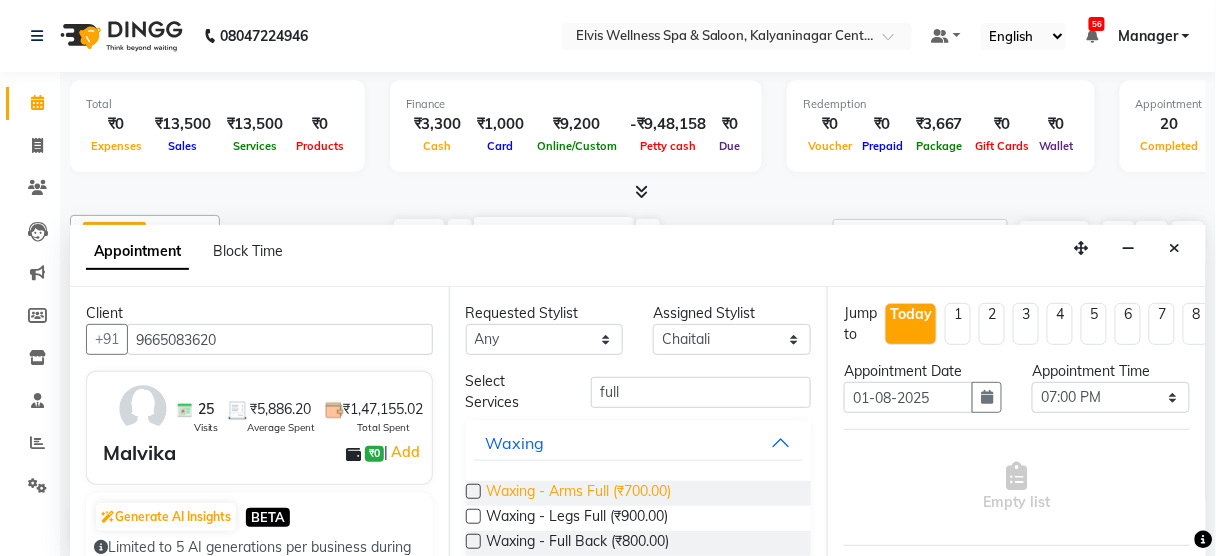 click on "Waxing - Arms Full (₹700.00)" at bounding box center [579, 493] 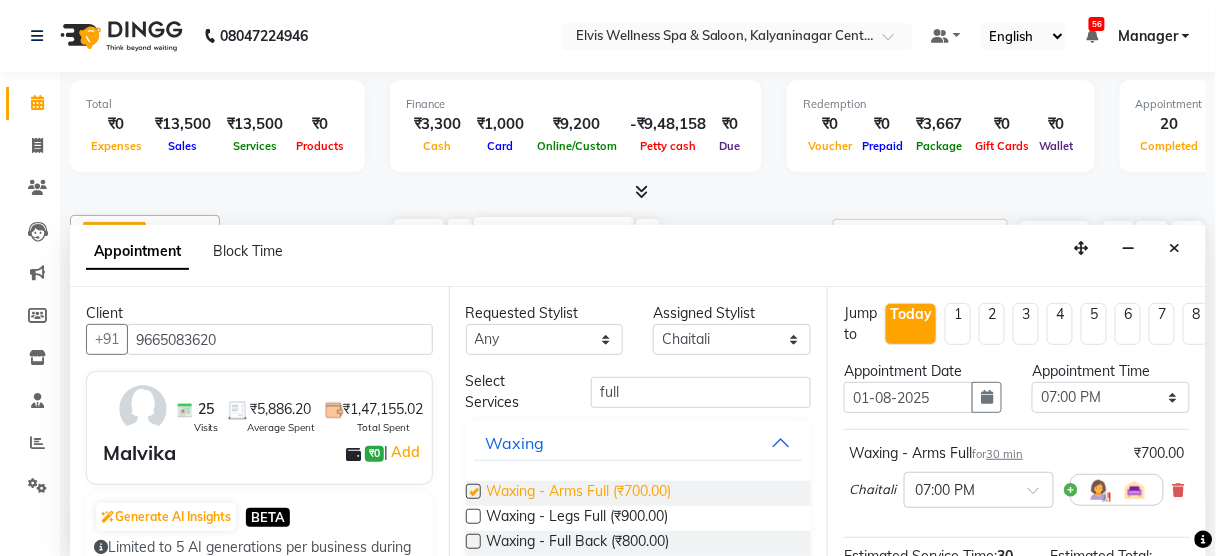 checkbox on "false" 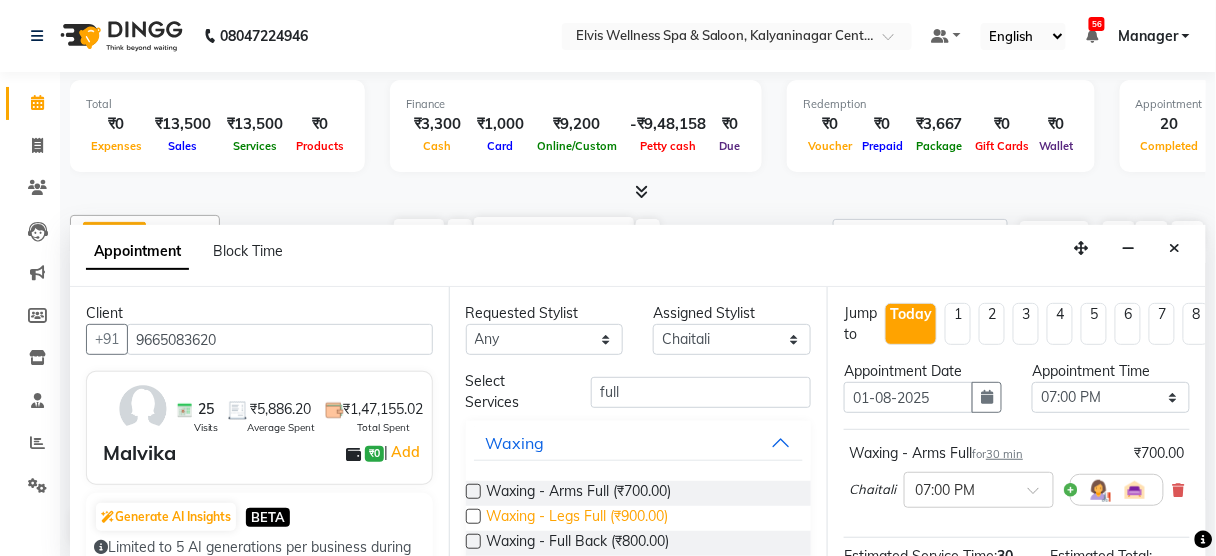 click on "Waxing - Legs Full (₹900.00)" at bounding box center (578, 518) 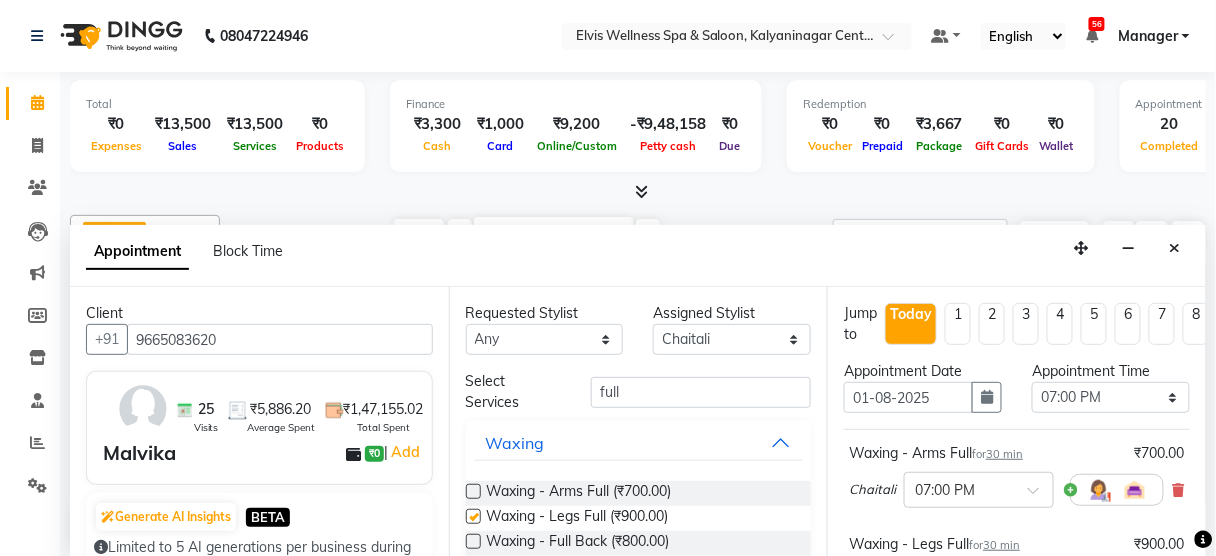 checkbox on "false" 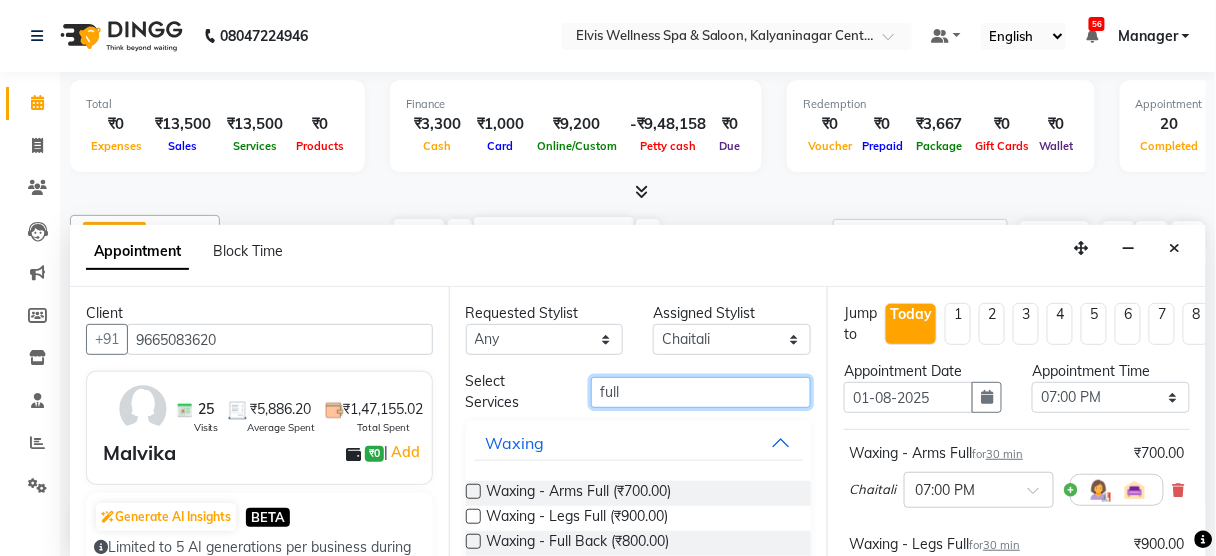 drag, startPoint x: 625, startPoint y: 387, endPoint x: 451, endPoint y: 399, distance: 174.4133 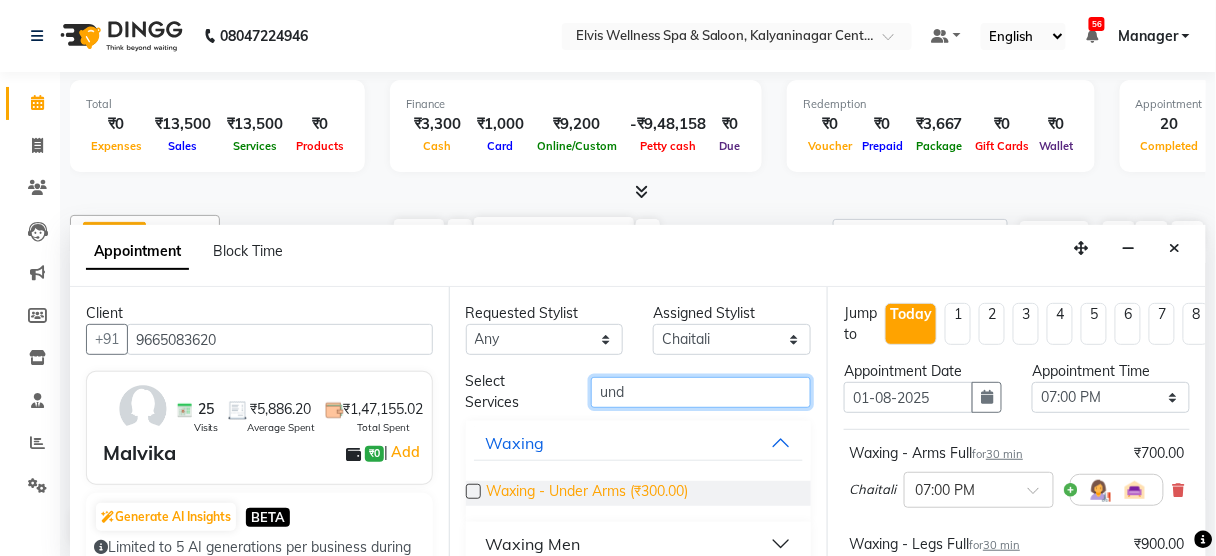 type on "und" 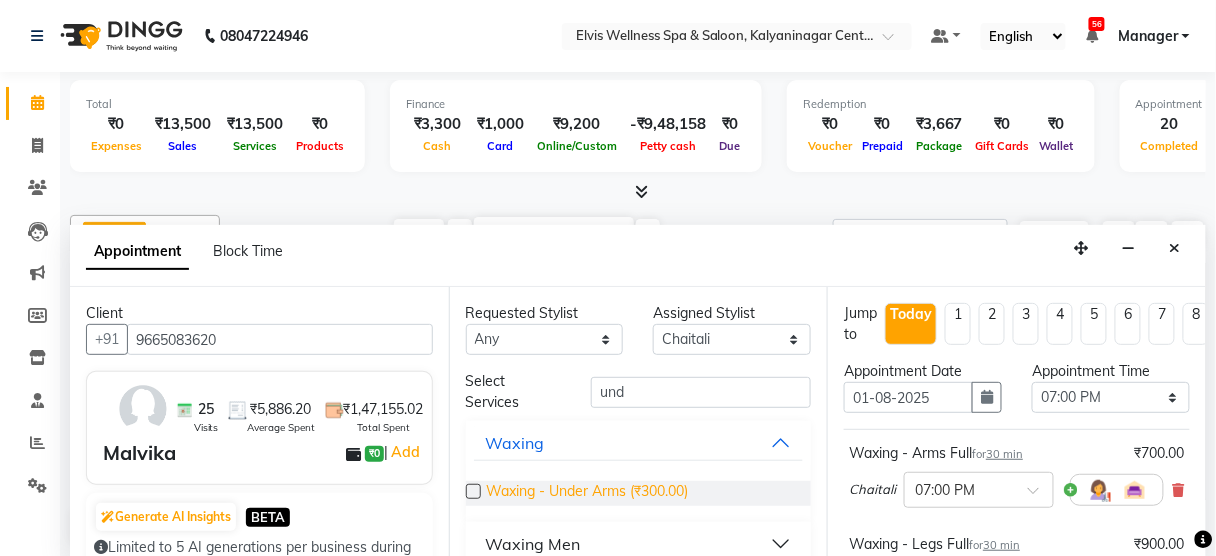 click on "Waxing - Under Arms (₹300.00)" at bounding box center (588, 493) 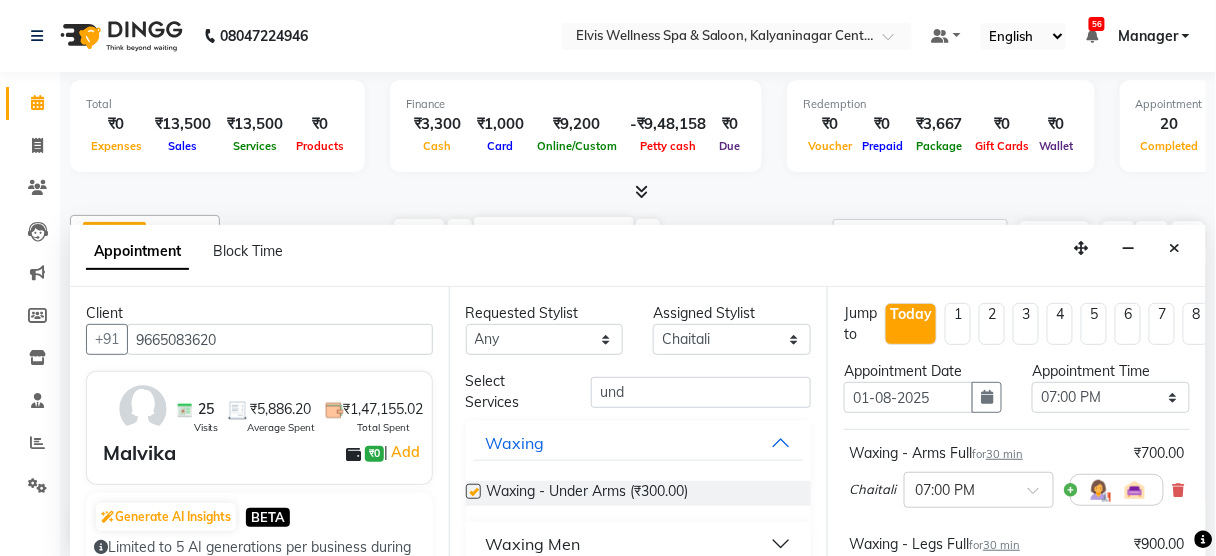 checkbox on "false" 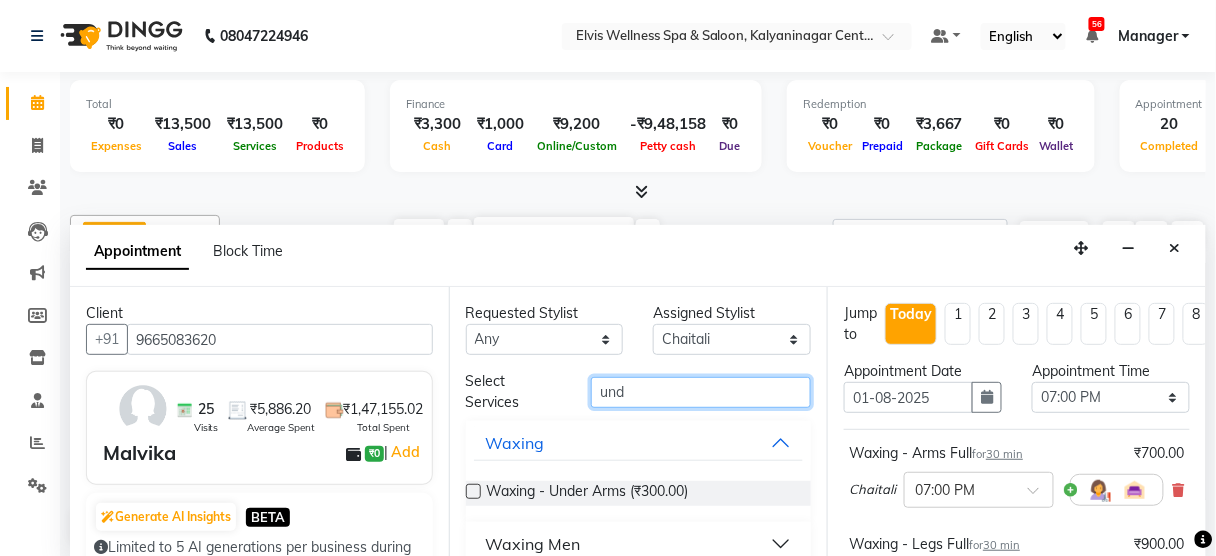 drag, startPoint x: 655, startPoint y: 388, endPoint x: 425, endPoint y: 359, distance: 231.82104 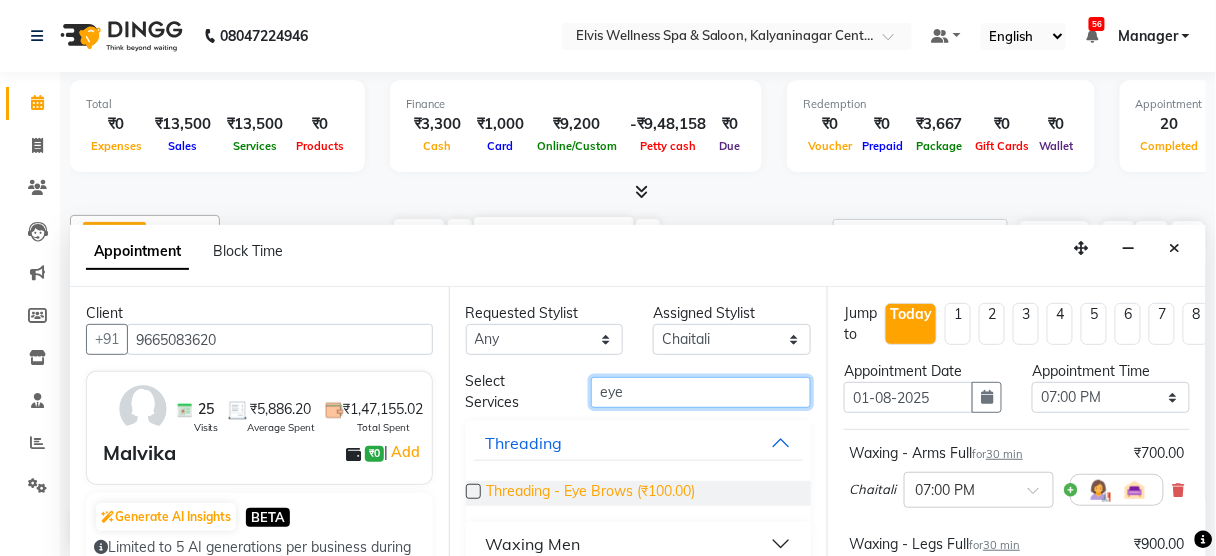 type on "eye" 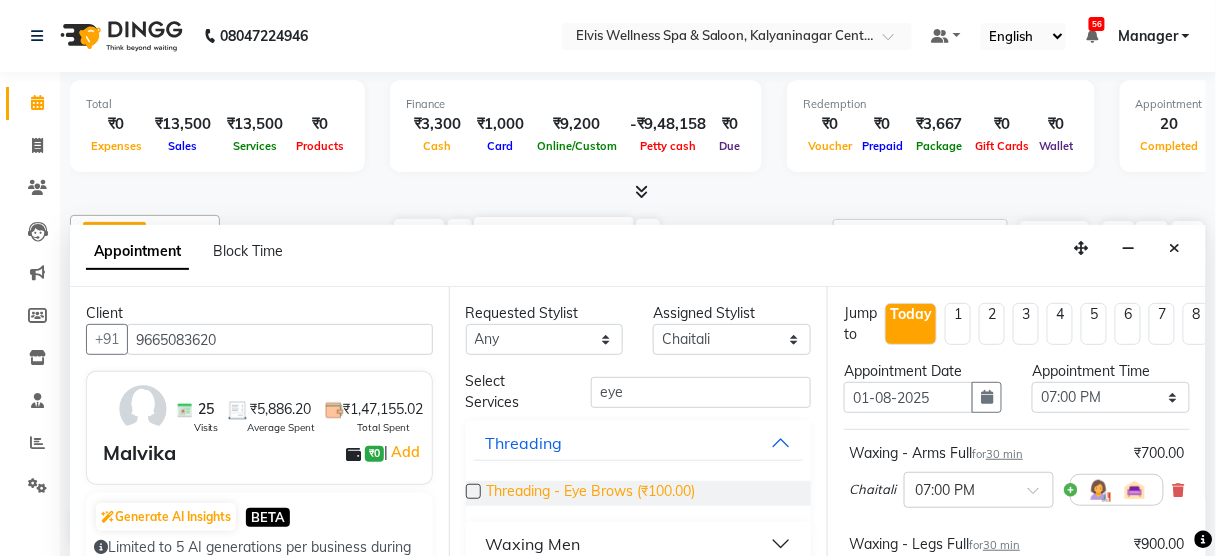 click on "Threading - Eye Brows (₹100.00)" at bounding box center [591, 493] 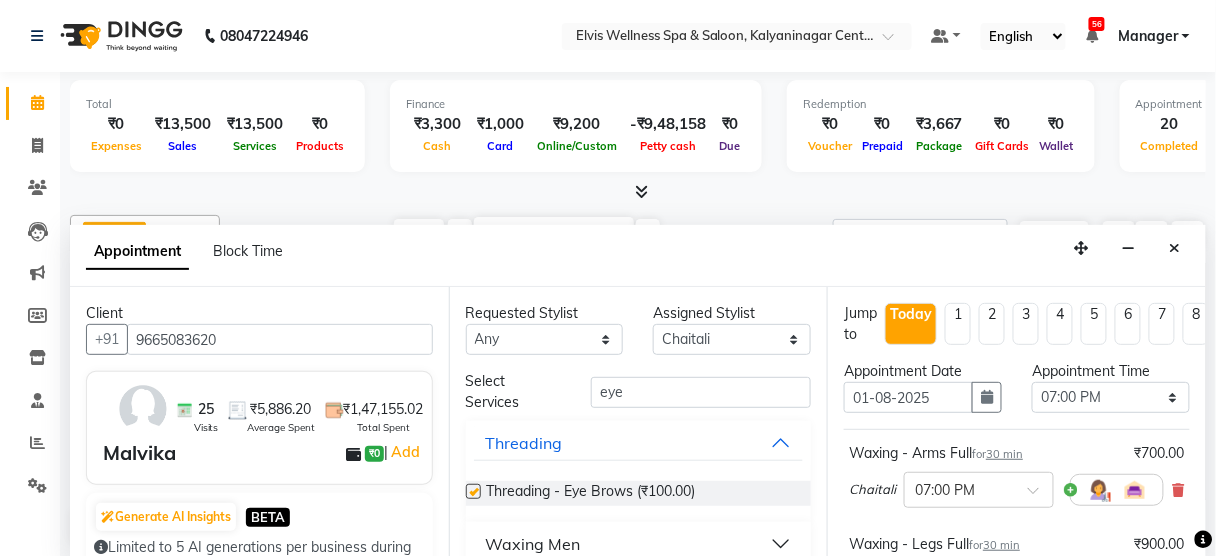 checkbox on "false" 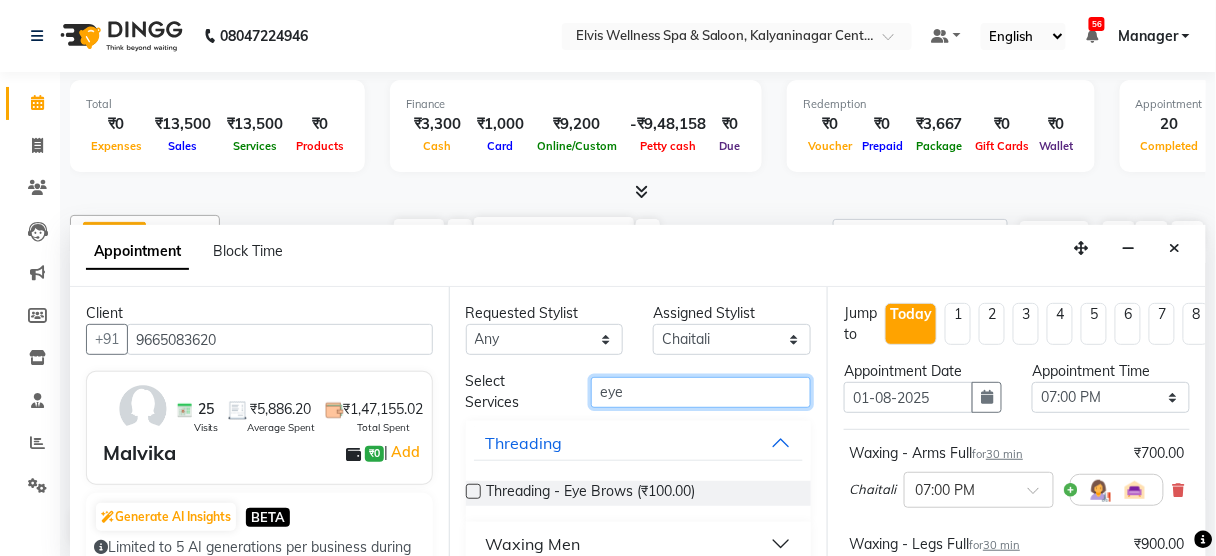 drag, startPoint x: 640, startPoint y: 378, endPoint x: 496, endPoint y: 369, distance: 144.28098 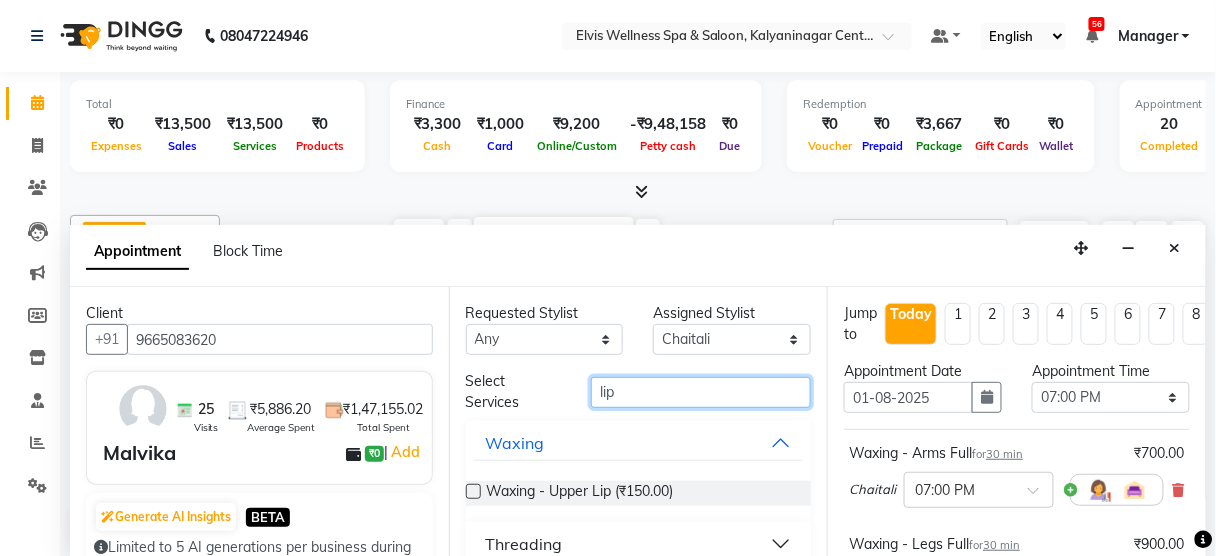 scroll, scrollTop: 110, scrollLeft: 0, axis: vertical 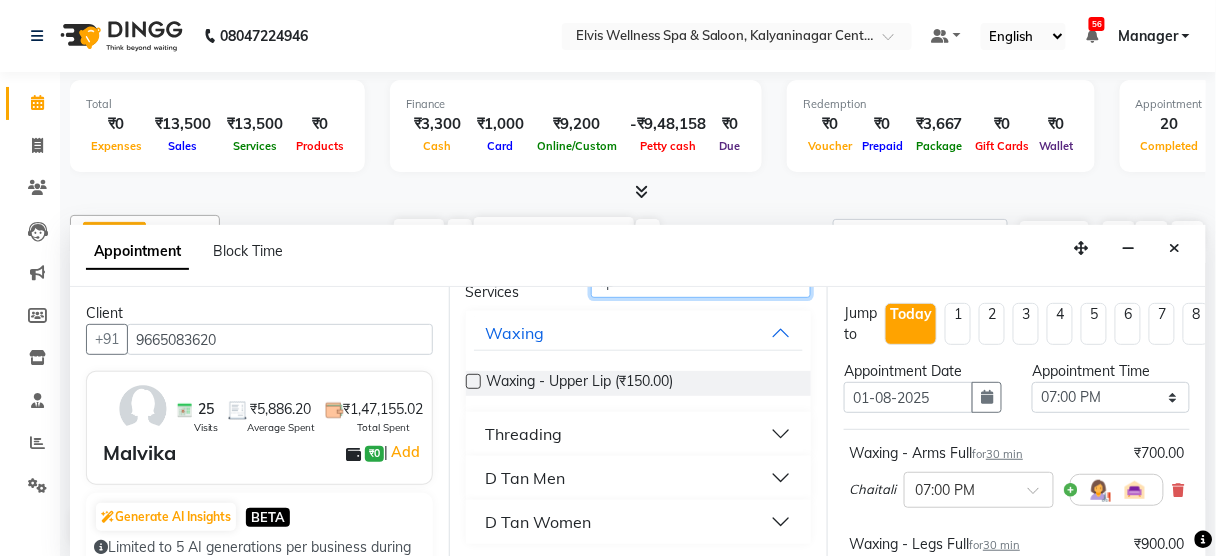 type on "lip" 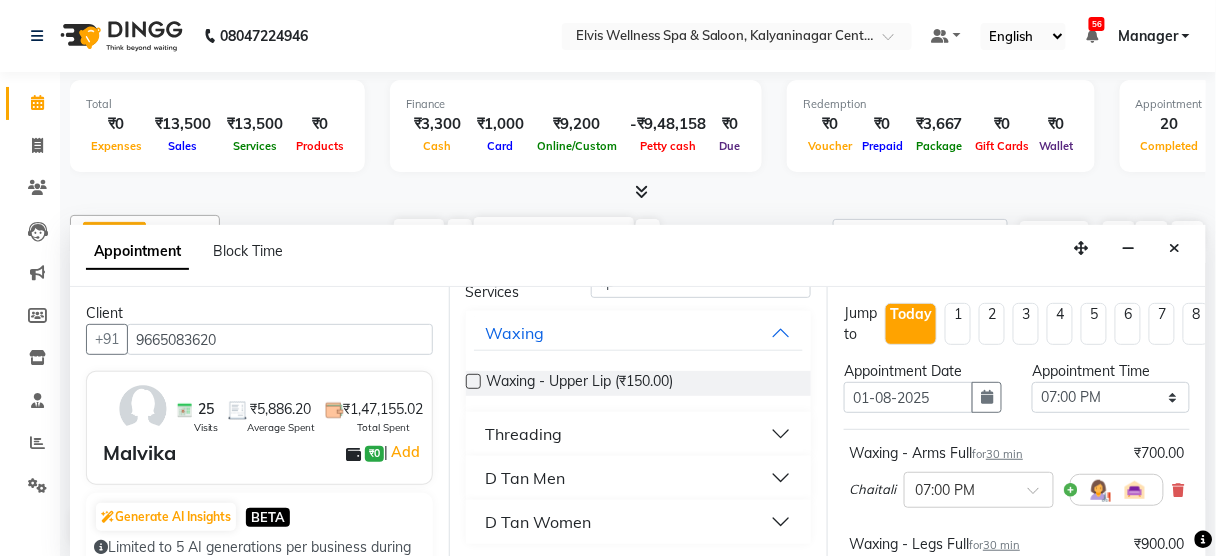 click on "Threading" at bounding box center (639, 434) 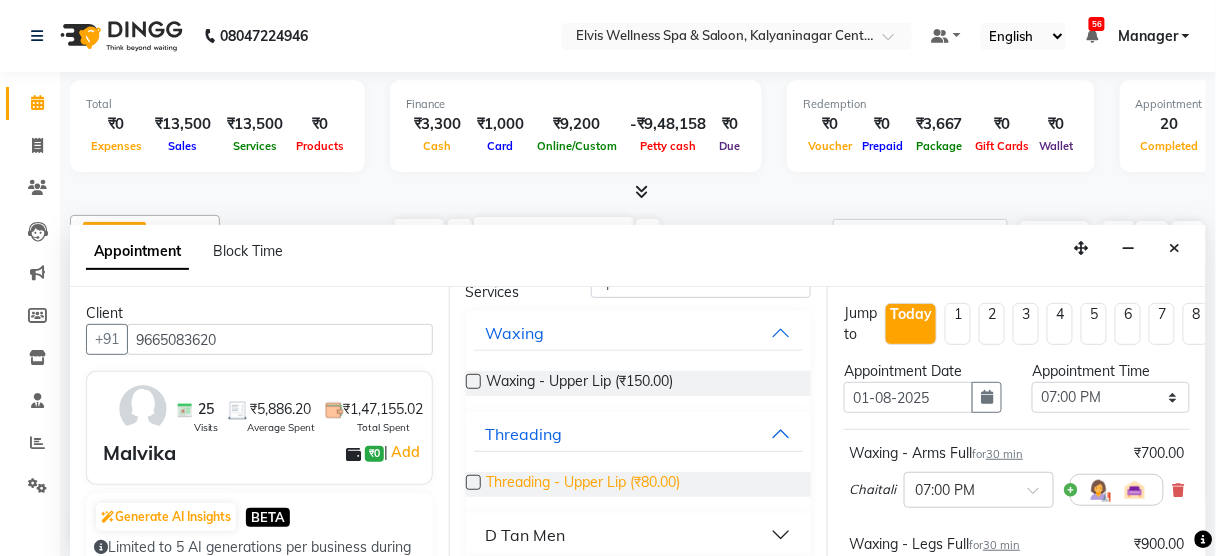 click on "Threading - Upper Lip (₹80.00)" at bounding box center [584, 484] 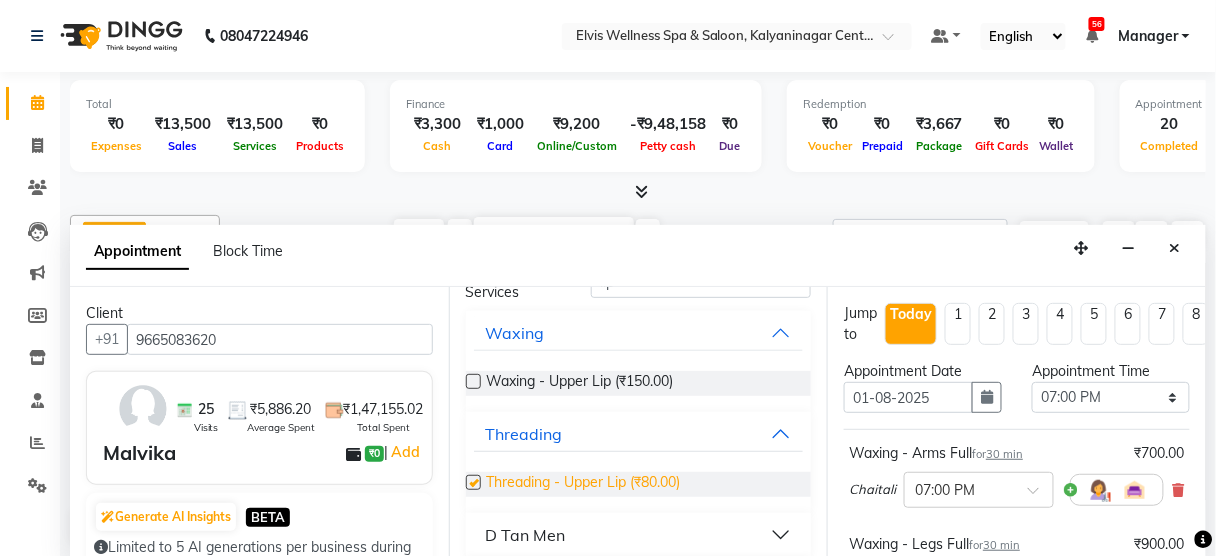 checkbox on "false" 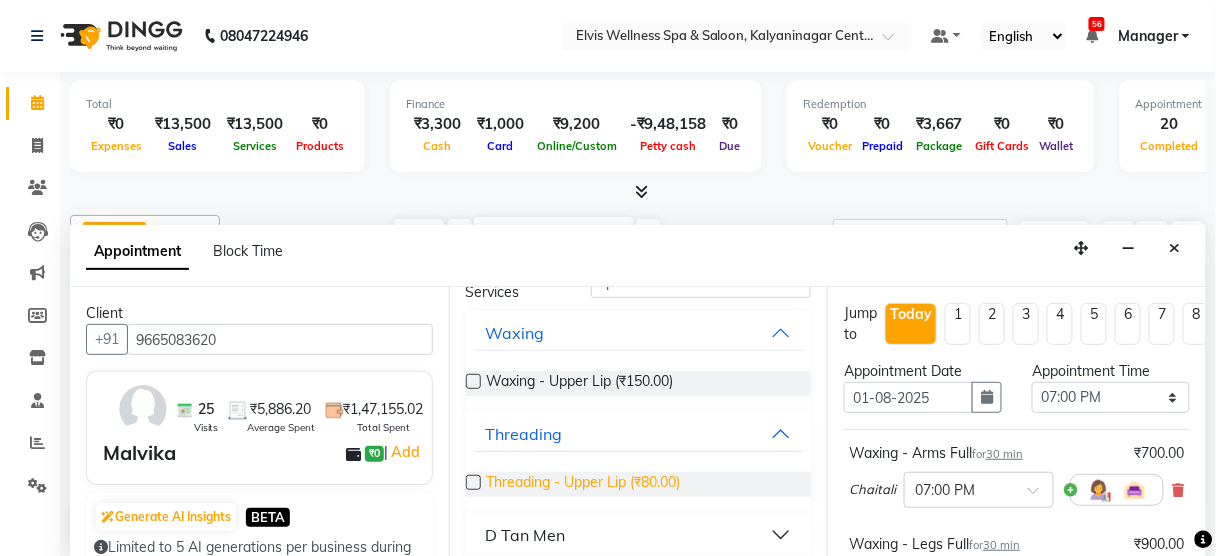scroll, scrollTop: 0, scrollLeft: 0, axis: both 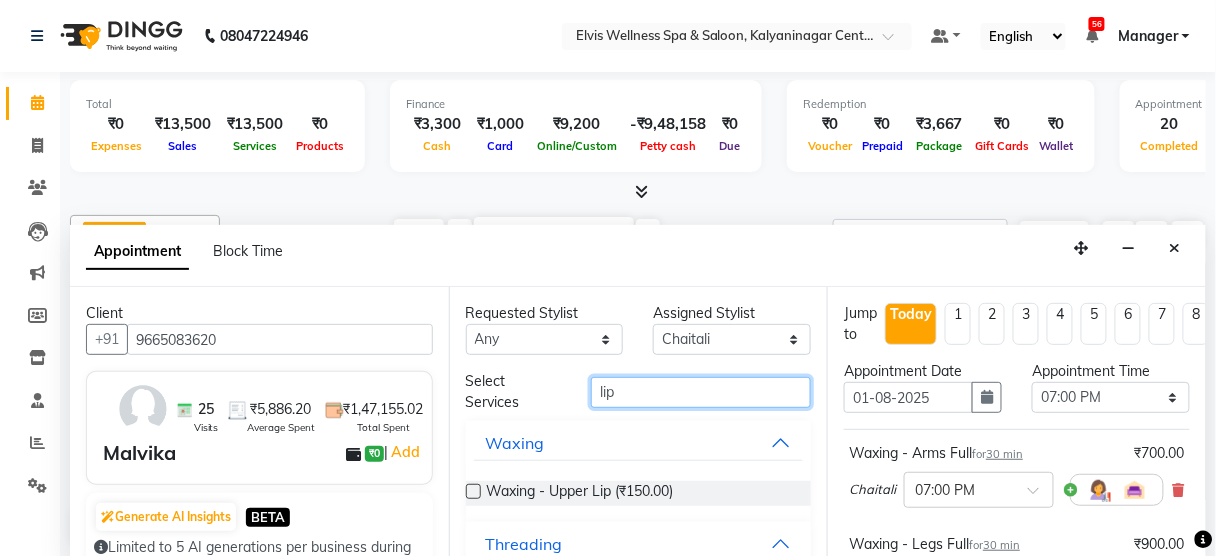 drag, startPoint x: 659, startPoint y: 395, endPoint x: 371, endPoint y: 391, distance: 288.02777 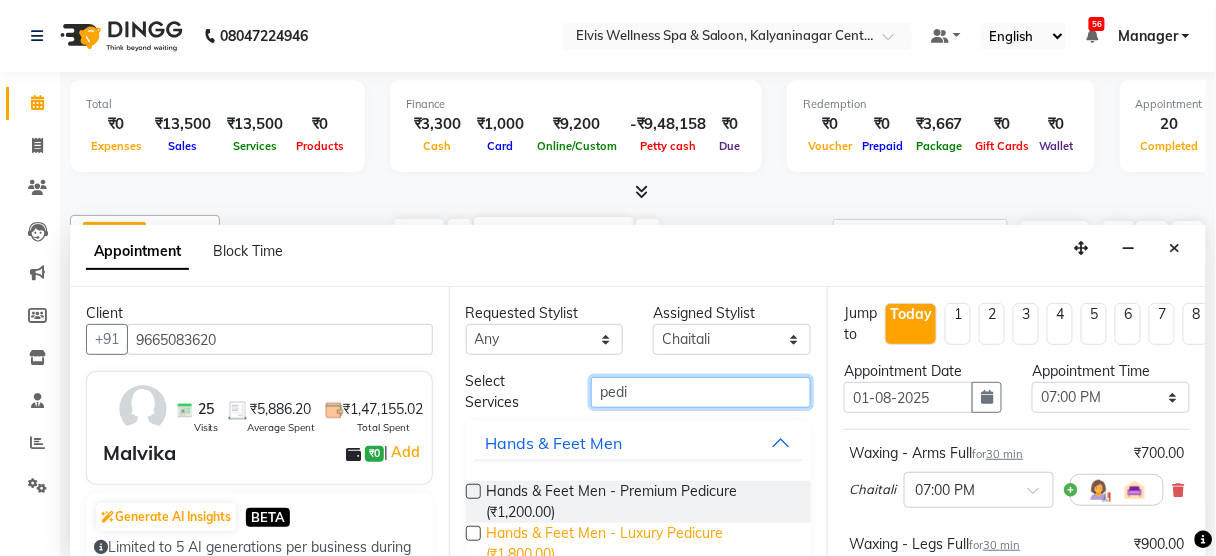 type on "pedi" 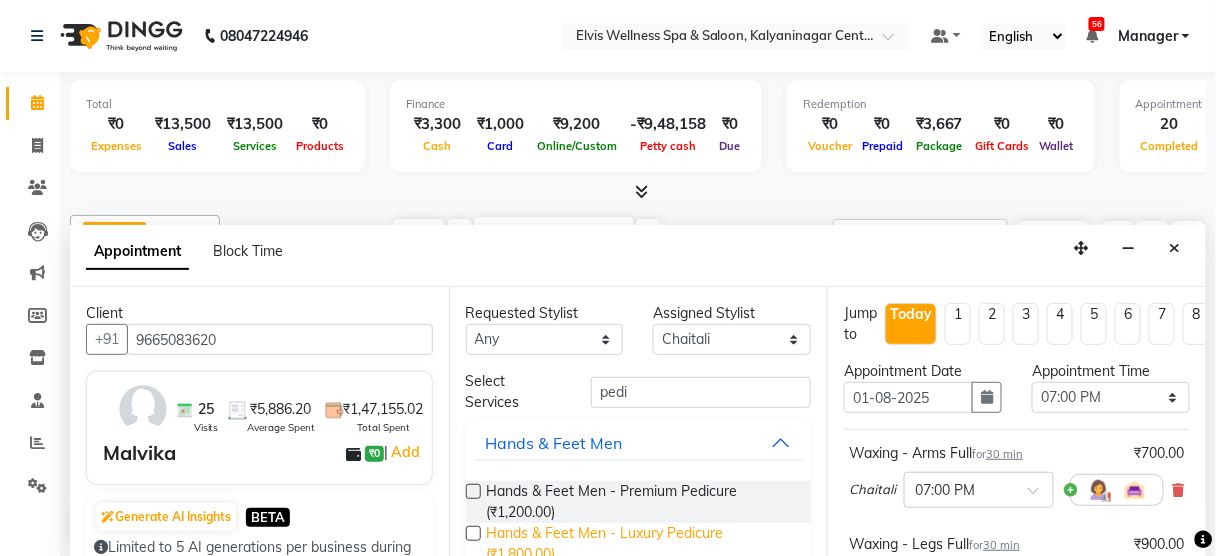 click on "Hands & Feet Men - Luxury Pedicure (₹1,800.00)" at bounding box center (641, 544) 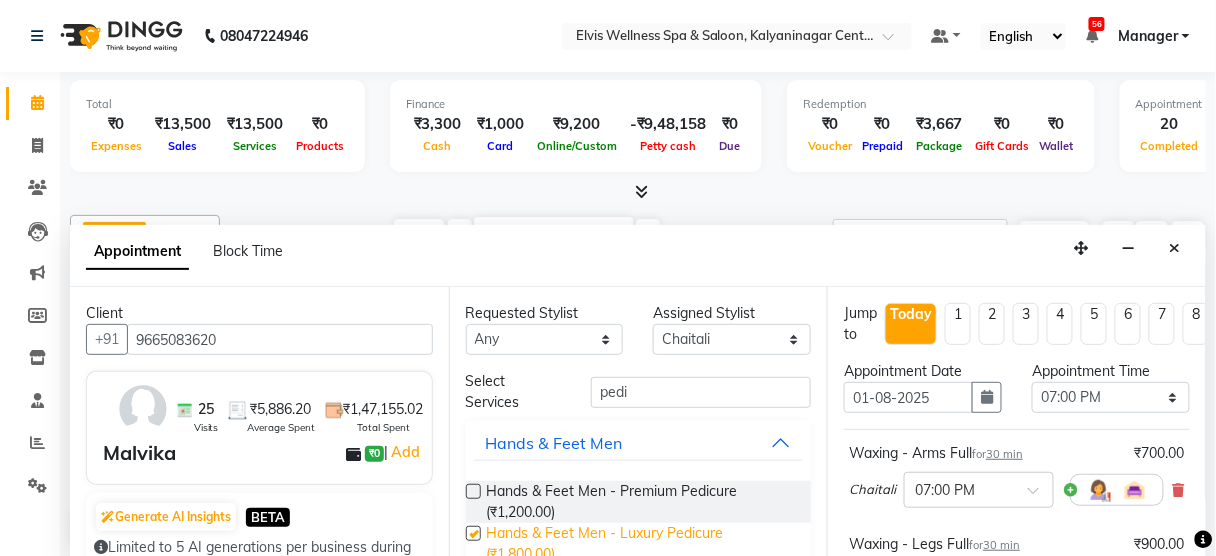 checkbox on "false" 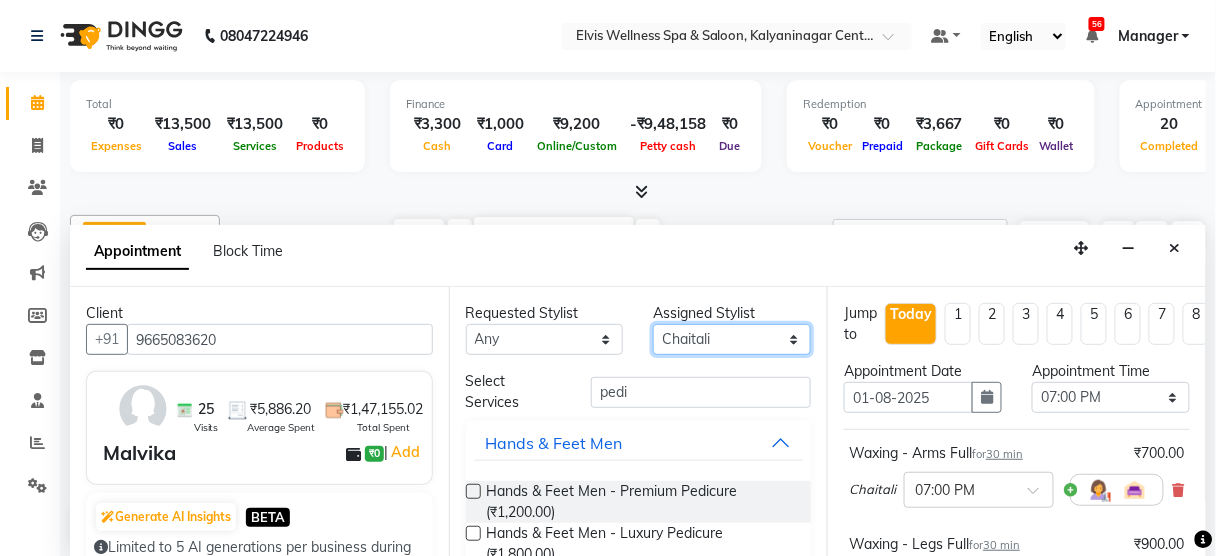 click on "Select Aien Aman among Anju Anna baner staff Bepeto Bunty Chaitali Eunice Jay Katrin Khumpo kothrud staff KP staff Kundan lachu Lelen Lucy Manager Marvin Masoni mimin Ming nancy Noang Rahul RAMBO Reena Sachin sarla Savitri slita Sumitra Thon Viman nagar staff yanchen" at bounding box center (732, 339) 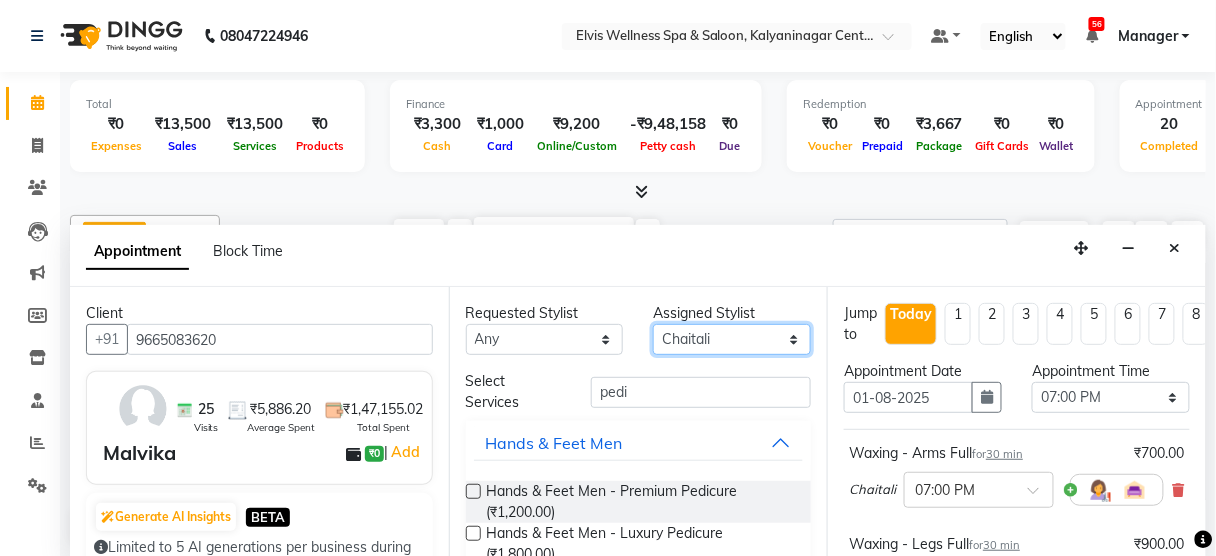 select on "59835" 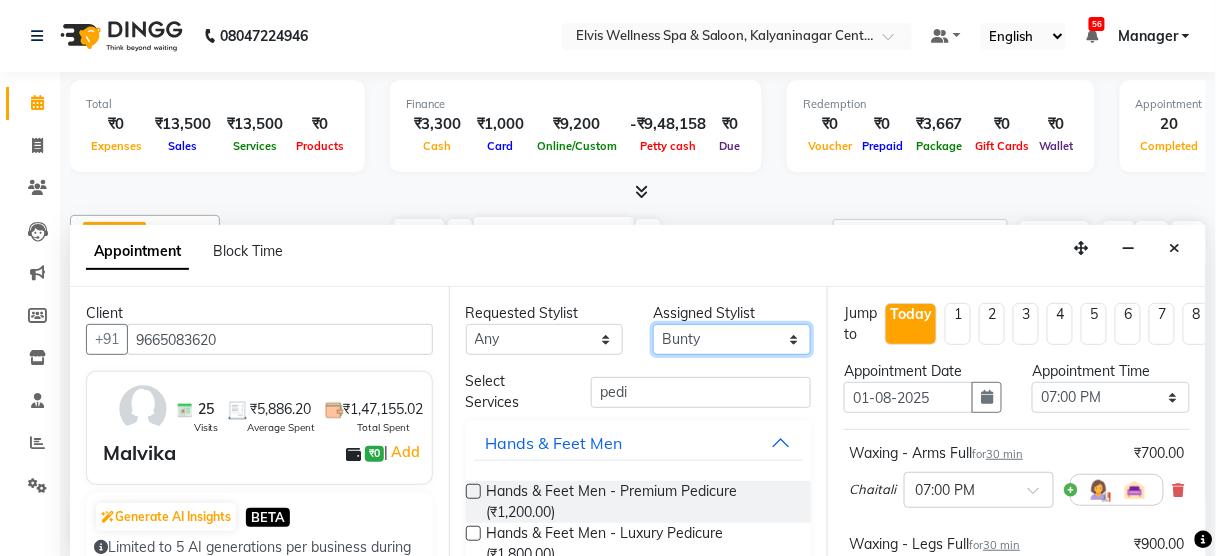 click on "Select Aien Aman among Anju Anna baner staff Bepeto Bunty Chaitali Eunice Jay Katrin Khumpo kothrud staff KP staff Kundan lachu Lelen Lucy Manager Marvin Masoni mimin Ming nancy Noang Rahul RAMBO Reena Sachin sarla Savitri slita Sumitra Thon Viman nagar staff yanchen" at bounding box center [732, 339] 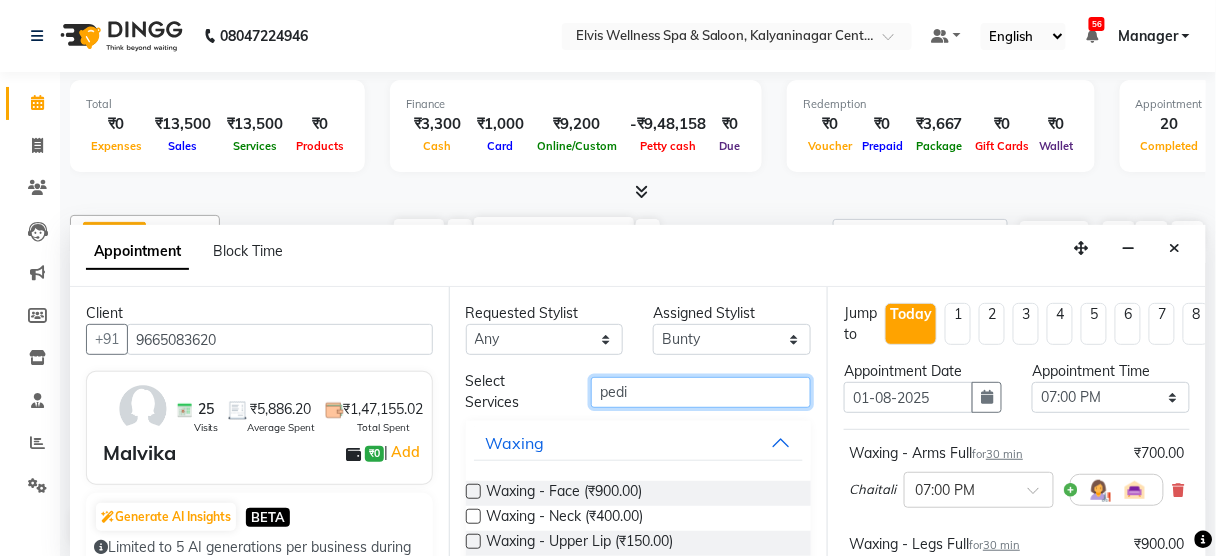drag, startPoint x: 650, startPoint y: 388, endPoint x: 457, endPoint y: 404, distance: 193.66208 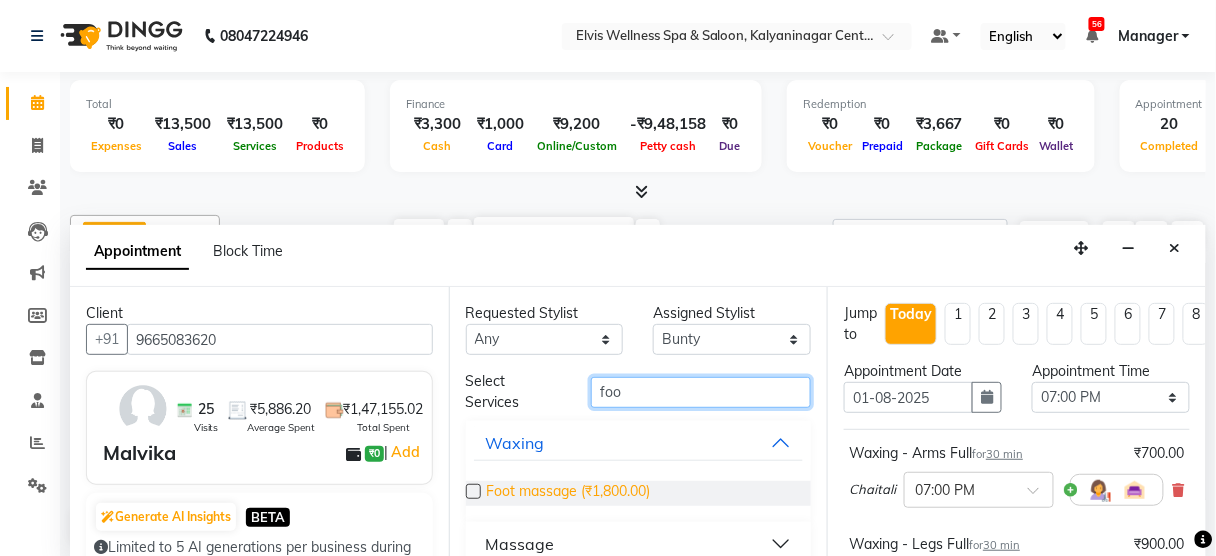 type on "foo" 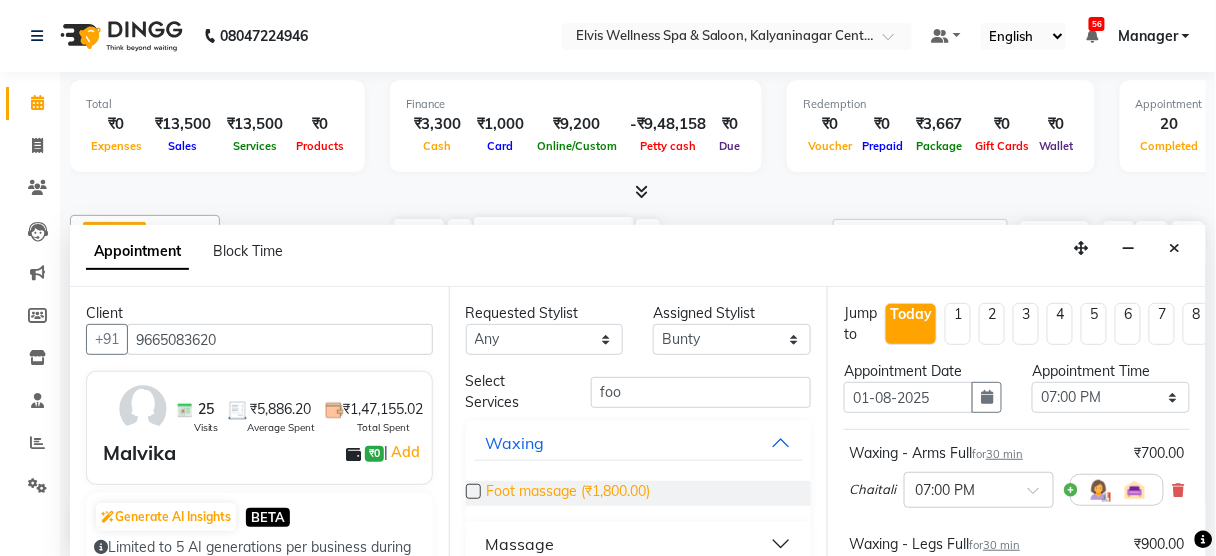 click on "Foot massage  (₹1,800.00)" at bounding box center (569, 493) 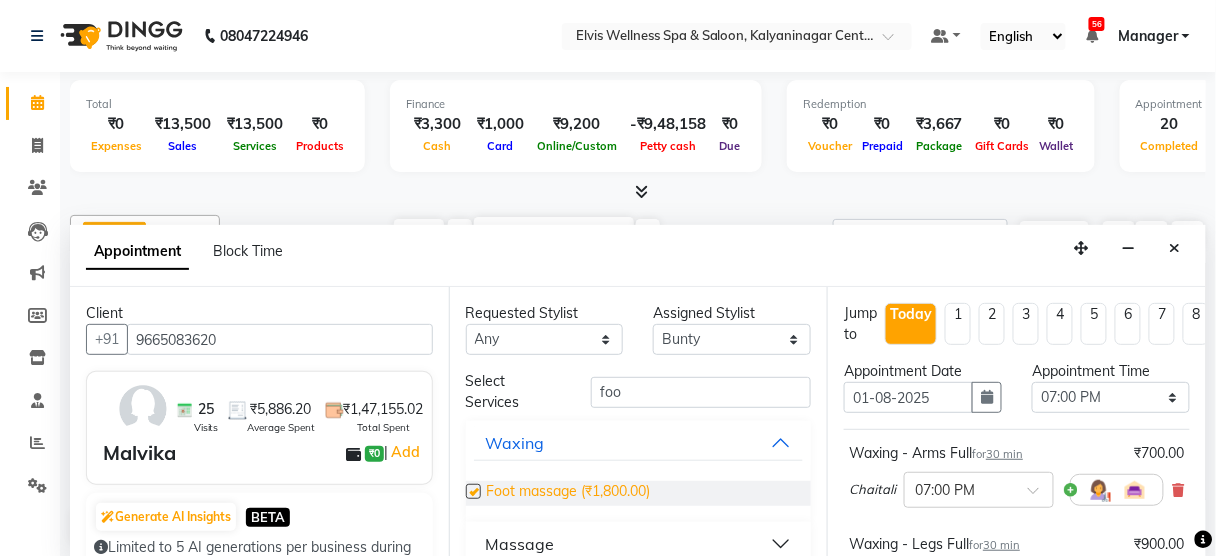 checkbox on "false" 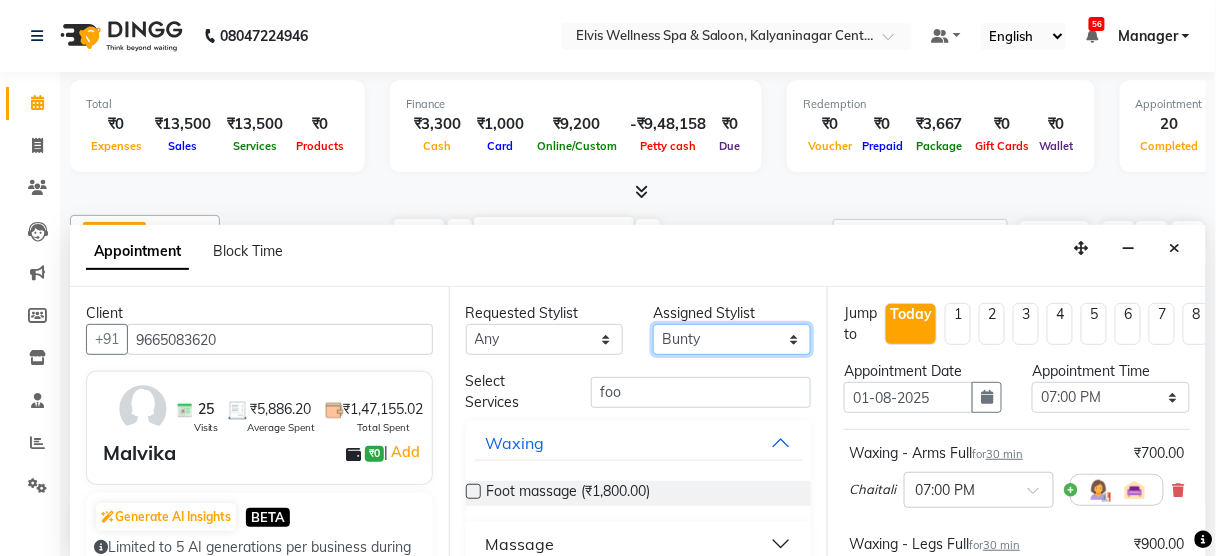 click on "Select Aien Aman among Anju Anna baner staff Bepeto Bunty Chaitali Eunice Jay Katrin Khumpo kothrud staff KP staff Kundan lachu Lelen Lucy Manager Marvin Masoni mimin Ming nancy Noang Rahul RAMBO Reena Sachin sarla Savitri slita Sumitra Thon Viman nagar staff yanchen" at bounding box center (732, 339) 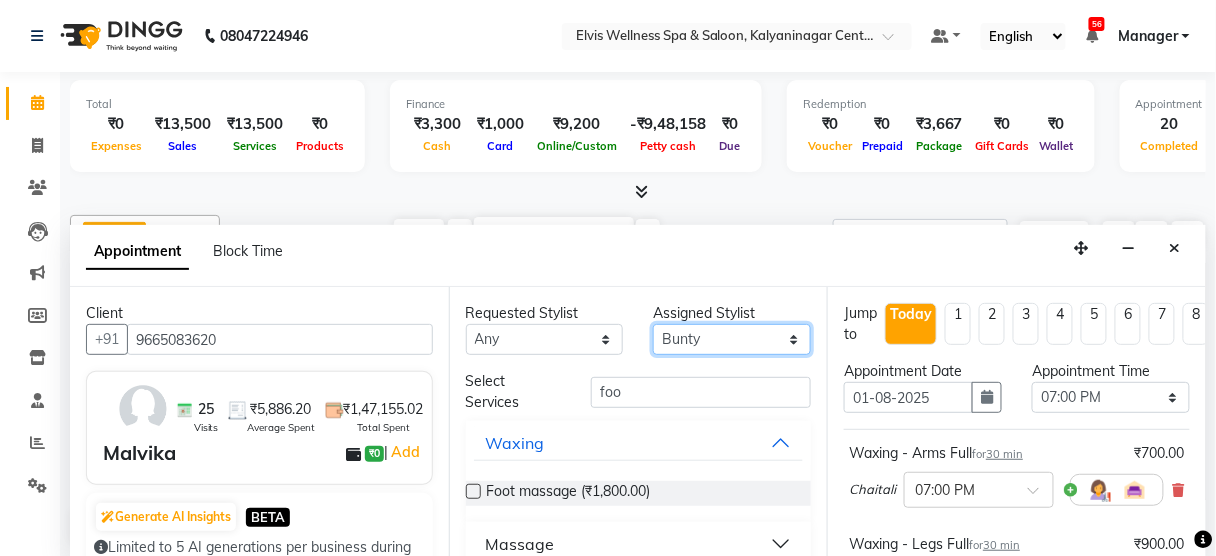 select on "48152" 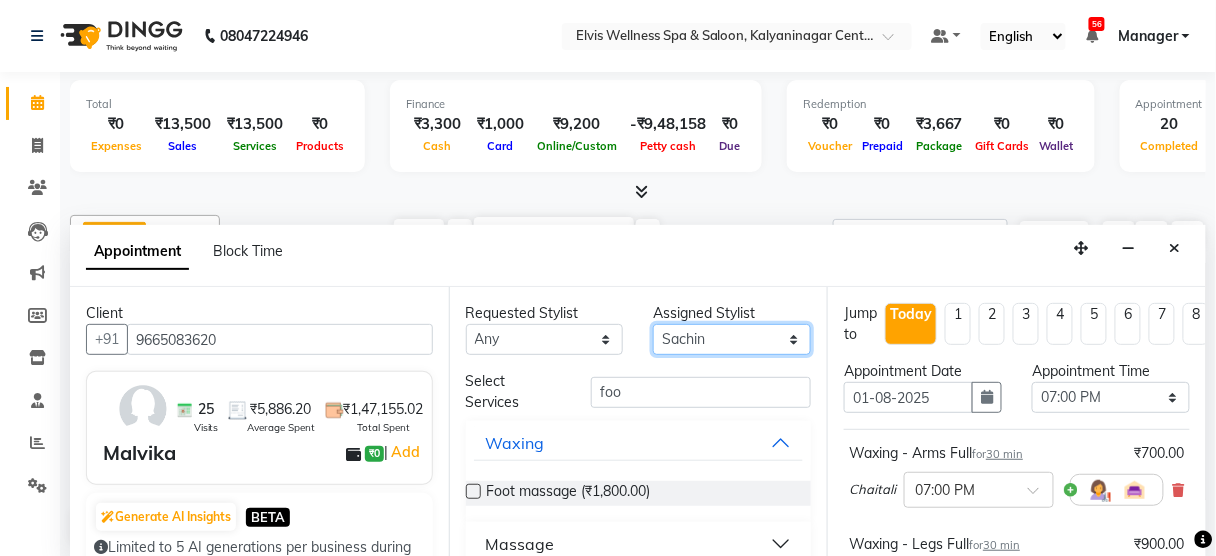 click on "Select Aien Aman among Anju Anna baner staff Bepeto Bunty Chaitali Eunice Jay Katrin Khumpo kothrud staff KP staff Kundan lachu Lelen Lucy Manager Marvin Masoni mimin Ming nancy Noang Rahul RAMBO Reena Sachin sarla Savitri slita Sumitra Thon Viman nagar staff yanchen" at bounding box center [732, 339] 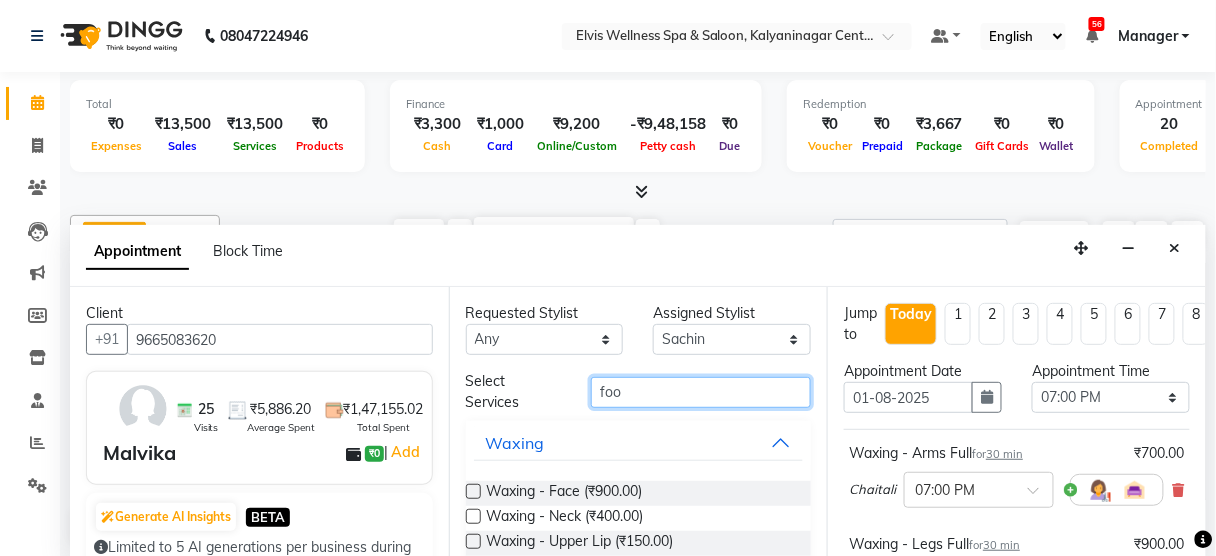 drag, startPoint x: 670, startPoint y: 392, endPoint x: 506, endPoint y: 402, distance: 164.3046 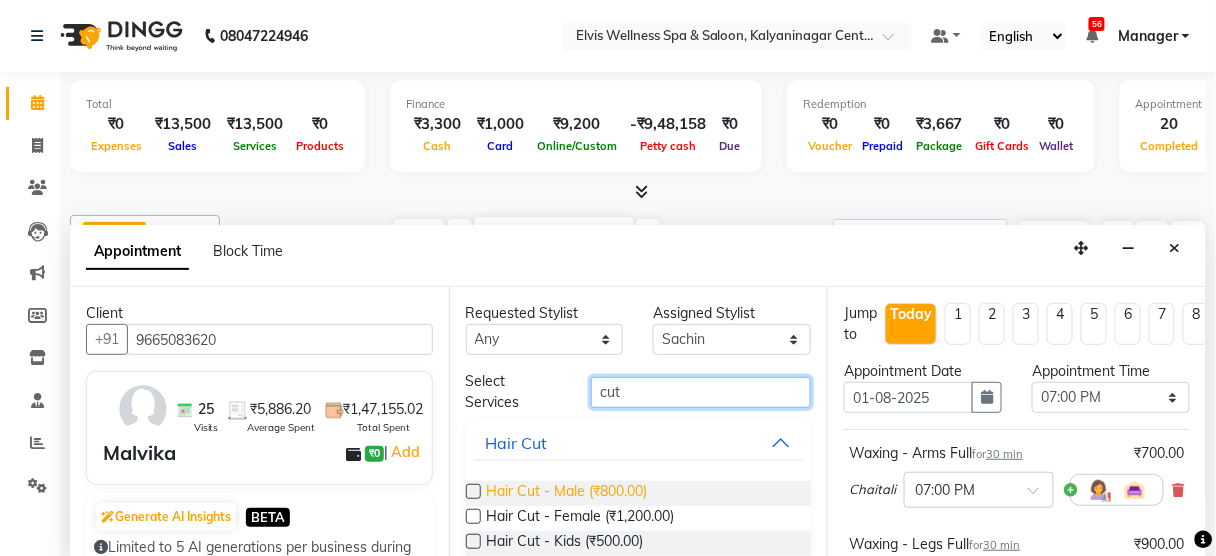 type on "cut" 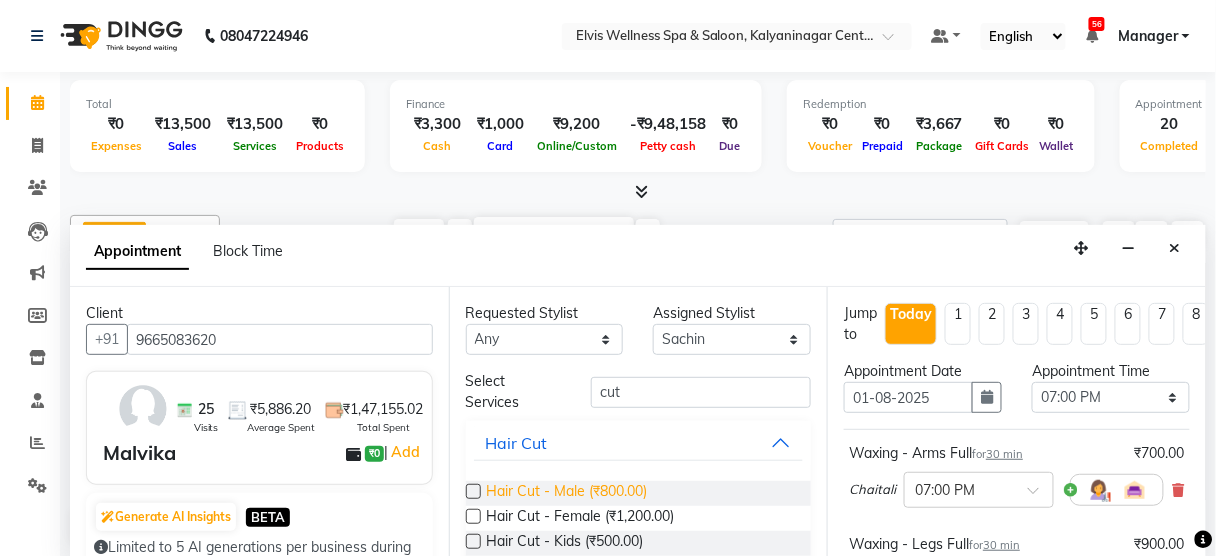 click on "Hair Cut - Male (₹800.00)" at bounding box center (567, 493) 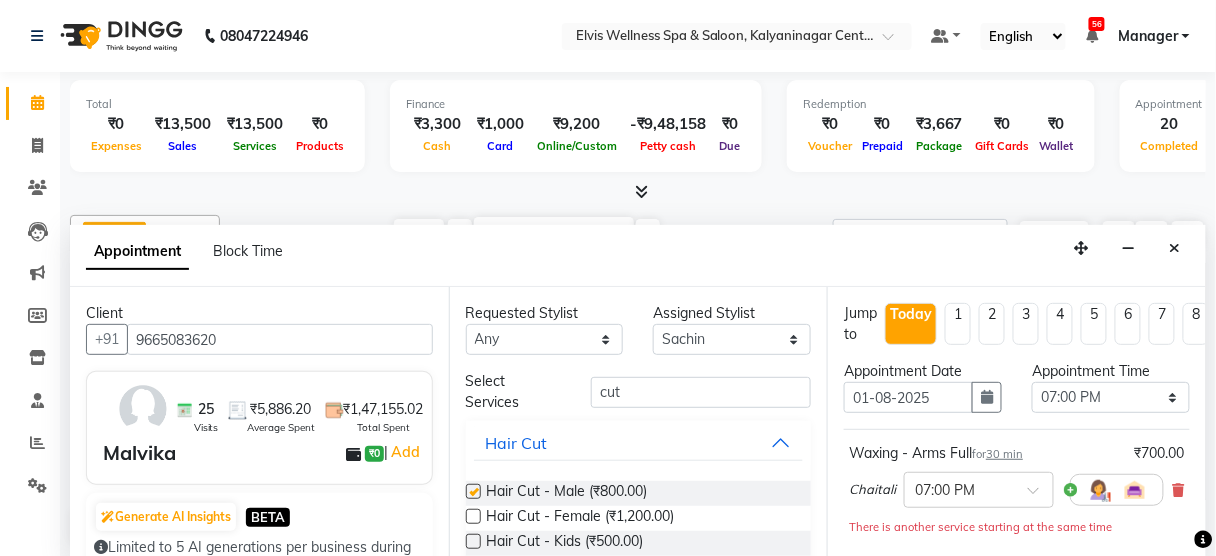 checkbox on "false" 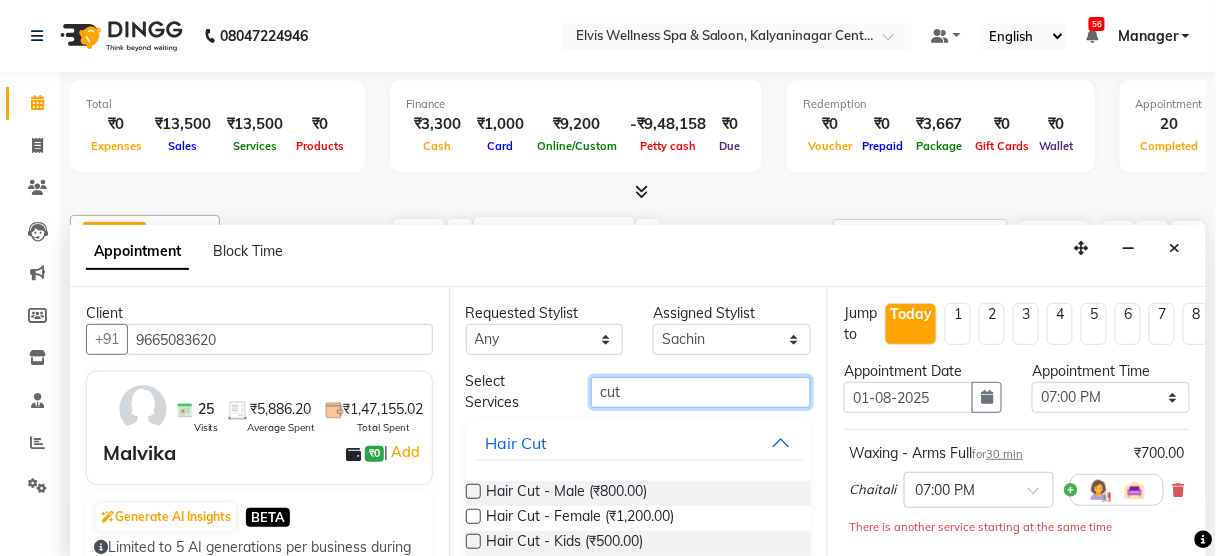 drag, startPoint x: 657, startPoint y: 376, endPoint x: 615, endPoint y: 376, distance: 42 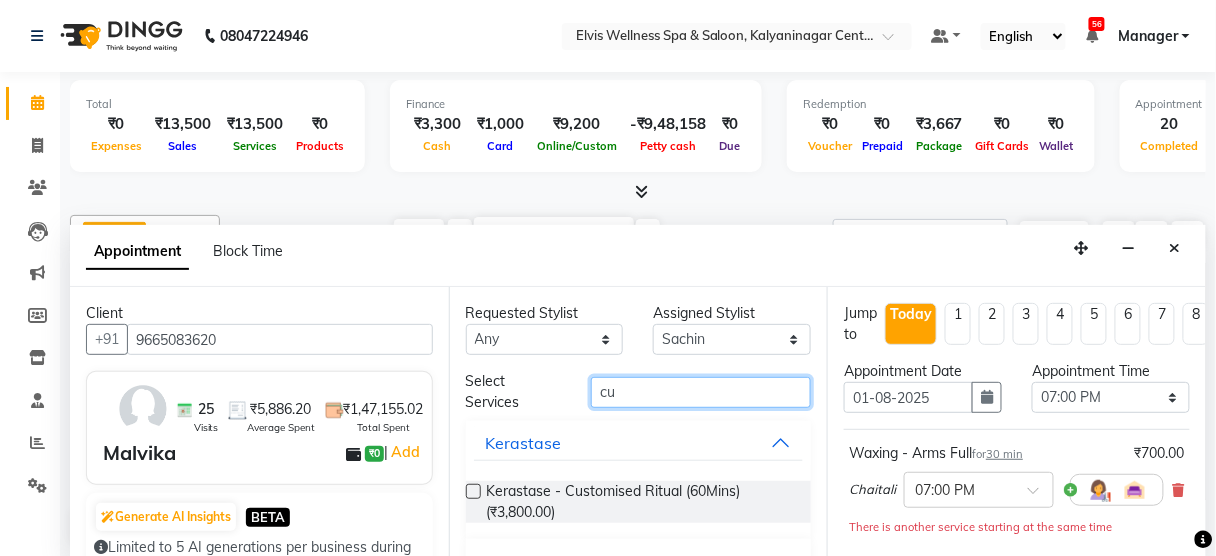 type on "c" 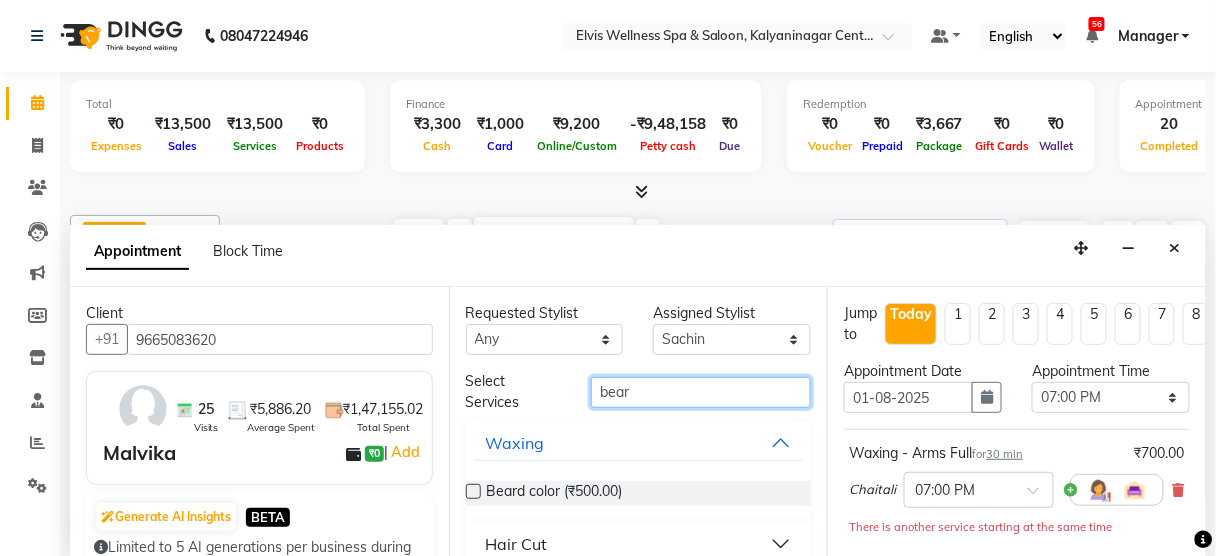 scroll, scrollTop: 23, scrollLeft: 0, axis: vertical 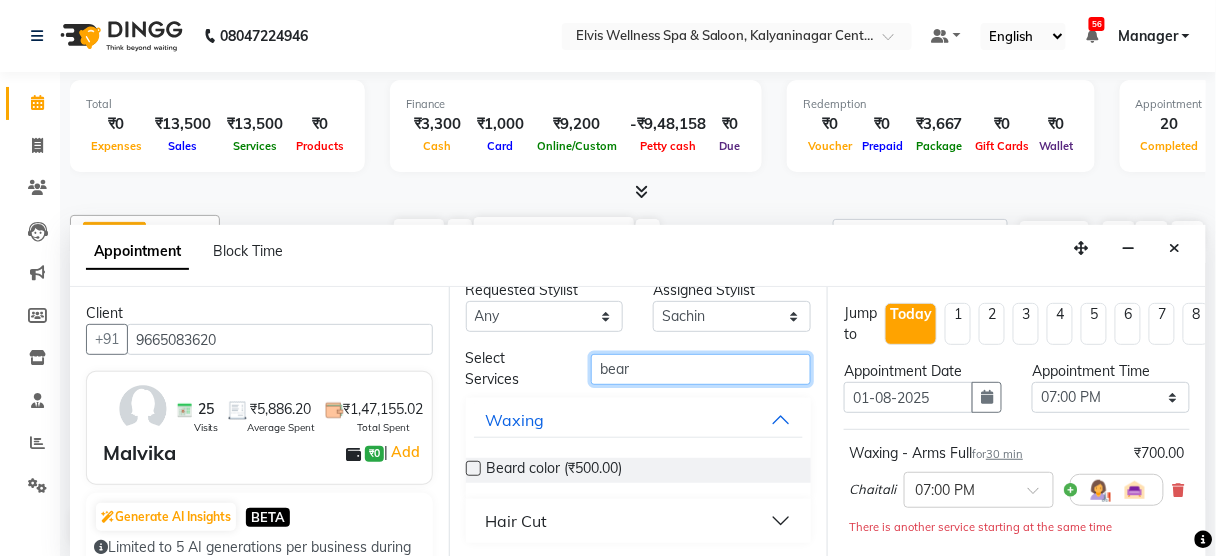 type on "bear" 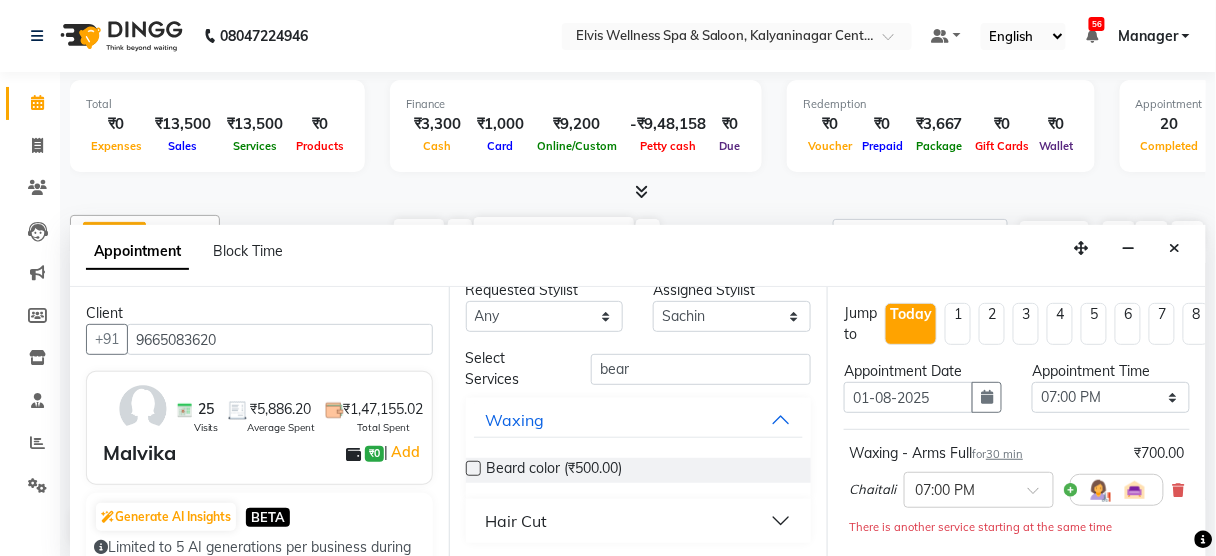 click on "Hair Cut" at bounding box center [517, 521] 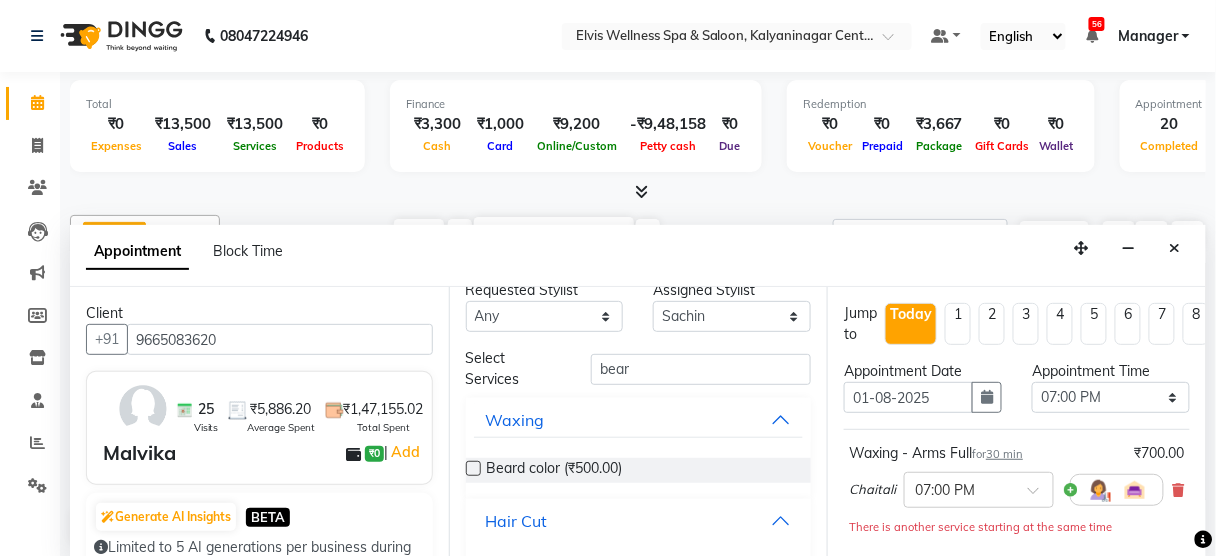 scroll, scrollTop: 80, scrollLeft: 0, axis: vertical 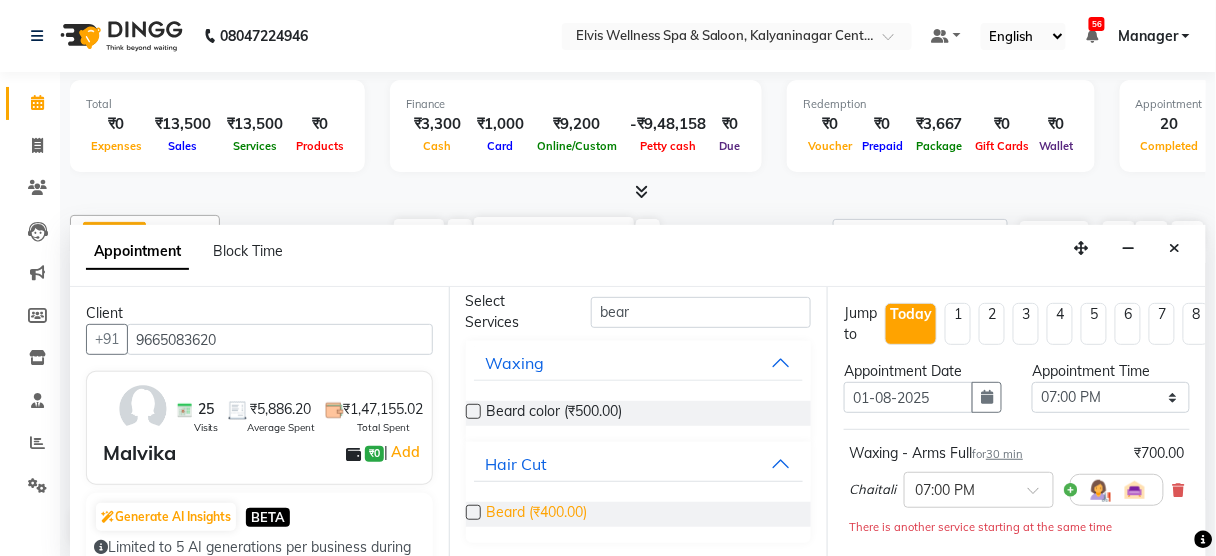 click on "Beard (₹400.00)" at bounding box center (537, 514) 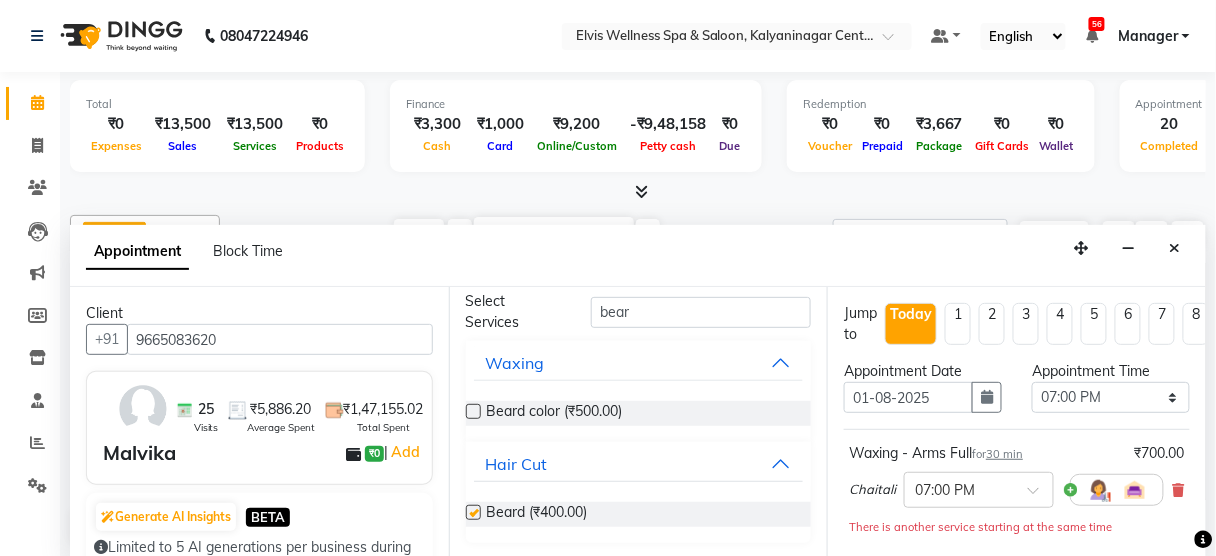 checkbox on "false" 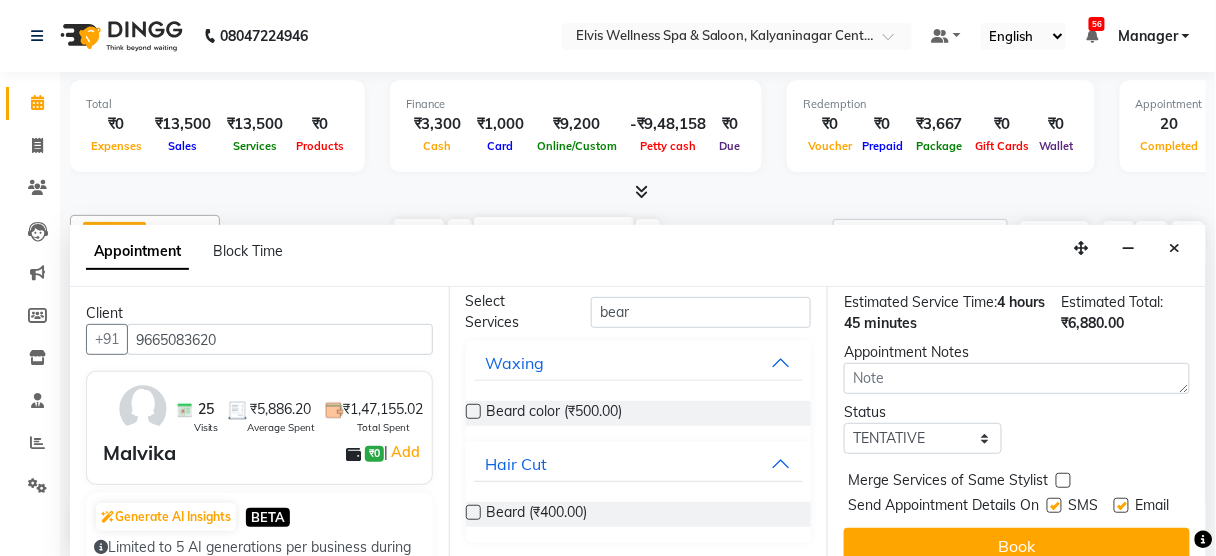 scroll, scrollTop: 1073, scrollLeft: 0, axis: vertical 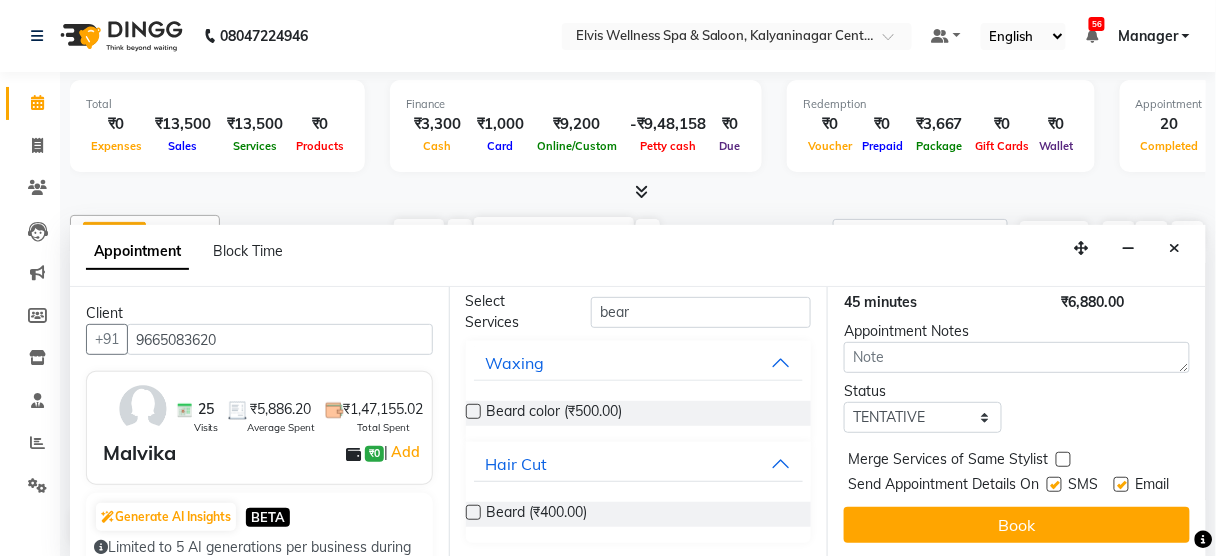 click at bounding box center [1054, 484] 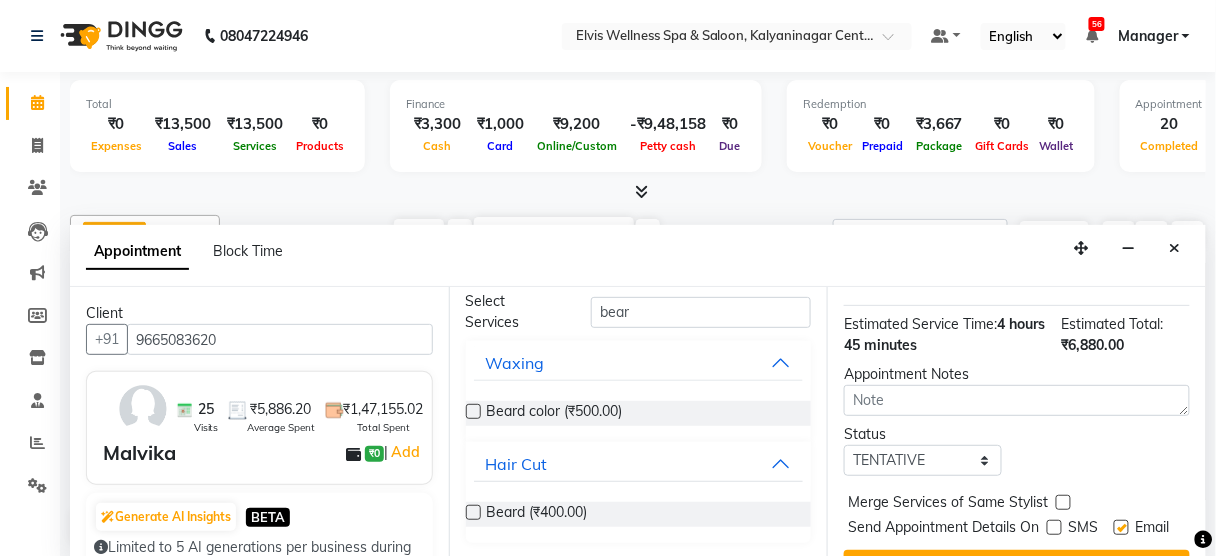 scroll, scrollTop: 1073, scrollLeft: 0, axis: vertical 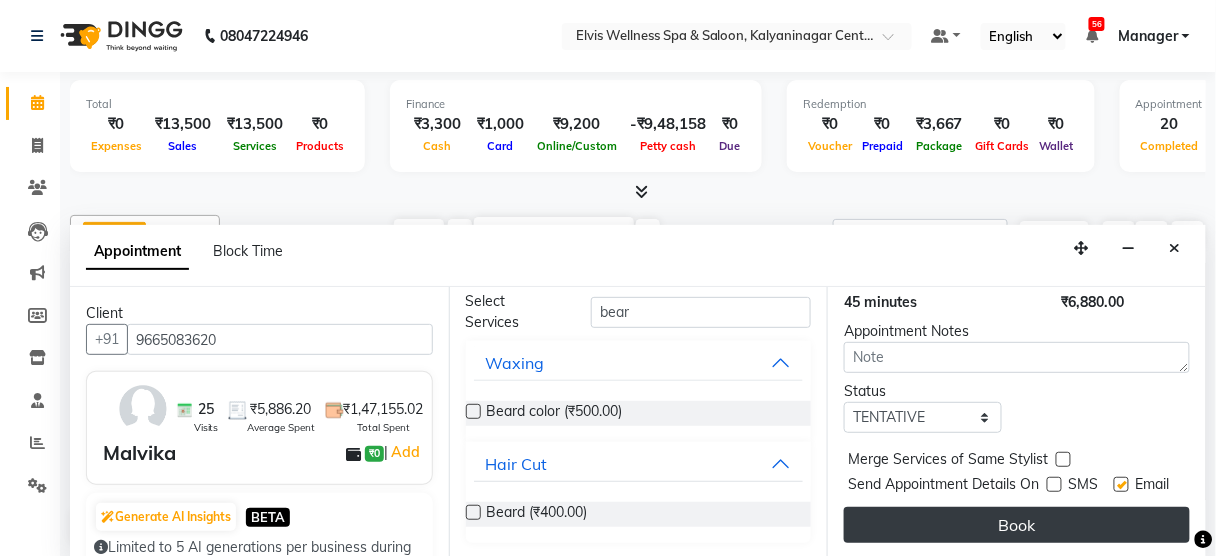 click on "Book" at bounding box center (1017, 525) 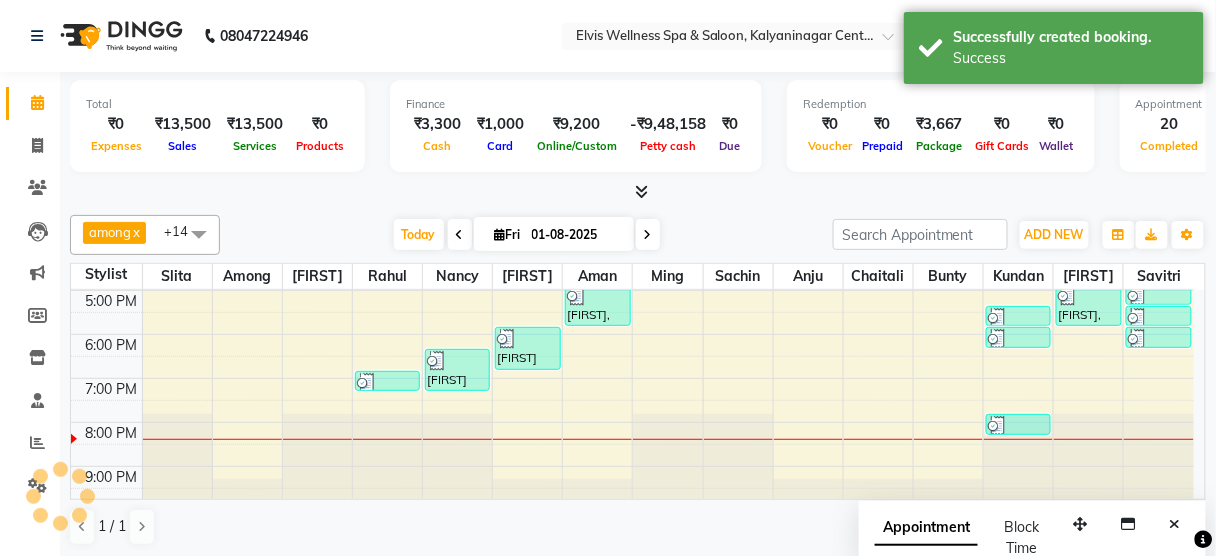 scroll, scrollTop: 0, scrollLeft: 0, axis: both 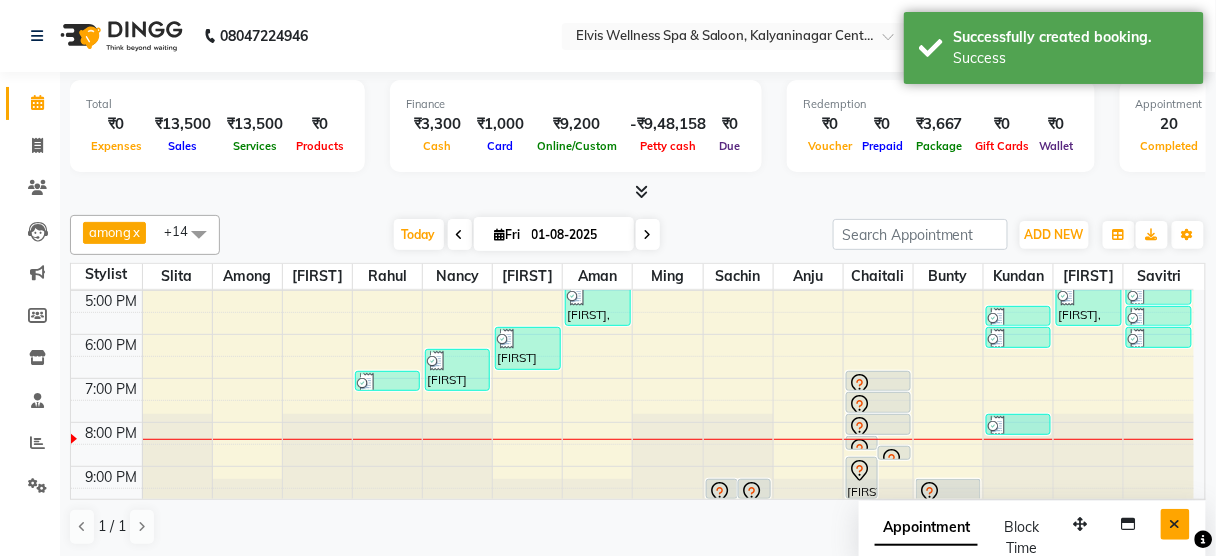 click at bounding box center (1175, 524) 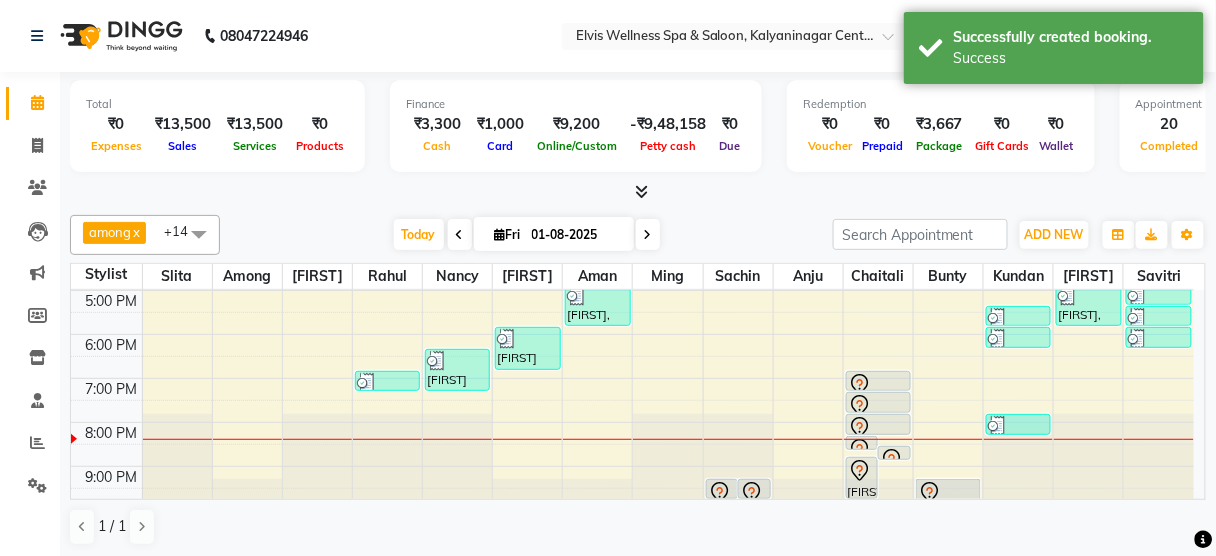 scroll, scrollTop: 0, scrollLeft: 0, axis: both 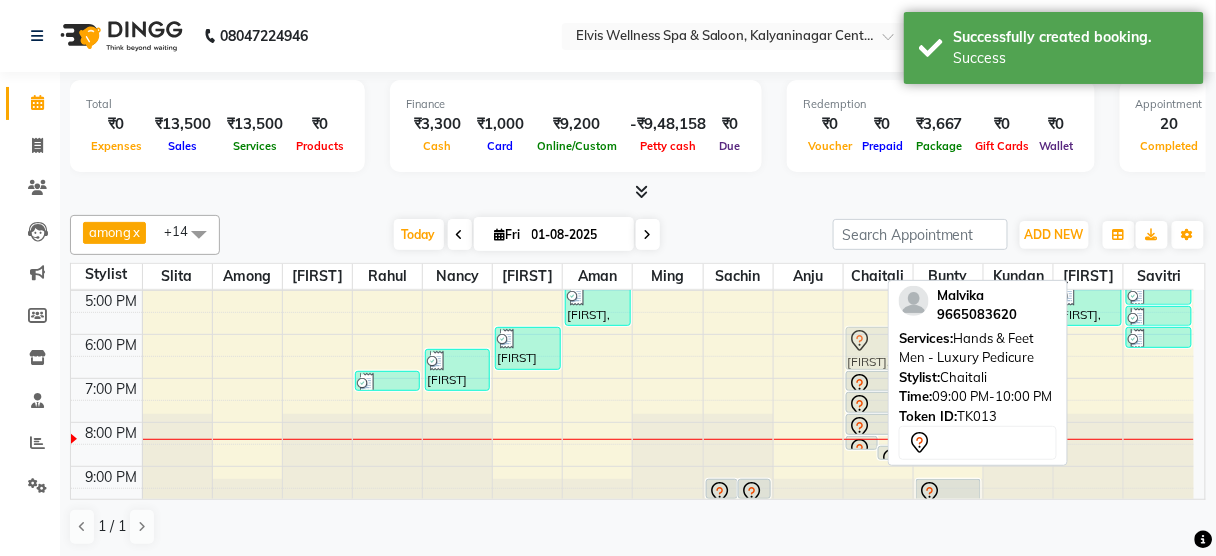 drag, startPoint x: 862, startPoint y: 481, endPoint x: 848, endPoint y: 352, distance: 129.75746 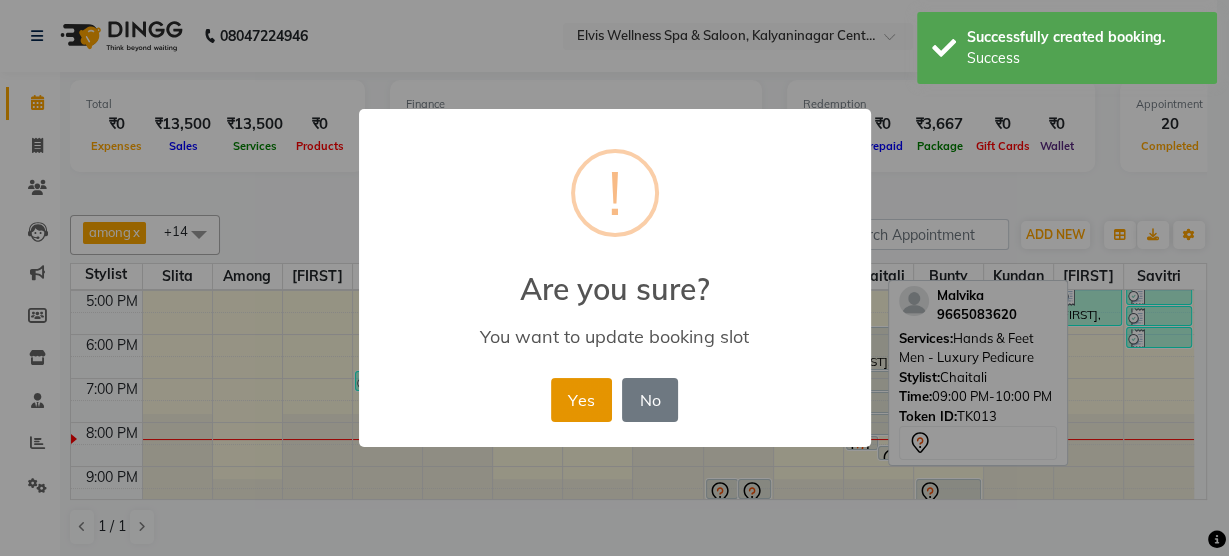 click on "Yes" at bounding box center [581, 400] 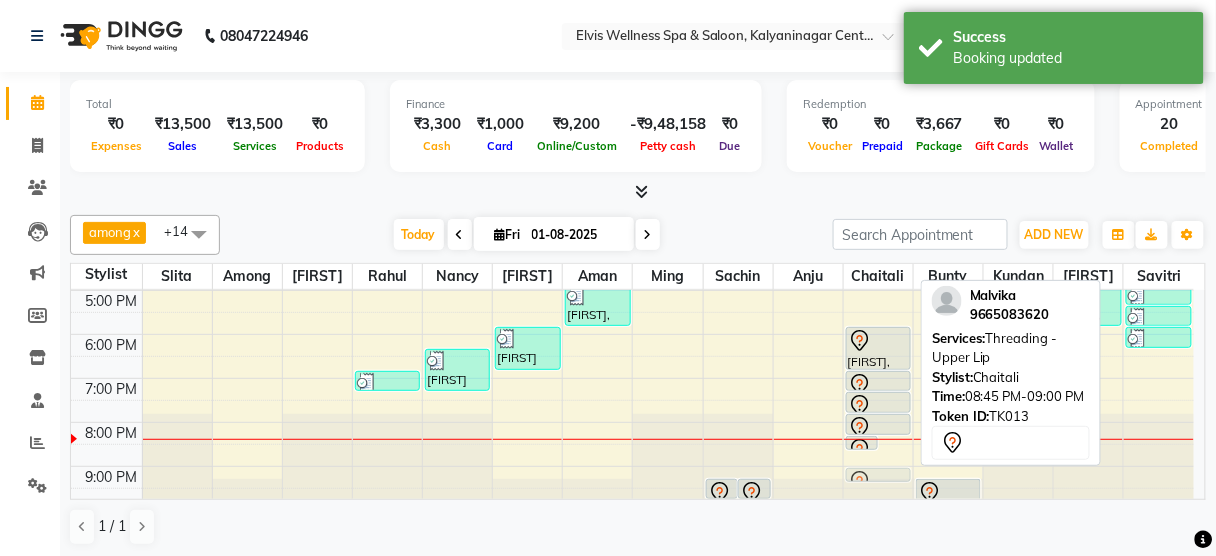 drag, startPoint x: 892, startPoint y: 447, endPoint x: 884, endPoint y: 460, distance: 15.264338 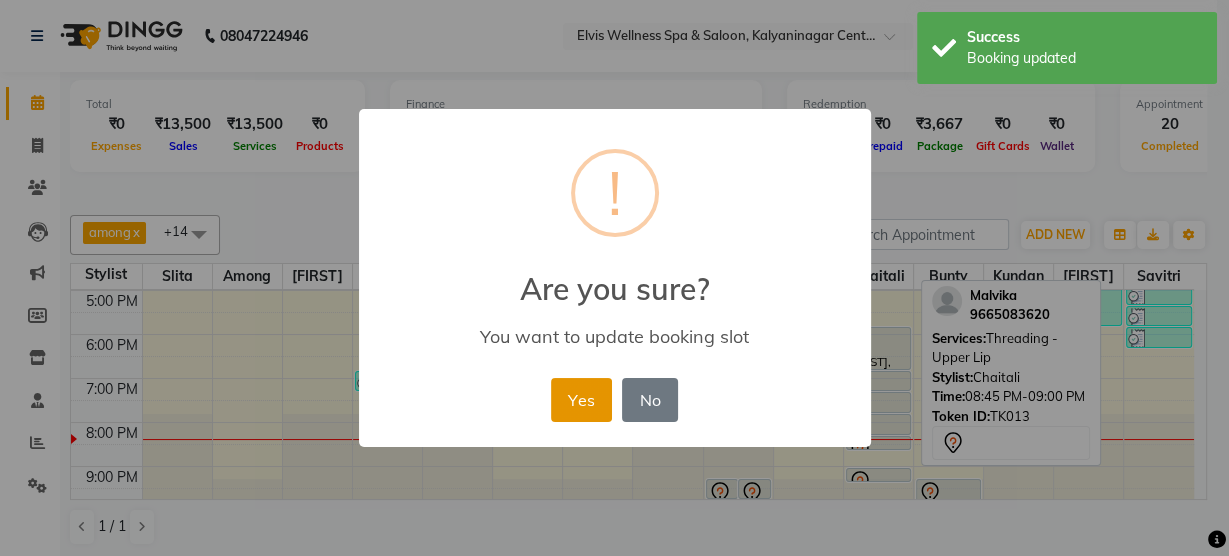 click on "Yes" at bounding box center [581, 400] 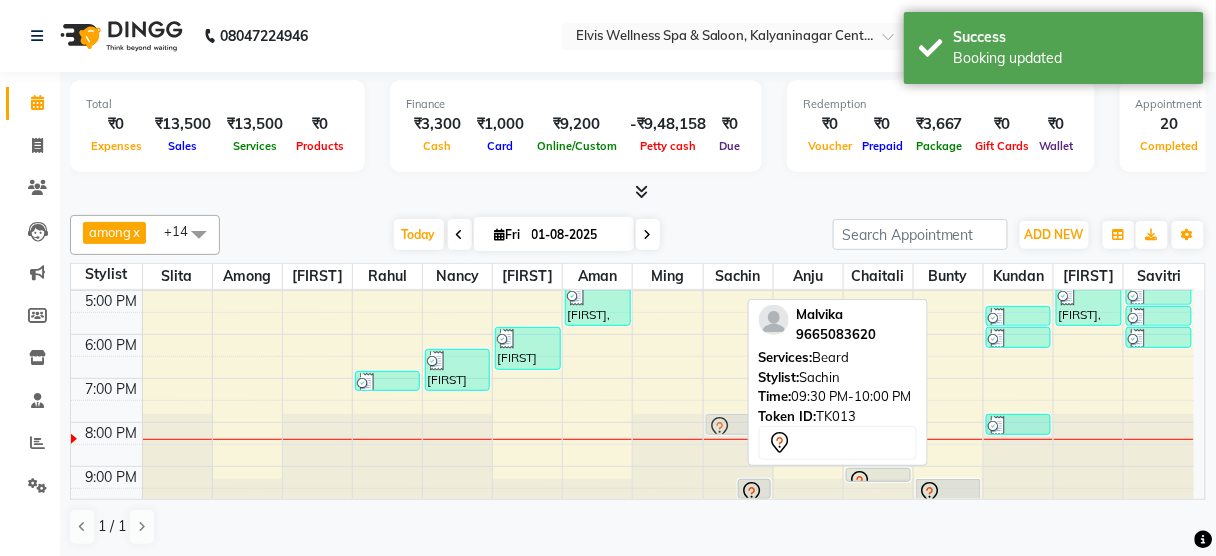 drag, startPoint x: 714, startPoint y: 481, endPoint x: 714, endPoint y: 417, distance: 64 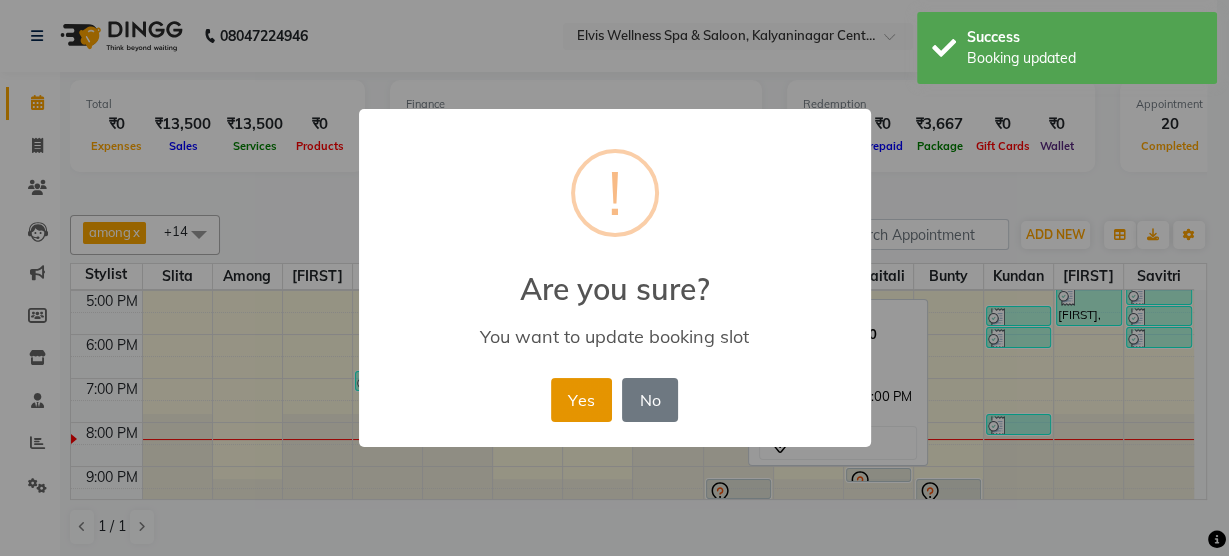 click on "Yes" at bounding box center (581, 400) 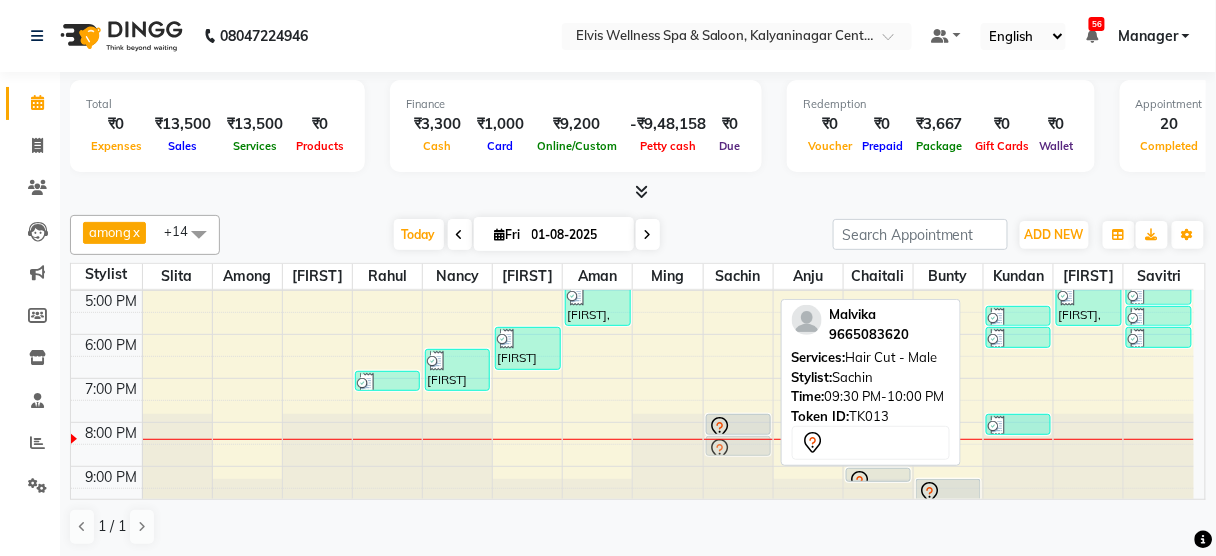 drag, startPoint x: 728, startPoint y: 483, endPoint x: 721, endPoint y: 449, distance: 34.713108 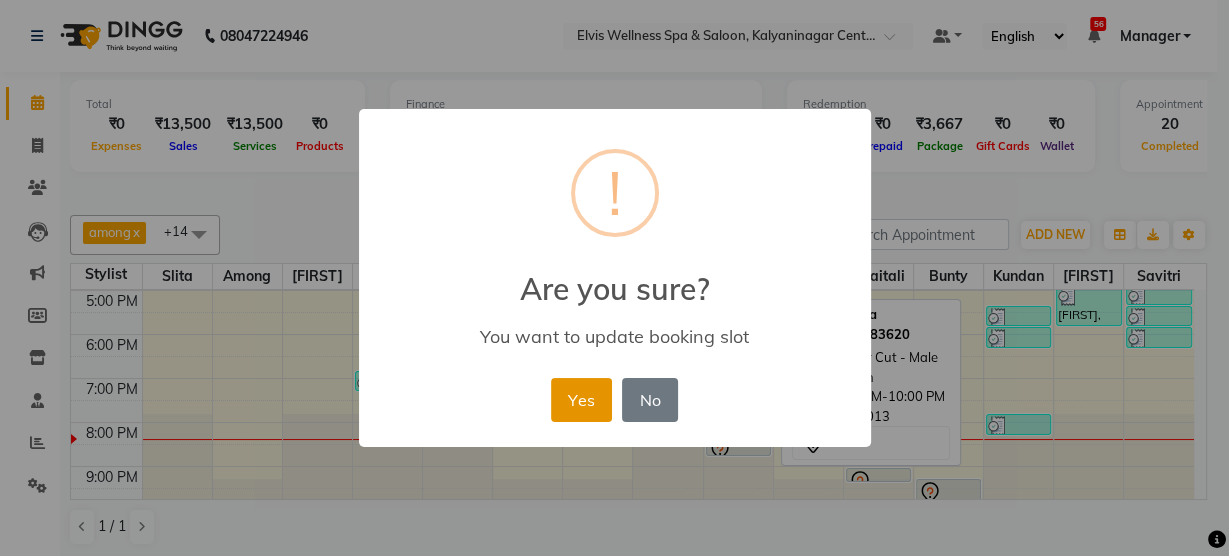 click on "Yes" at bounding box center (581, 400) 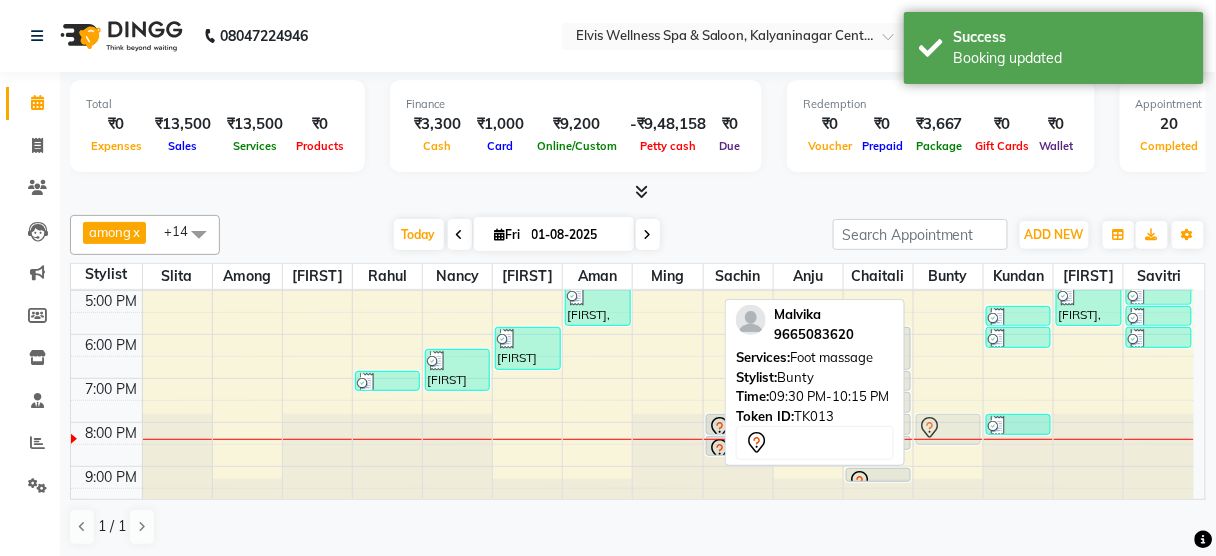 drag, startPoint x: 948, startPoint y: 483, endPoint x: 935, endPoint y: 426, distance: 58.463665 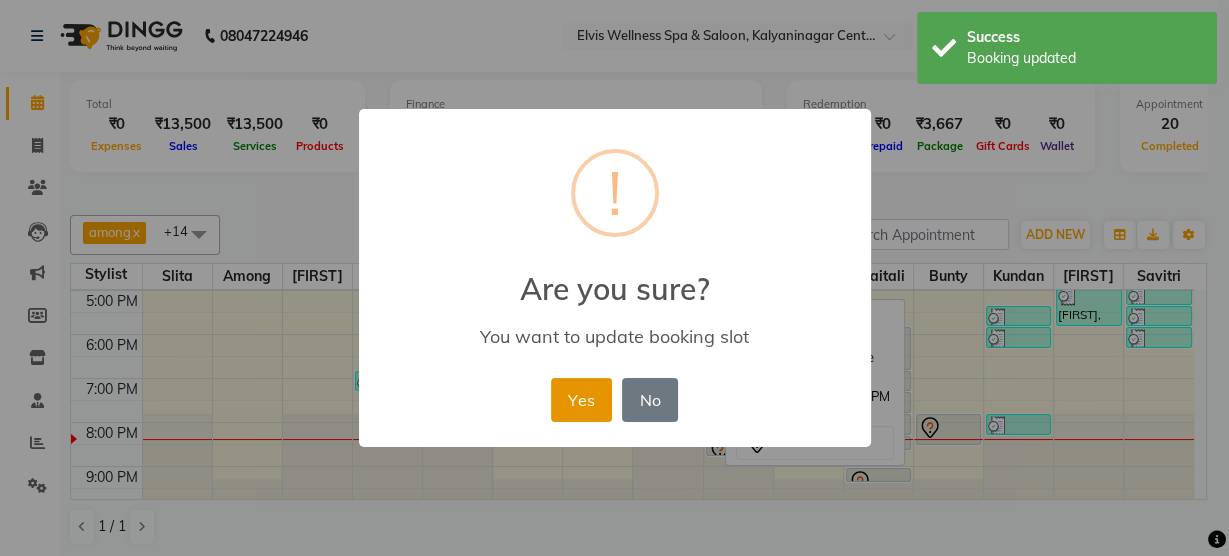 click on "Yes" at bounding box center (581, 400) 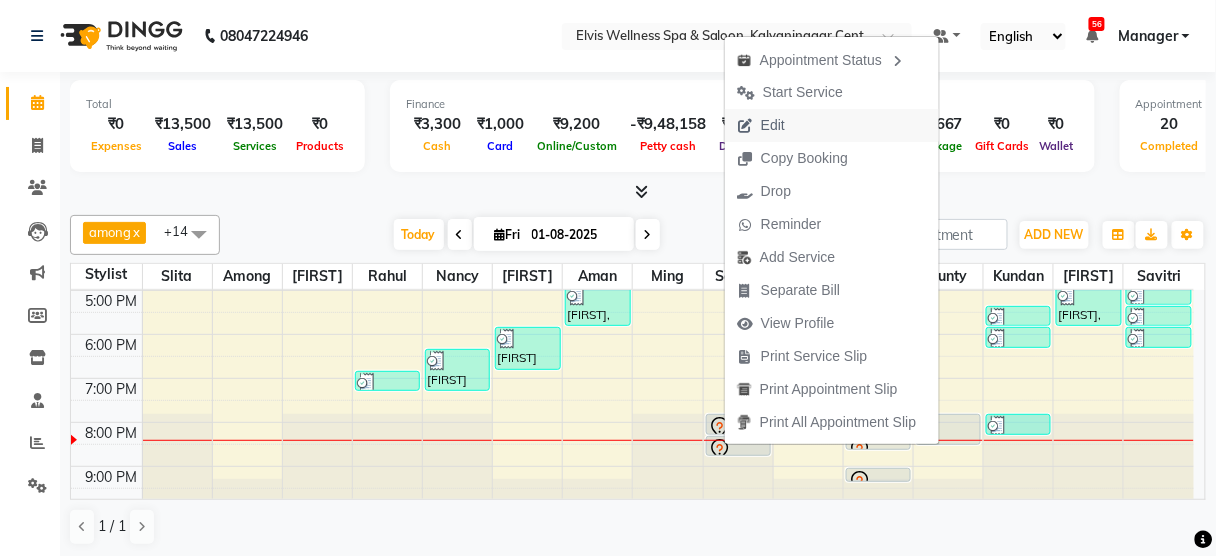 click on "Edit" at bounding box center [773, 125] 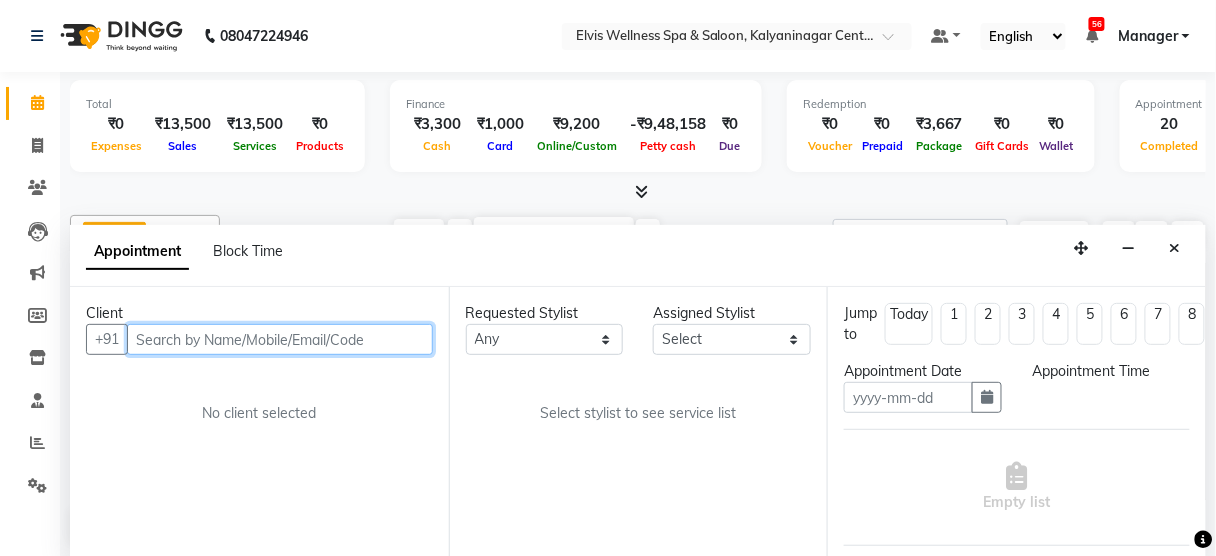 type on "01-08-2025" 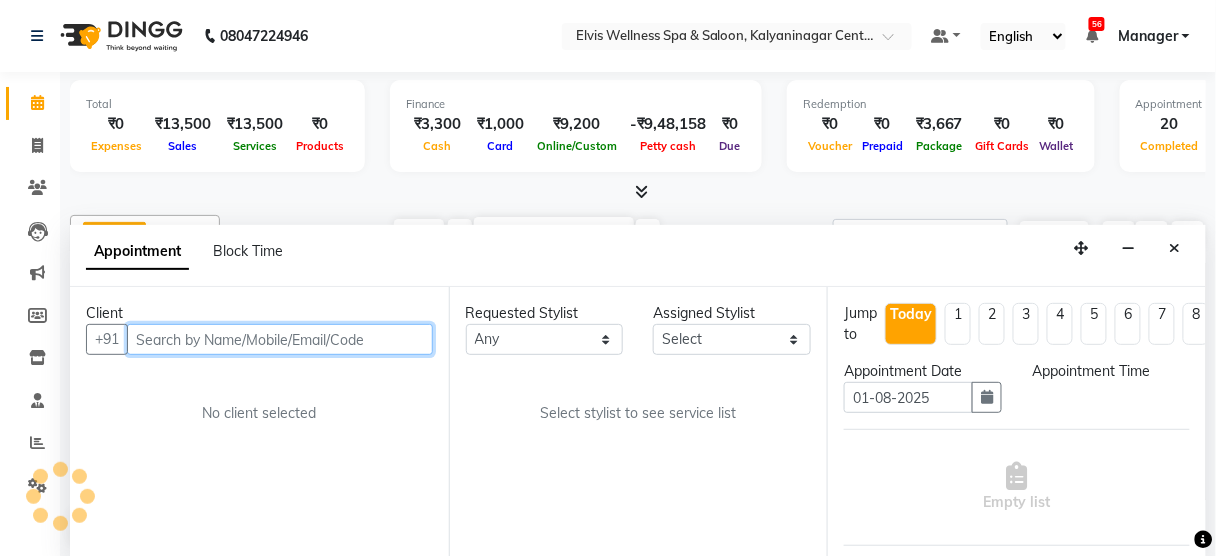 scroll, scrollTop: 395, scrollLeft: 0, axis: vertical 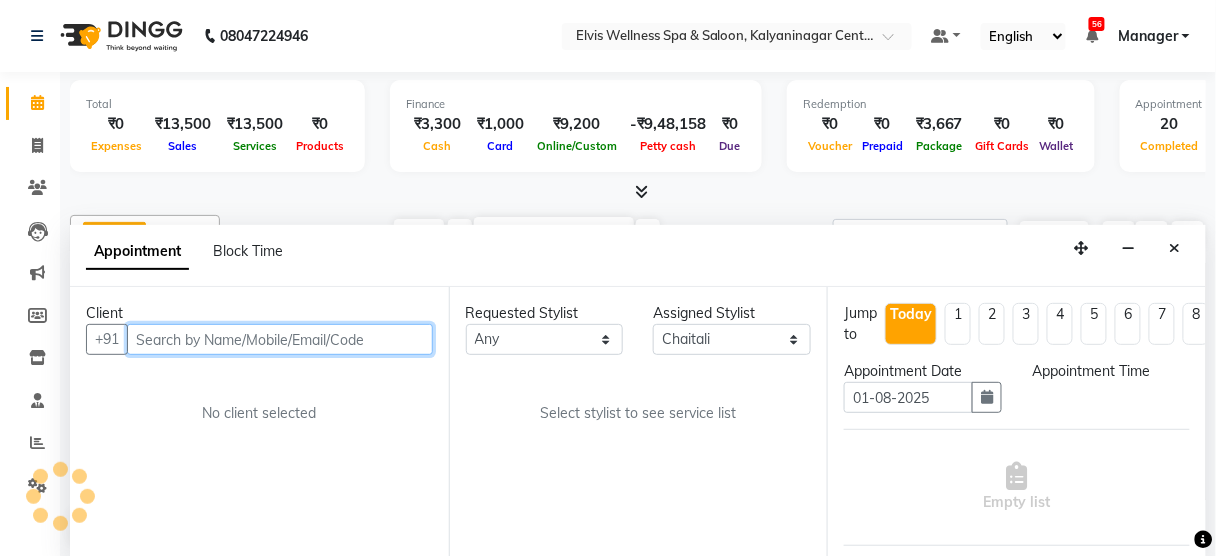 select on "1080" 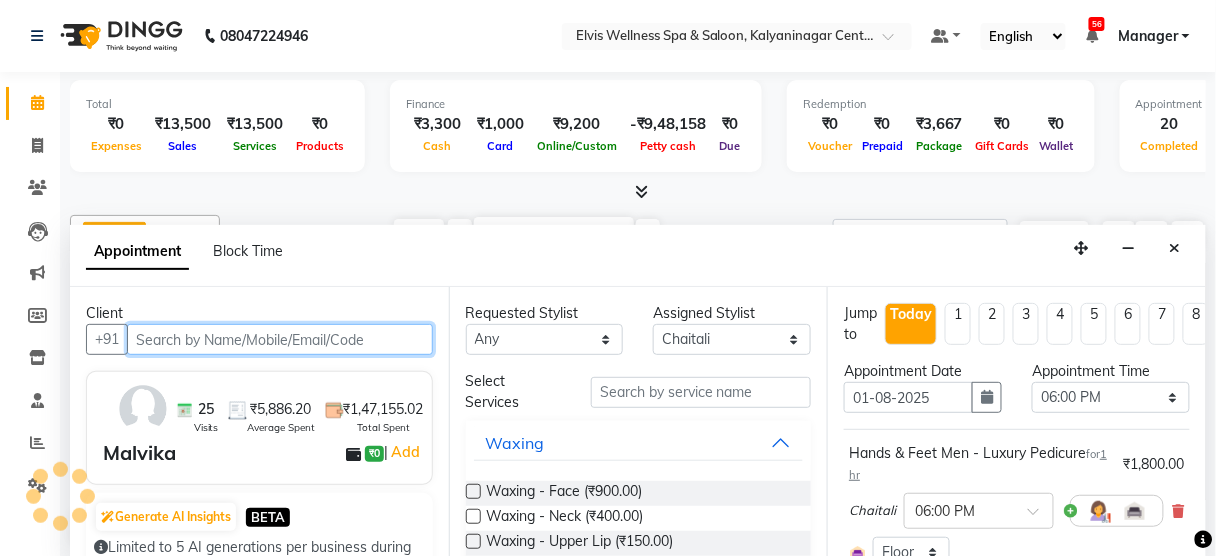 select on "2736" 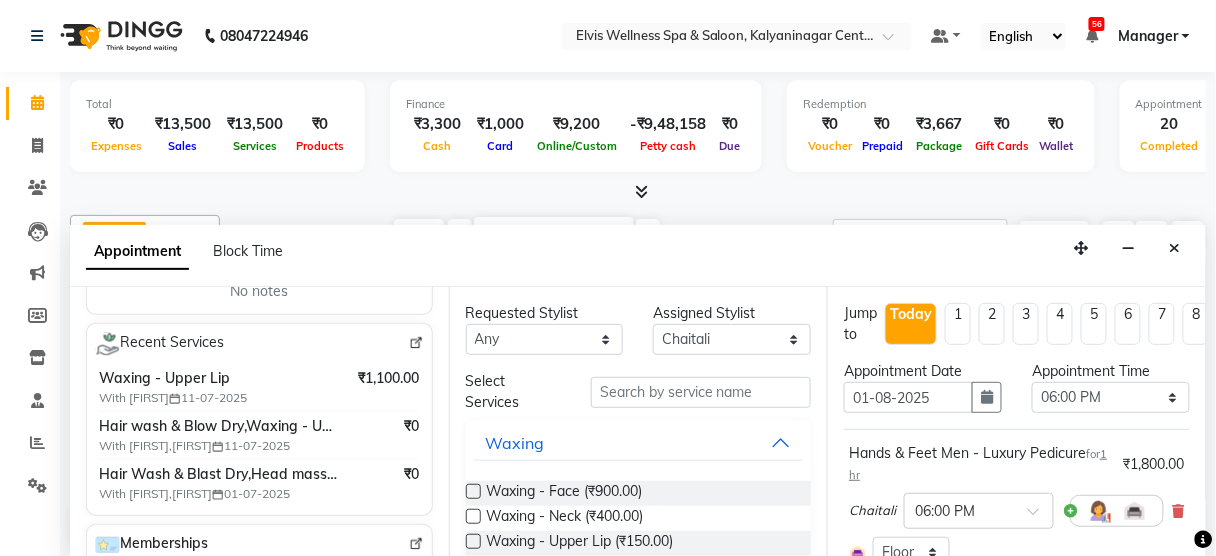 scroll, scrollTop: 357, scrollLeft: 0, axis: vertical 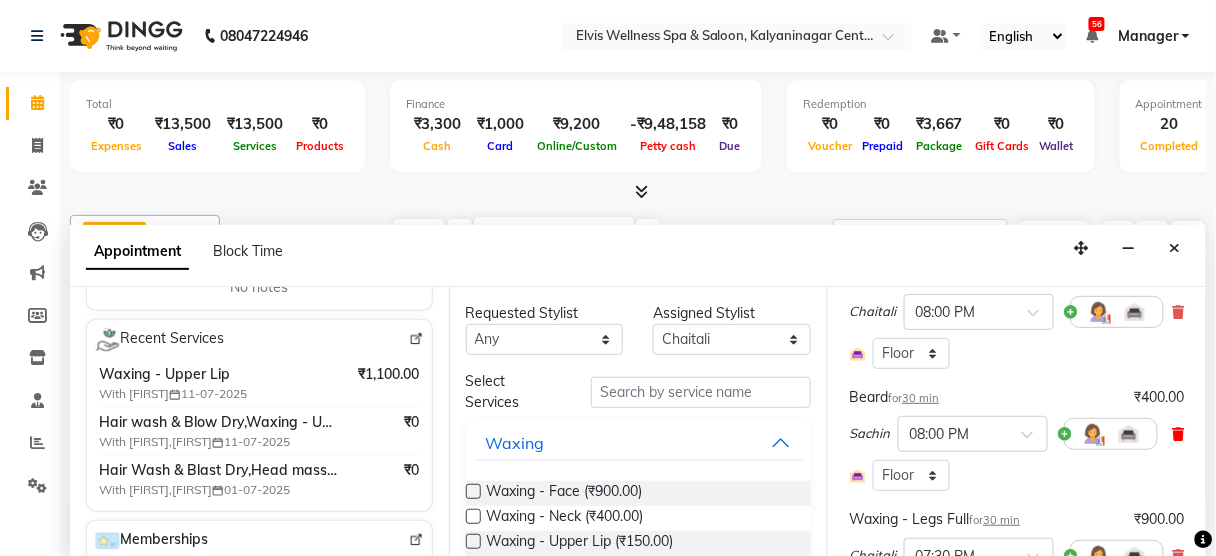 click at bounding box center (1179, 434) 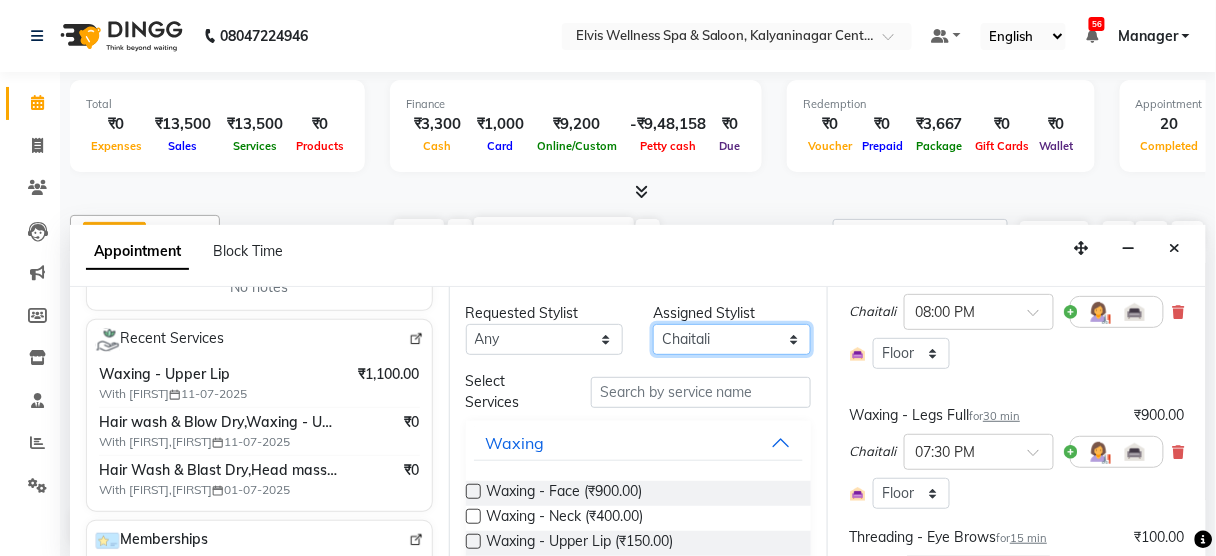 click on "Select Aien Aman among Anju Anna baner staff Bepeto Bunty Chaitali Eunice Jay Katrin Khumpo kothrud staff KP staff Kundan lachu Lelen Lucy Manager Marvin Masoni mimin Ming nancy Noang Rahul RAMBO Reena Sachin sarla Savitri slita Sumitra Thon Viman nagar staff yanchen" at bounding box center (732, 339) 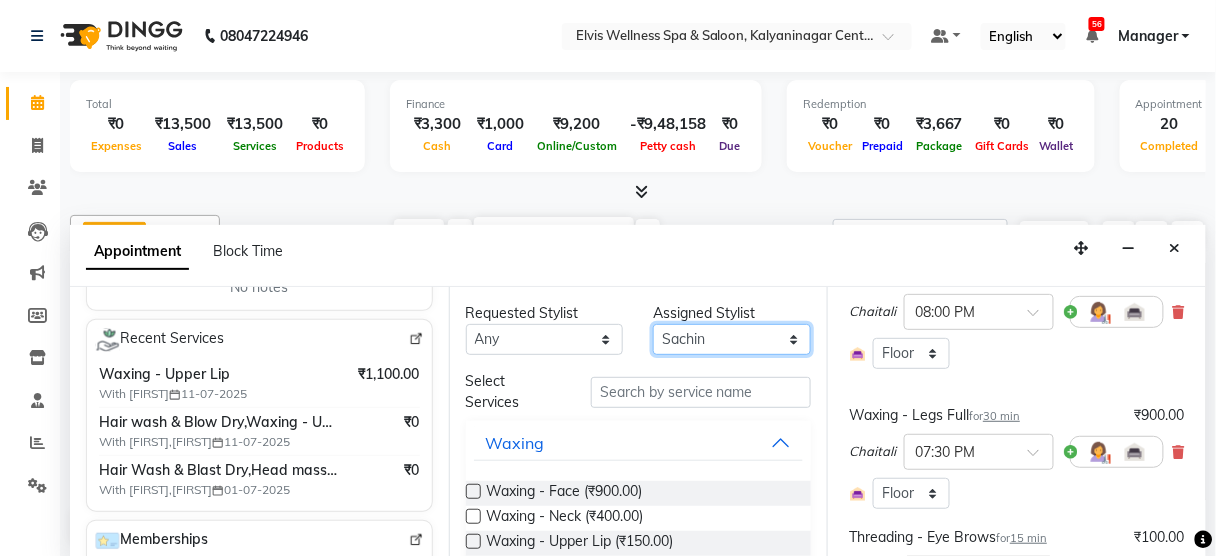 click on "Select Aien Aman among Anju Anna baner staff Bepeto Bunty Chaitali Eunice Jay Katrin Khumpo kothrud staff KP staff Kundan lachu Lelen Lucy Manager Marvin Masoni mimin Ming nancy Noang Rahul RAMBO Reena Sachin sarla Savitri slita Sumitra Thon Viman nagar staff yanchen" at bounding box center [732, 339] 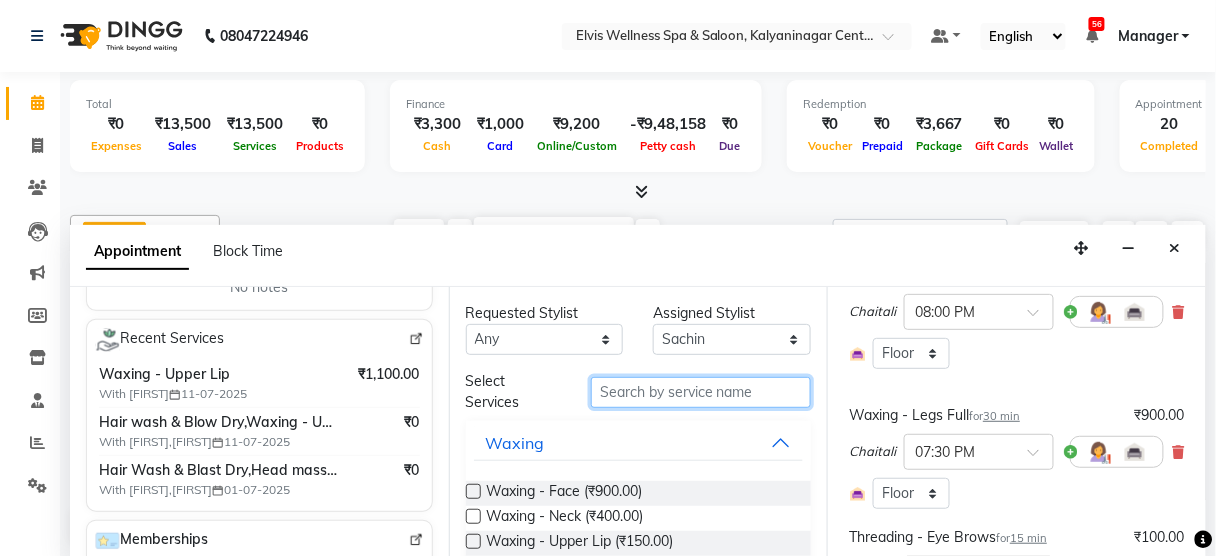 click at bounding box center (701, 392) 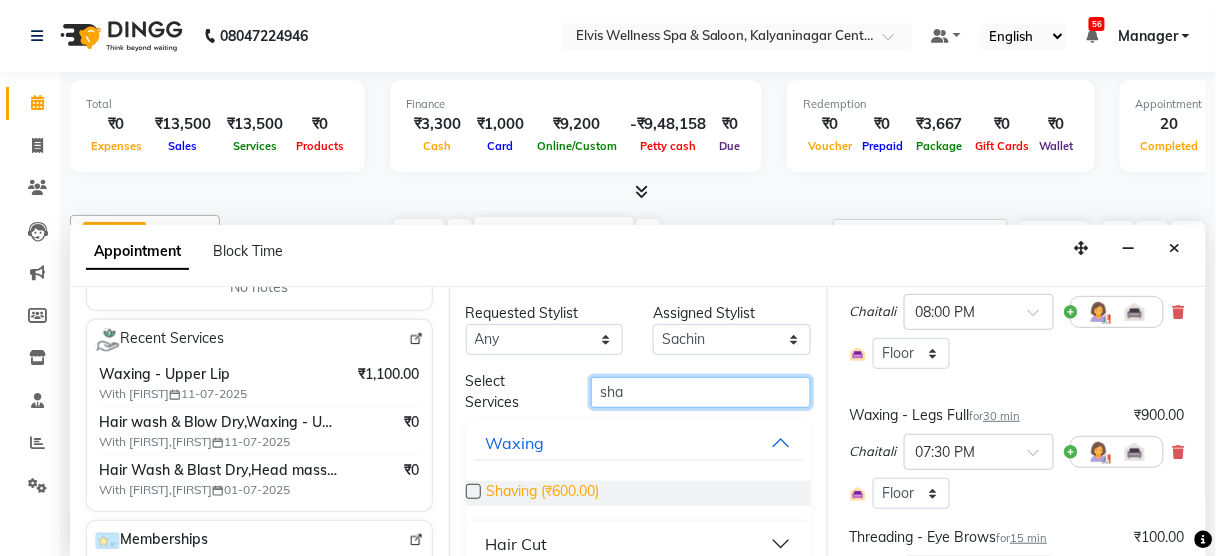 type on "sha" 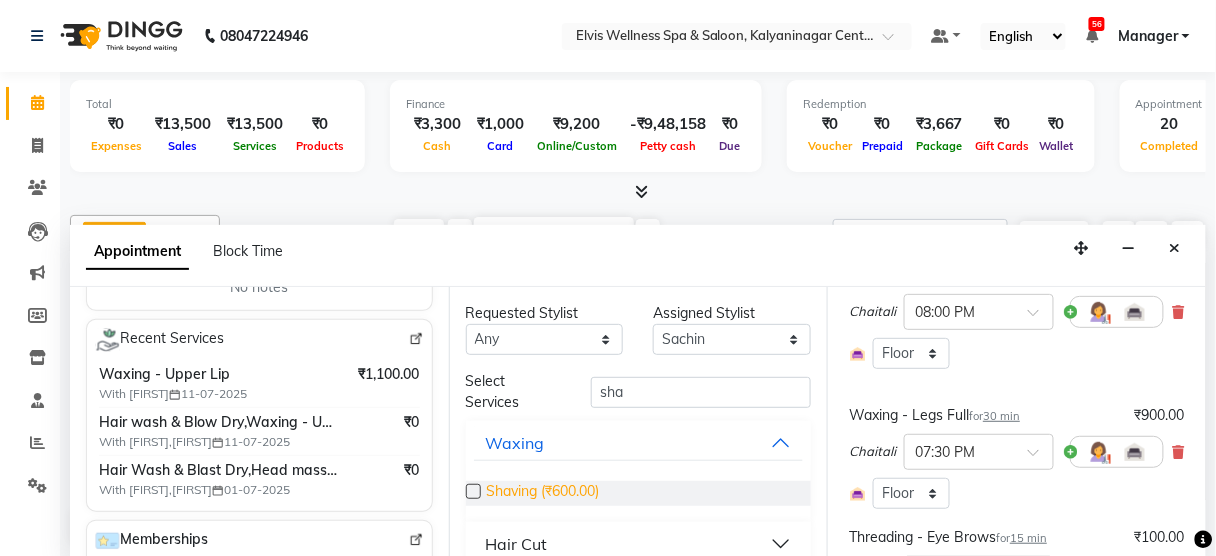 click on "Shaving (₹600.00)" at bounding box center (543, 493) 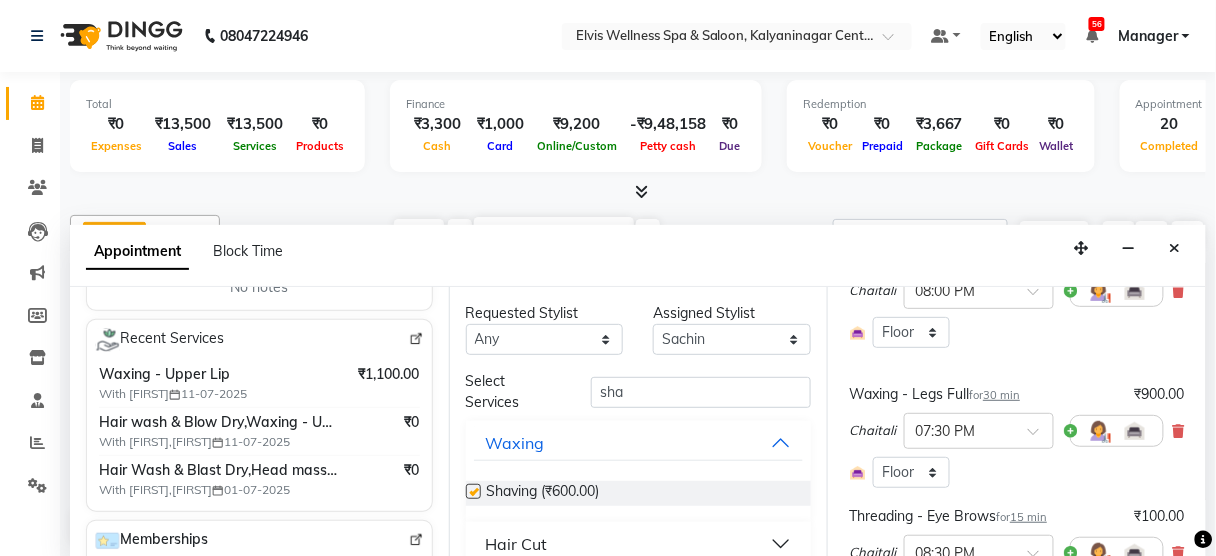 checkbox on "false" 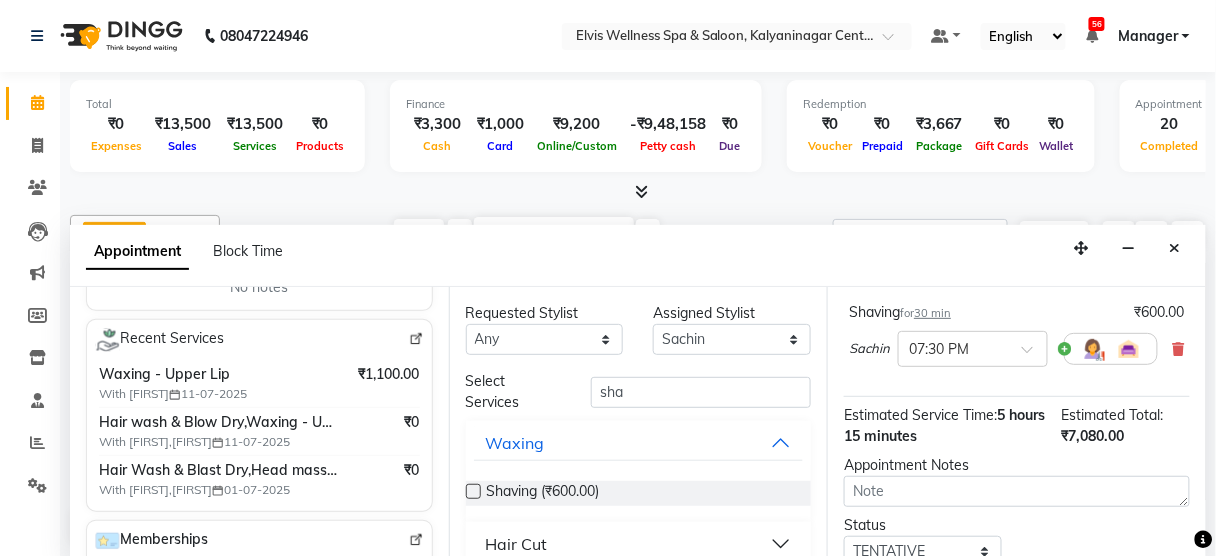 scroll, scrollTop: 1264, scrollLeft: 0, axis: vertical 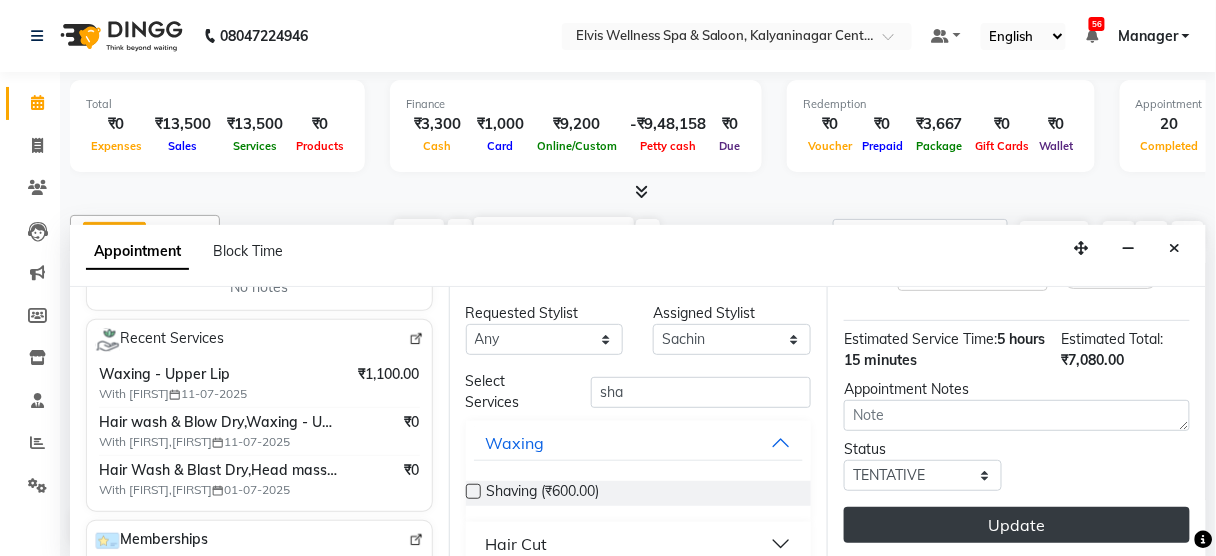 click on "Update" at bounding box center (1017, 525) 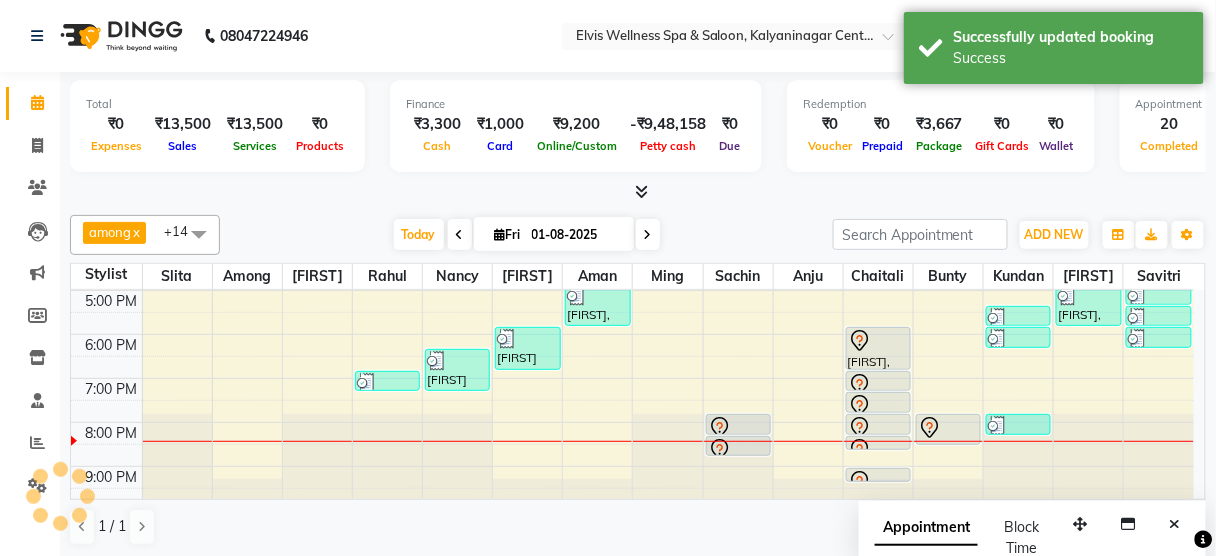 scroll, scrollTop: 0, scrollLeft: 0, axis: both 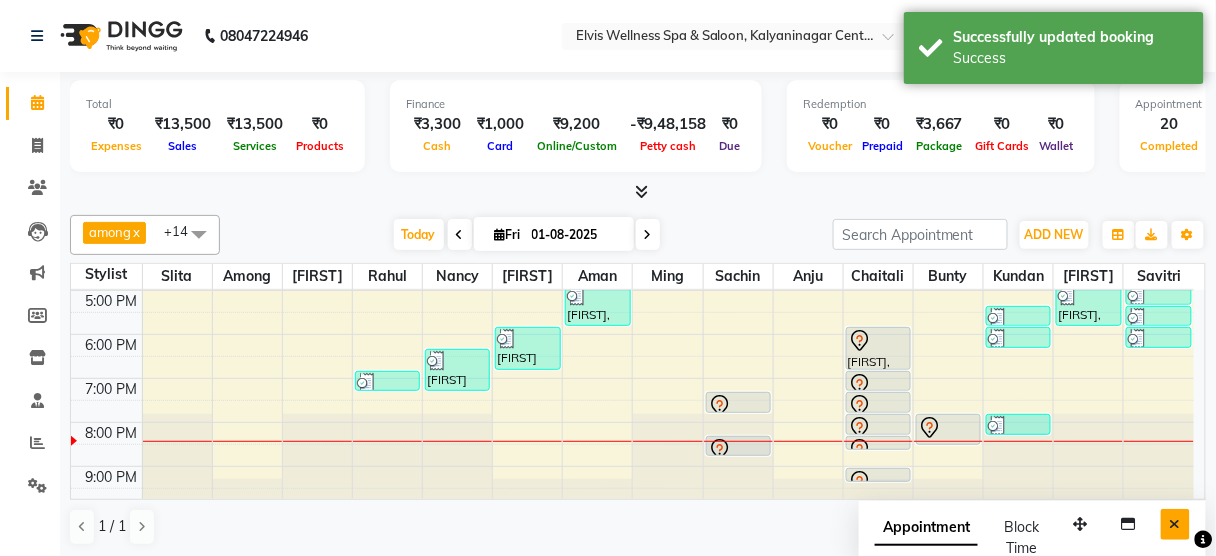 click at bounding box center [1175, 524] 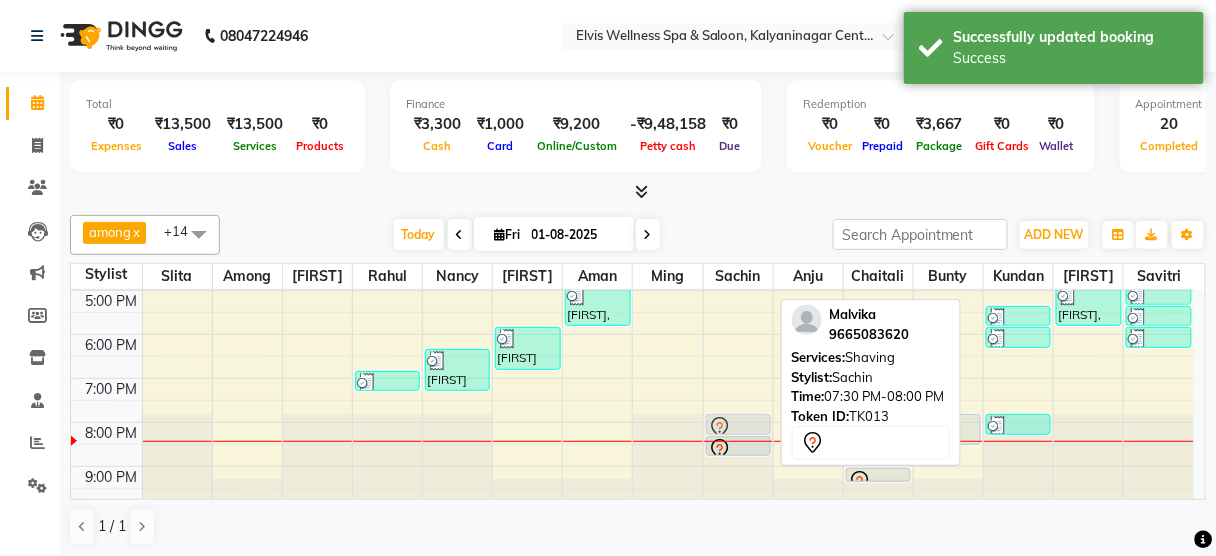 drag, startPoint x: 747, startPoint y: 394, endPoint x: 742, endPoint y: 422, distance: 28.442924 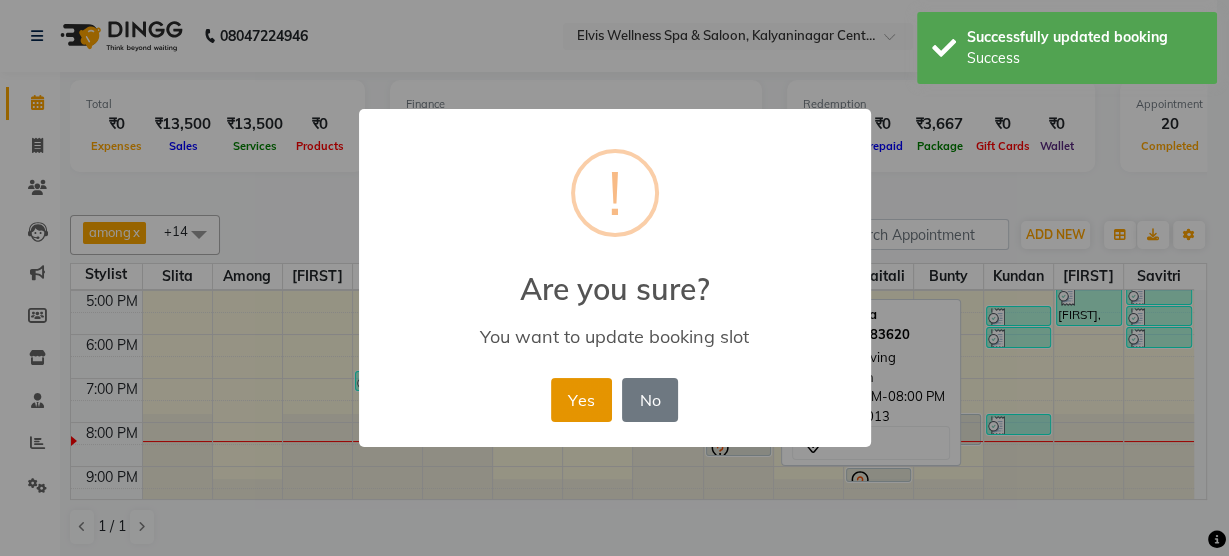 click on "Yes" at bounding box center (581, 400) 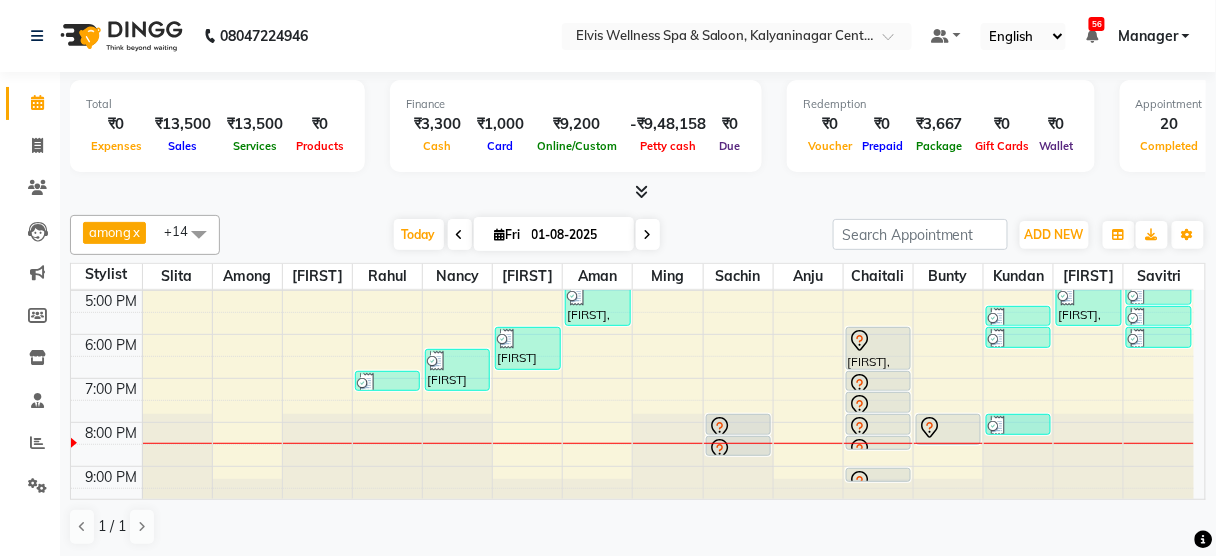 click at bounding box center (638, 192) 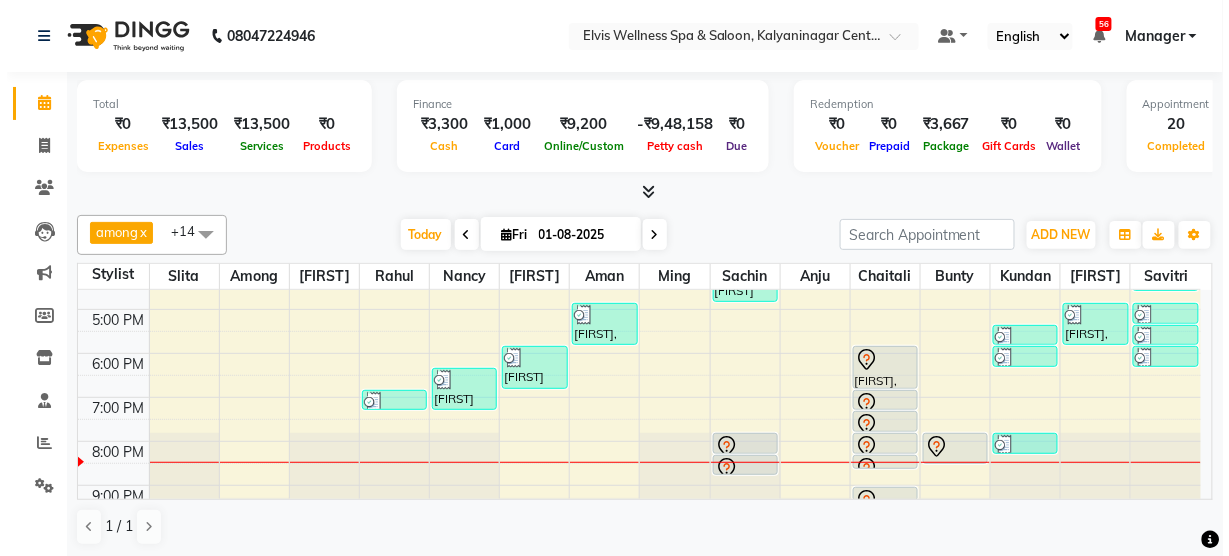 scroll, scrollTop: 395, scrollLeft: 0, axis: vertical 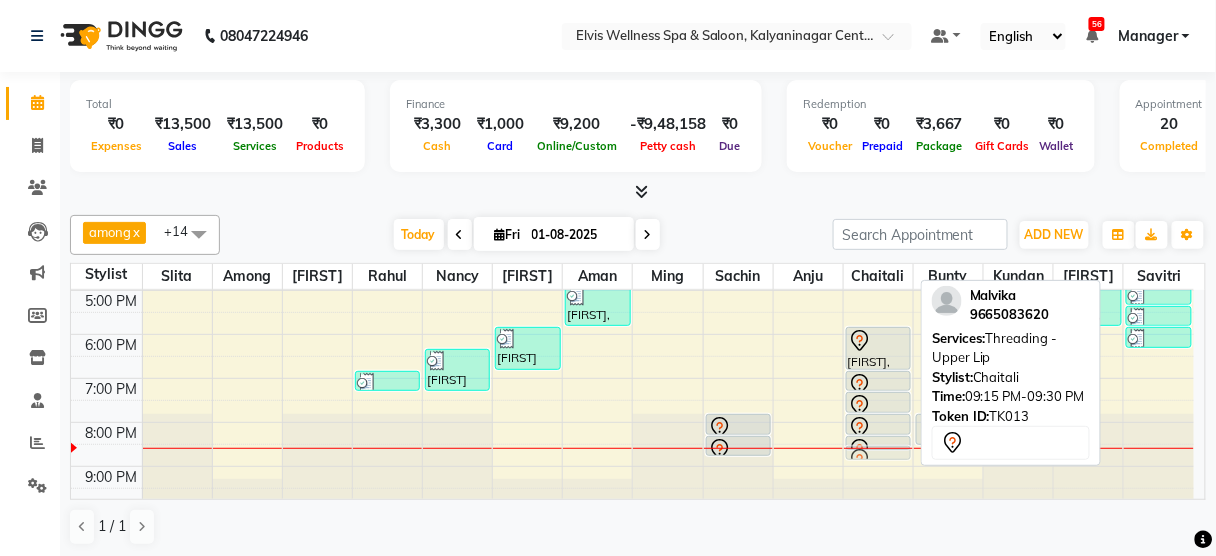 drag, startPoint x: 867, startPoint y: 472, endPoint x: 864, endPoint y: 453, distance: 19.235384 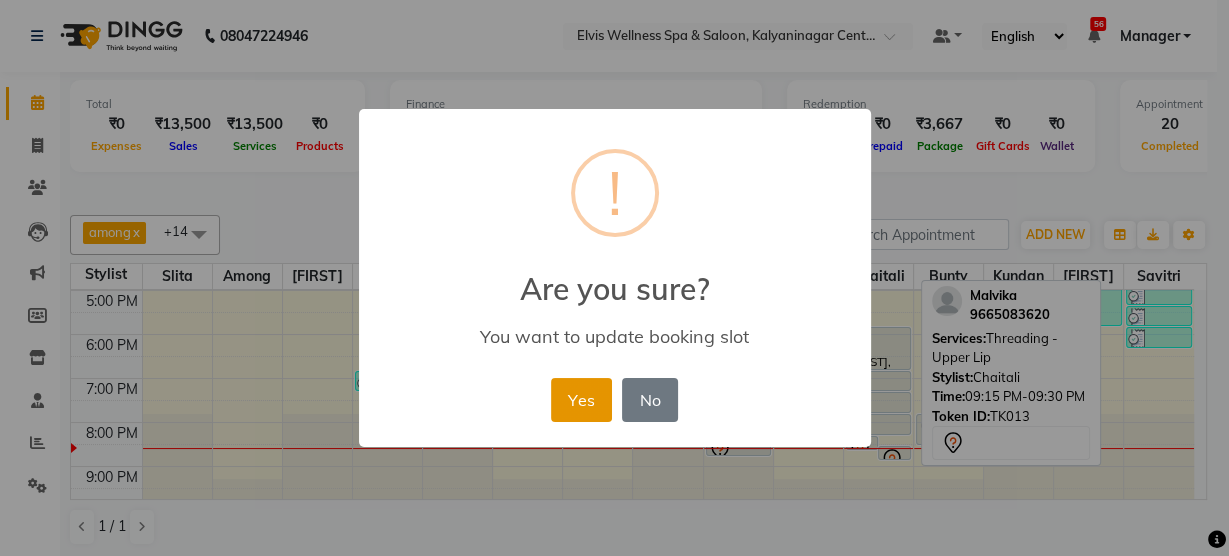 click on "Yes" at bounding box center [581, 400] 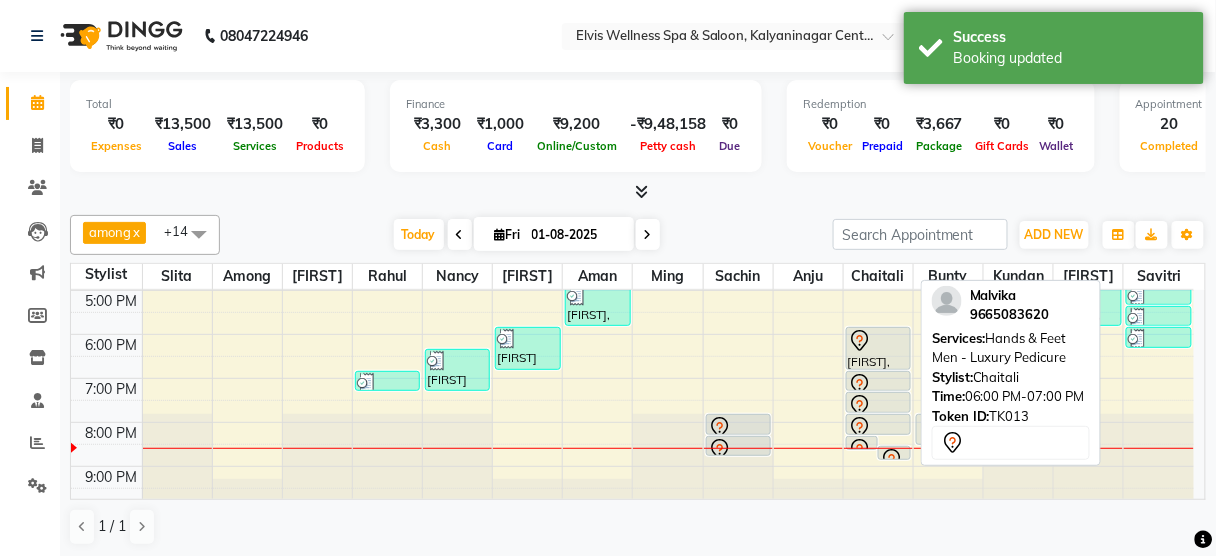 click at bounding box center (878, 341) 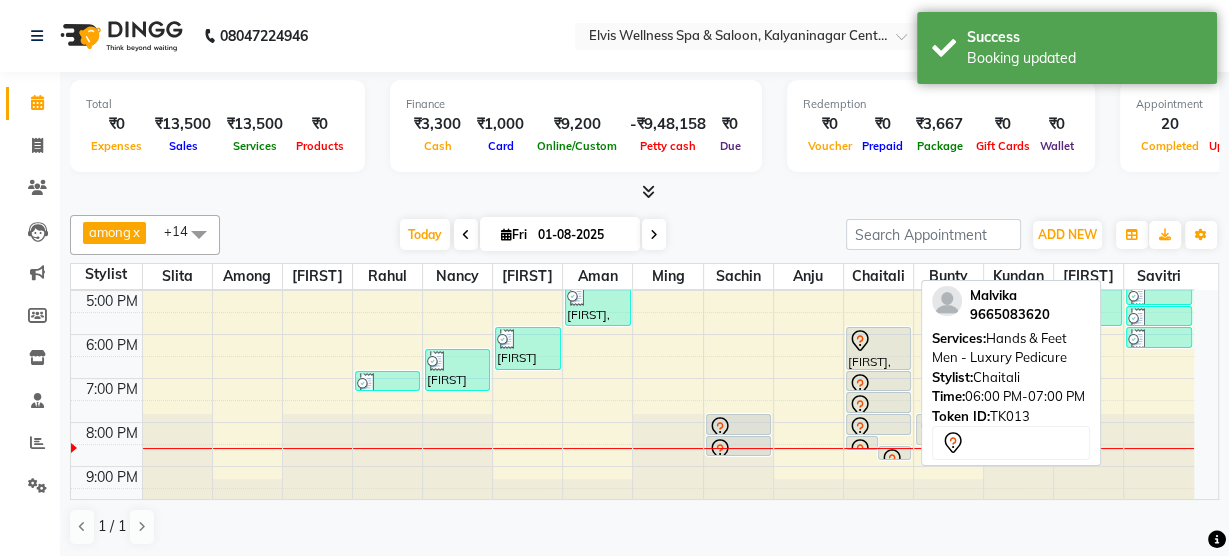 select on "7" 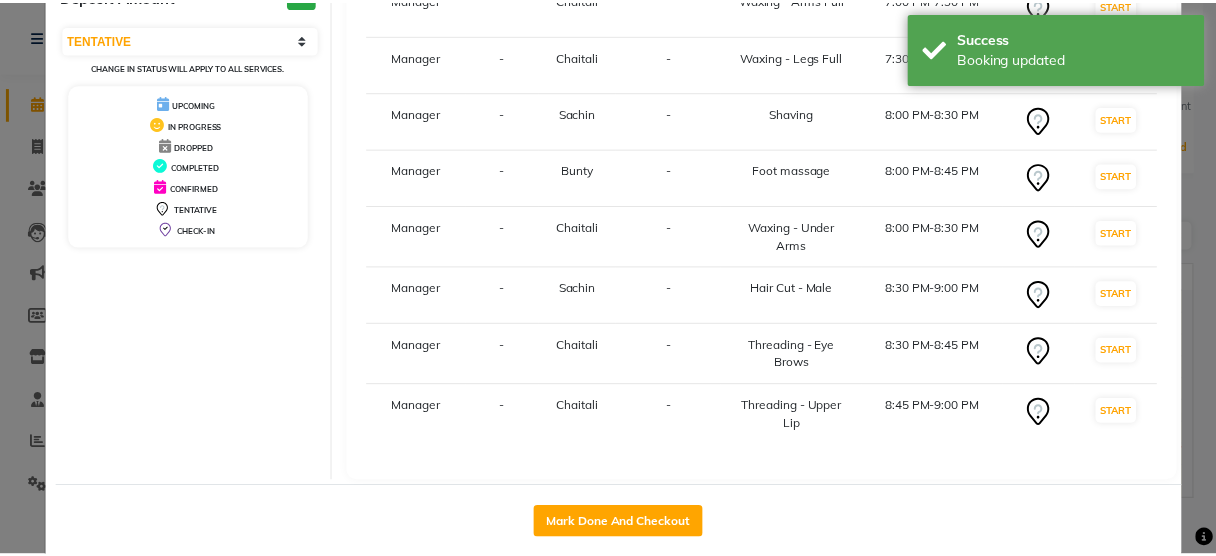 scroll, scrollTop: 297, scrollLeft: 0, axis: vertical 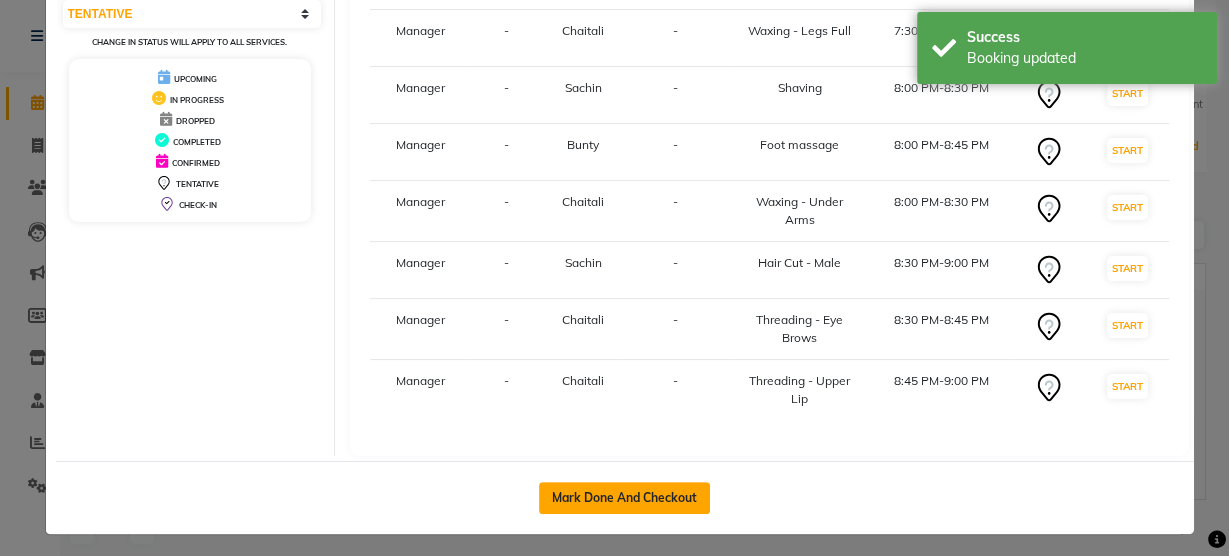 click on "Mark Done And Checkout" 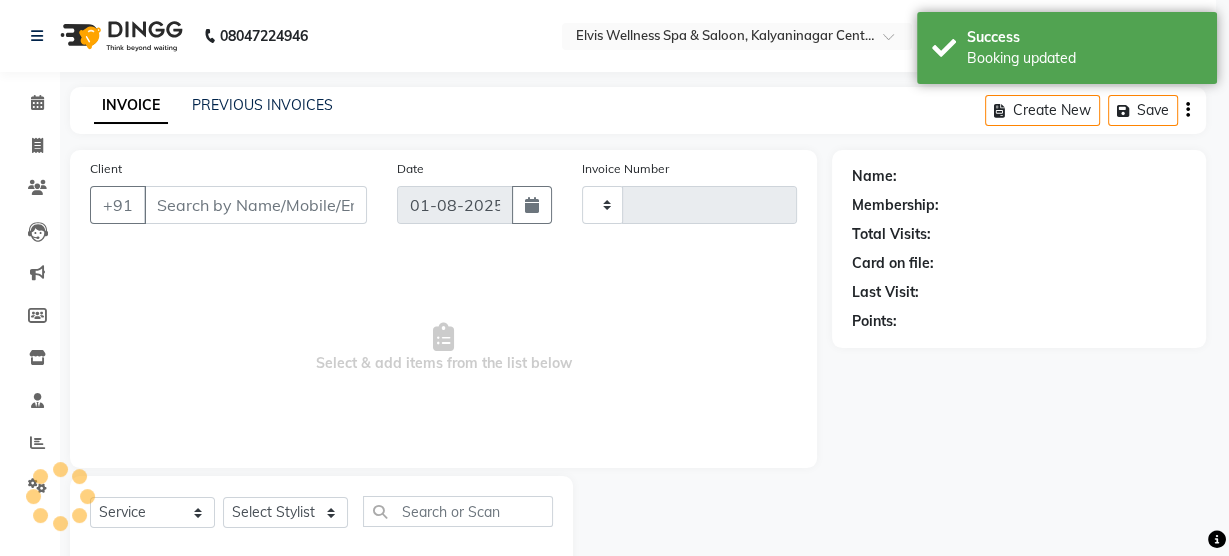 type on "2384" 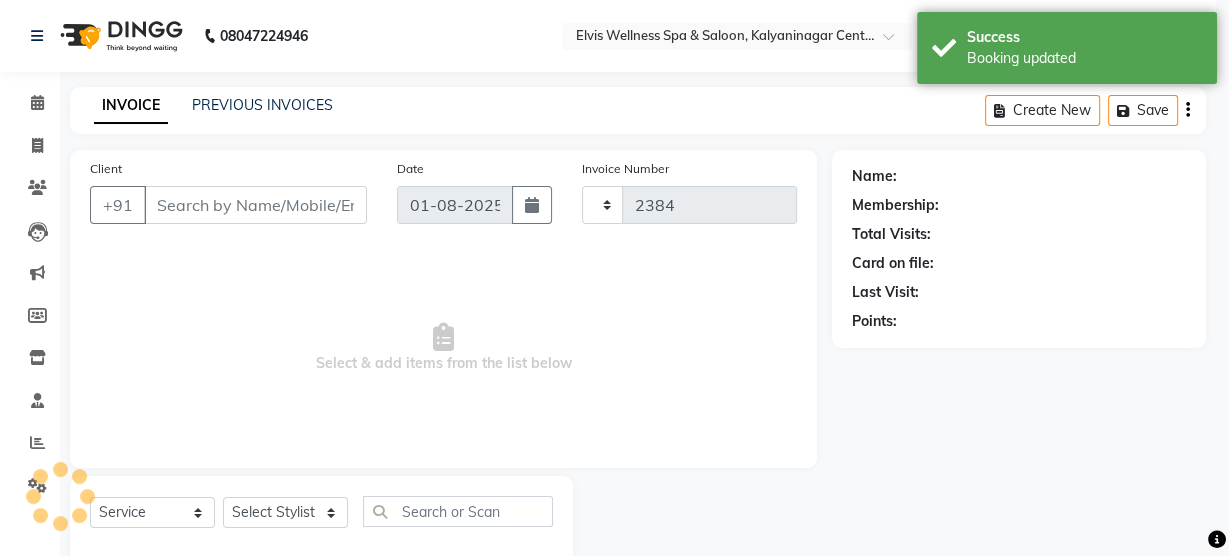 select on "5733" 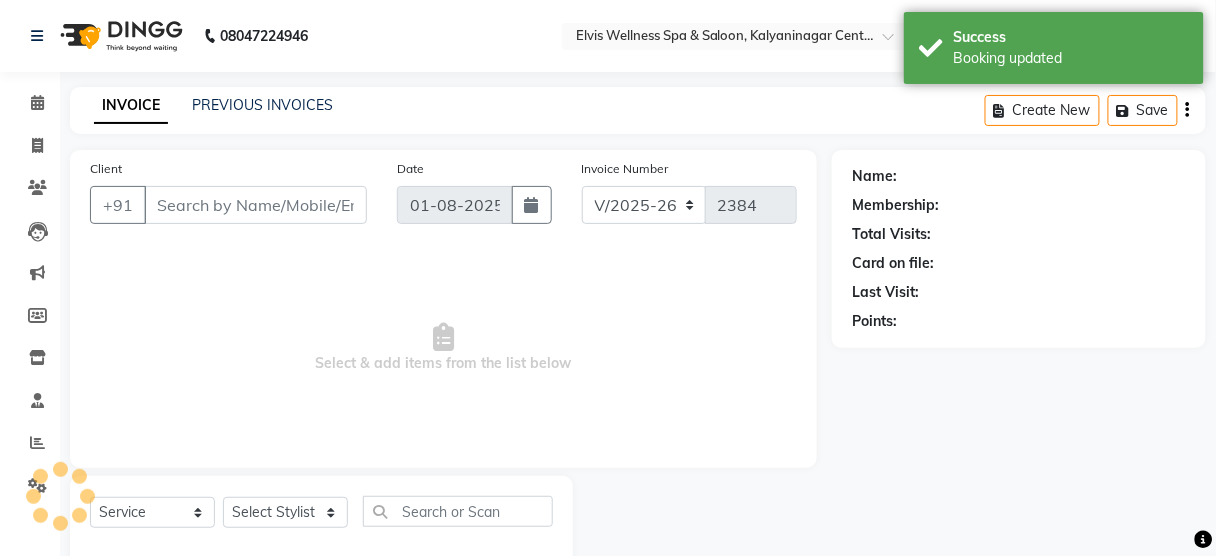 type on "9665083620" 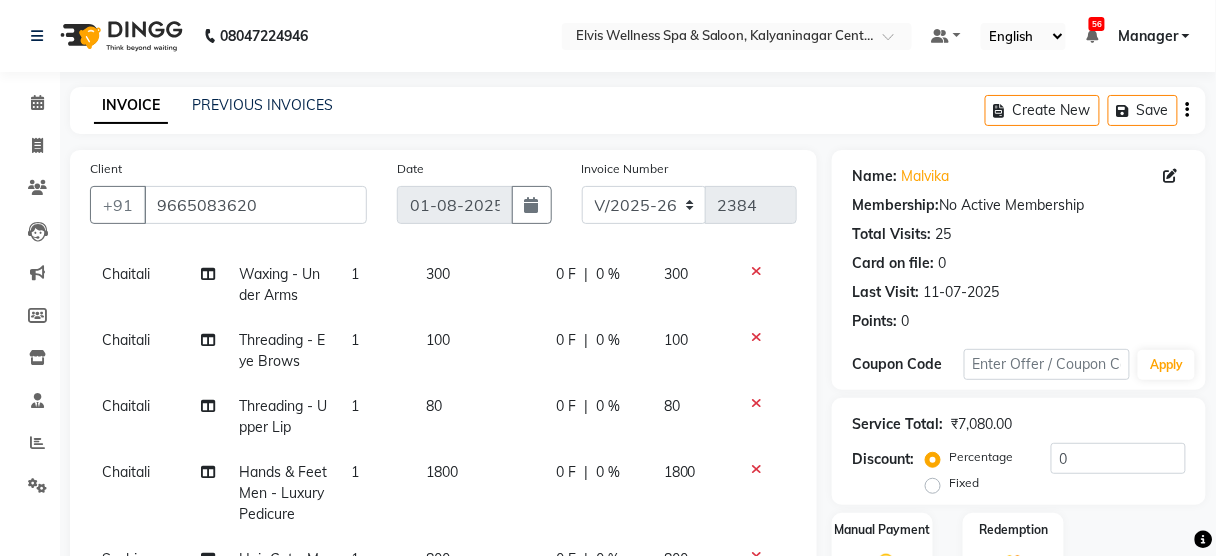 scroll, scrollTop: 204, scrollLeft: 0, axis: vertical 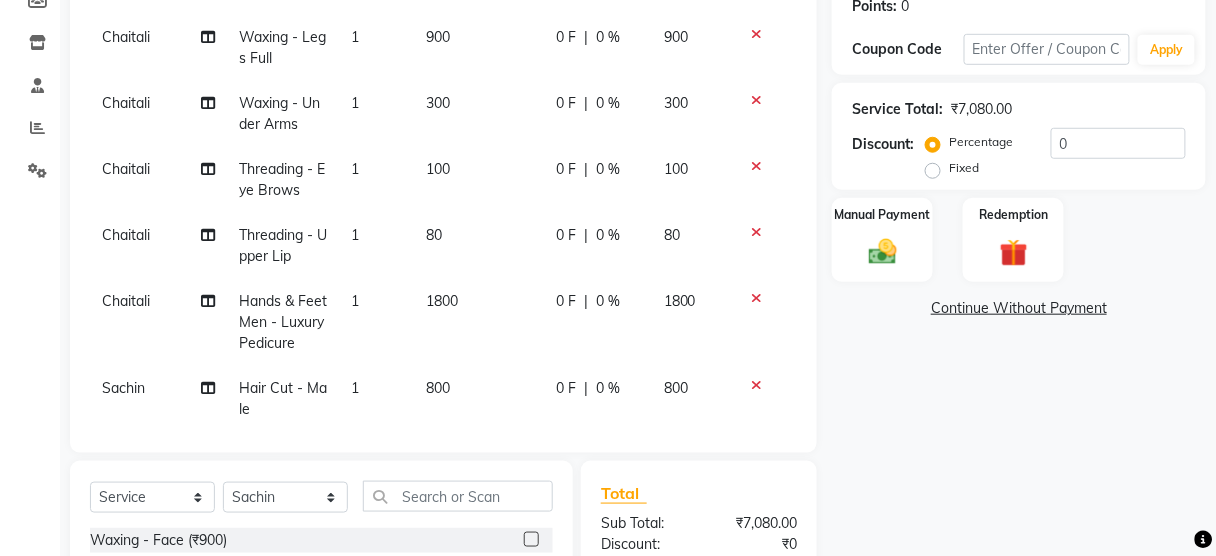 click on "300" 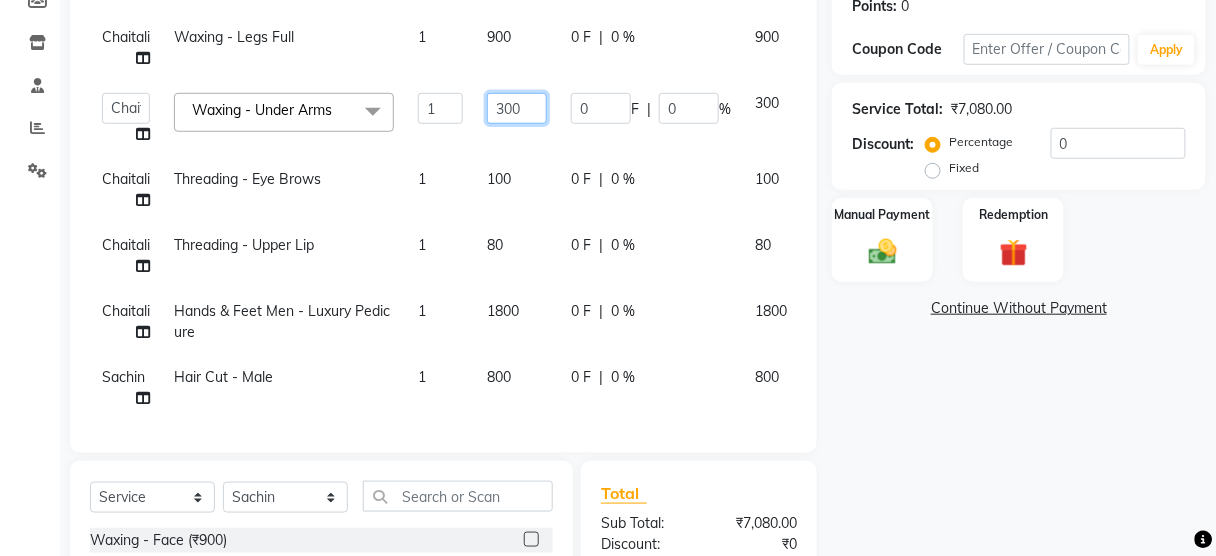 click on "300" 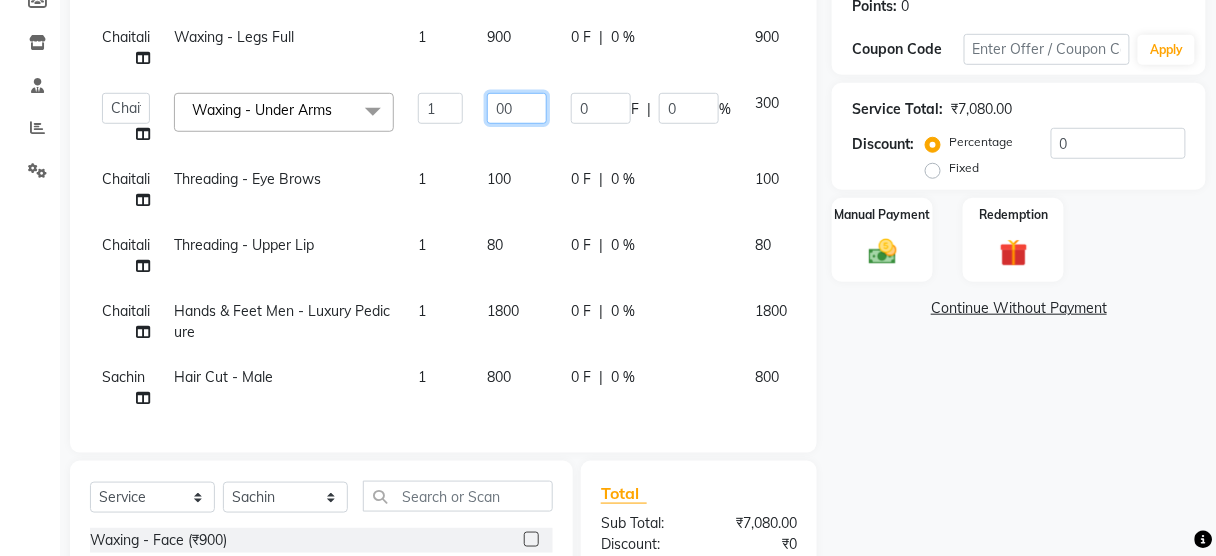 type on "400" 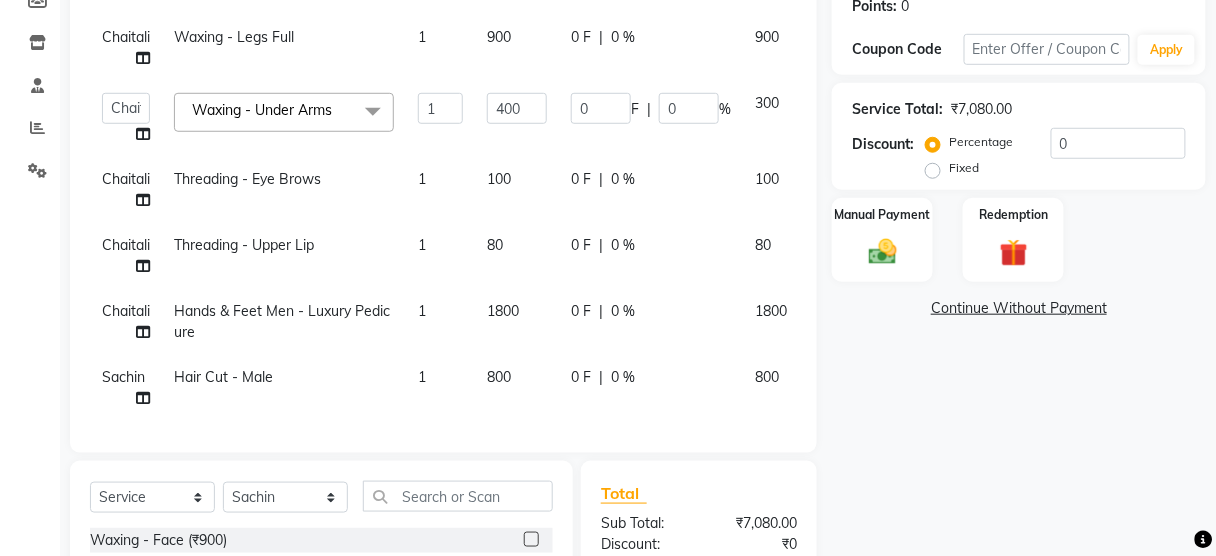 click on "Name: [FIRST]  Membership:  No Active Membership  Total Visits:  25 Card on file:  0 Last Visit:   11-07-2025 Points:   0  Coupon Code Apply Service Total:  ₹7,080.00  Discount:  Percentage   Fixed  0 Manual Payment Redemption  Continue Without Payment" 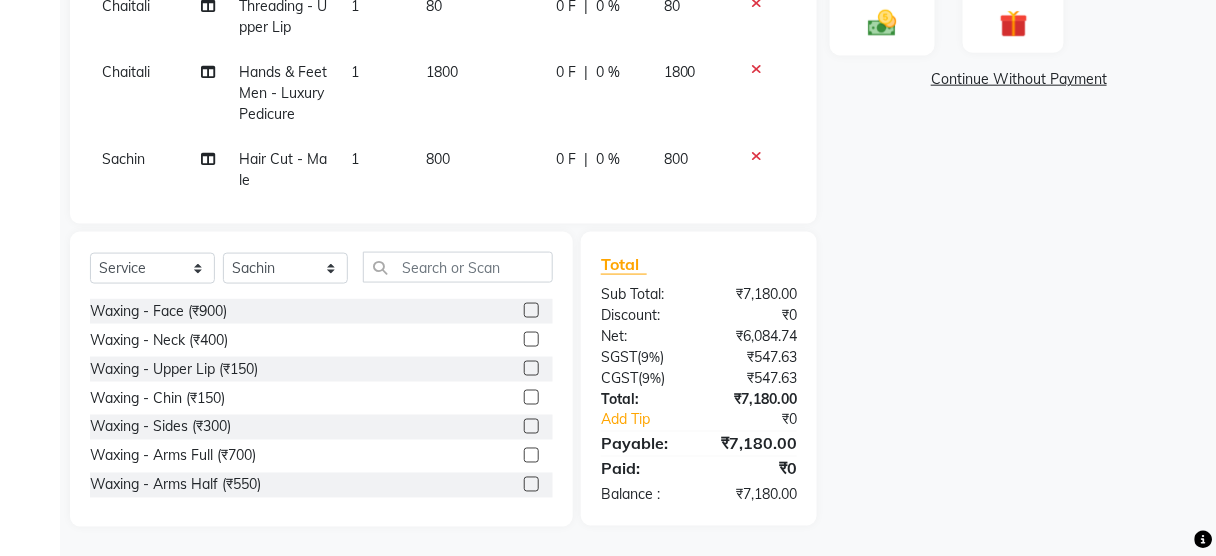 scroll, scrollTop: 364, scrollLeft: 0, axis: vertical 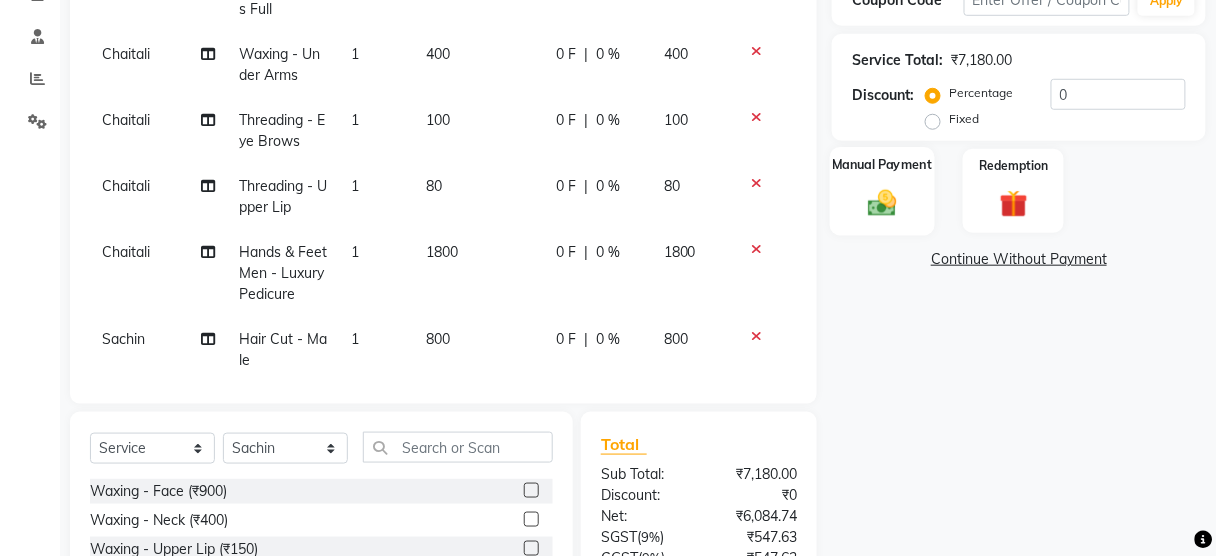 click 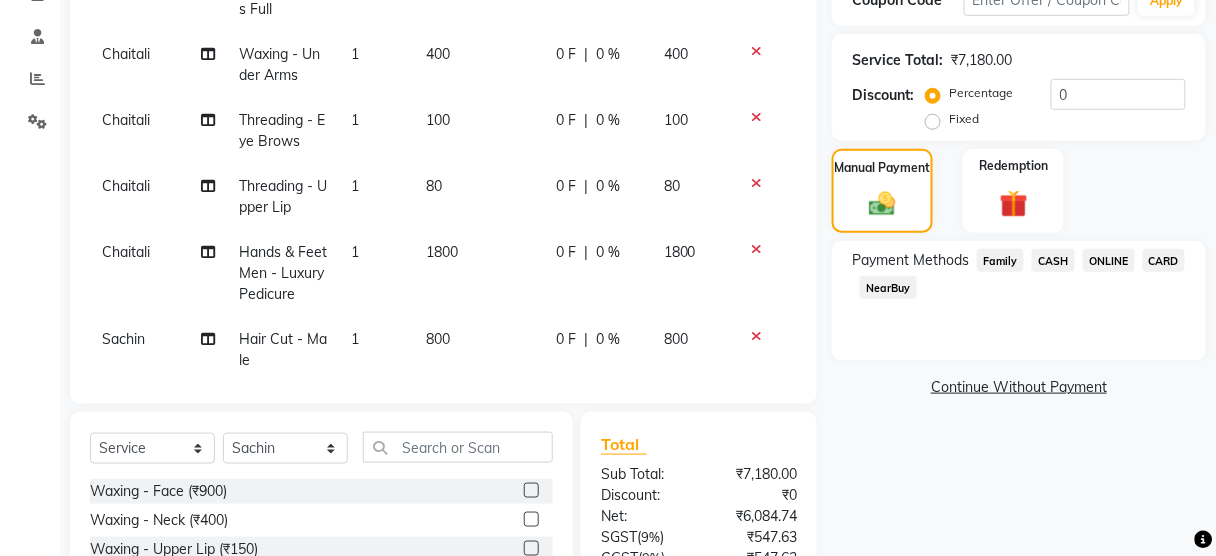 click on "CARD" 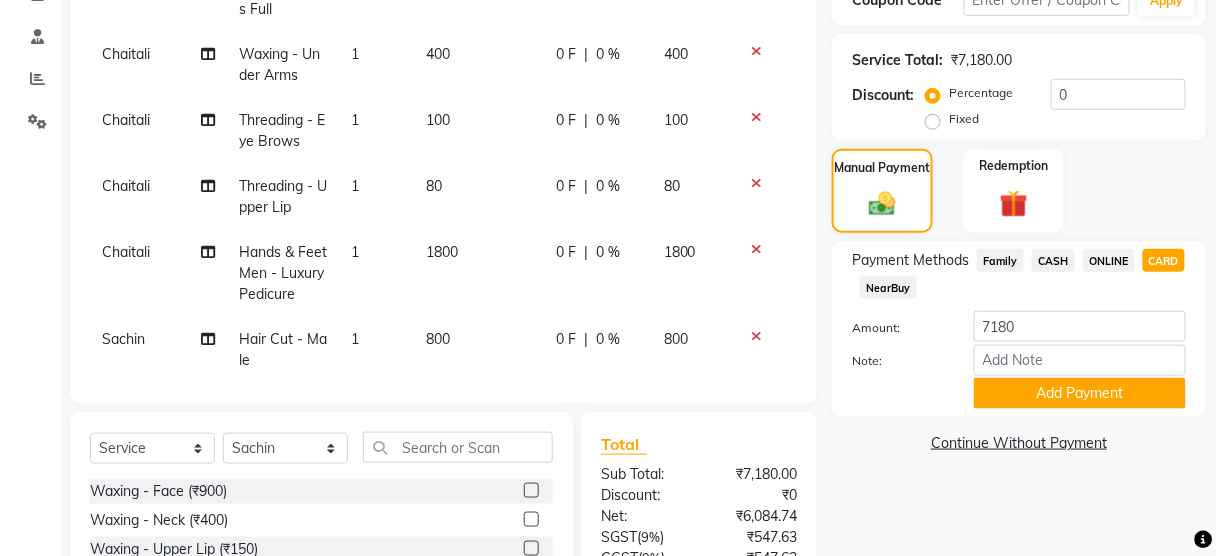 scroll, scrollTop: 544, scrollLeft: 0, axis: vertical 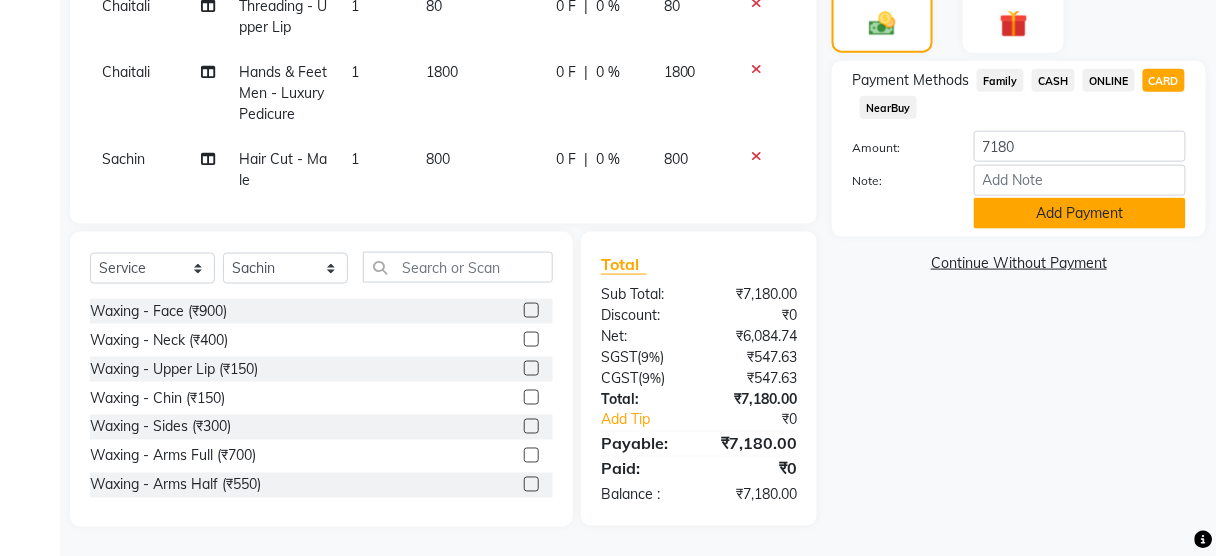 click on "Add Payment" 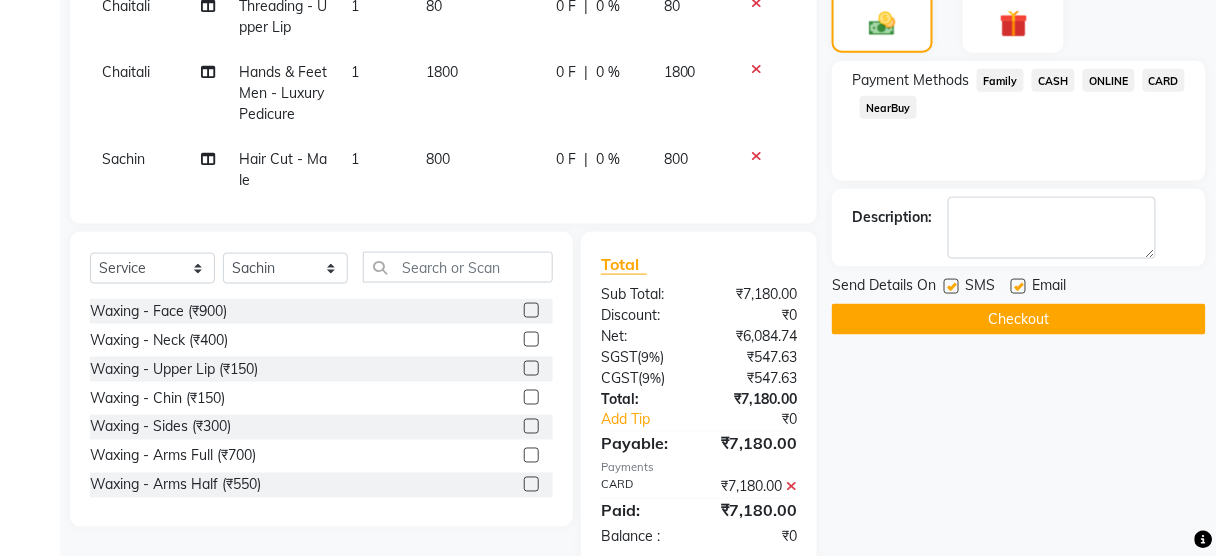 click 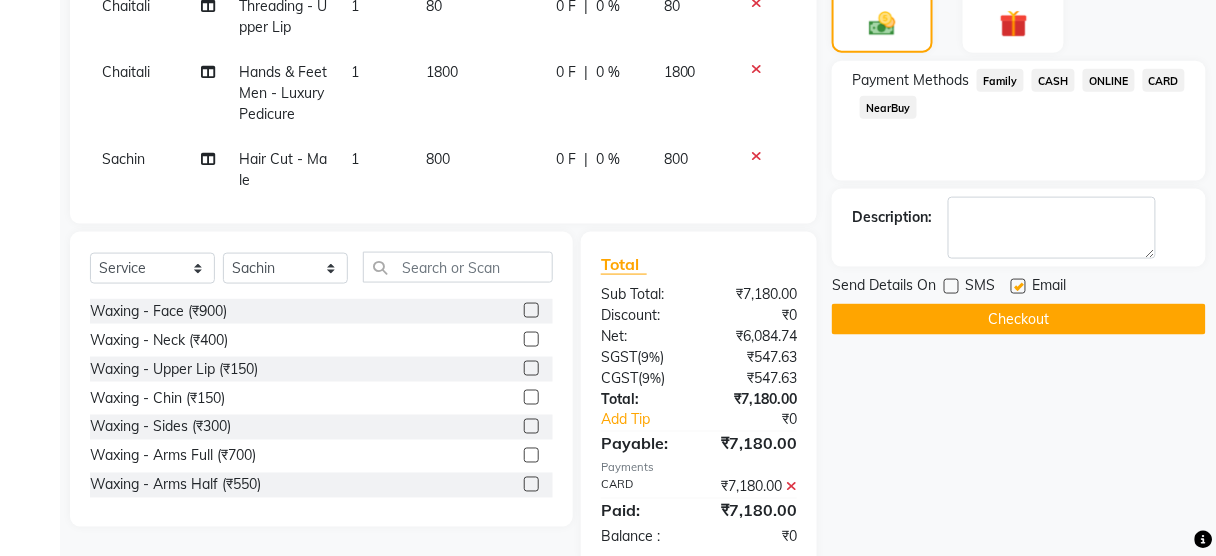 click on "Checkout" 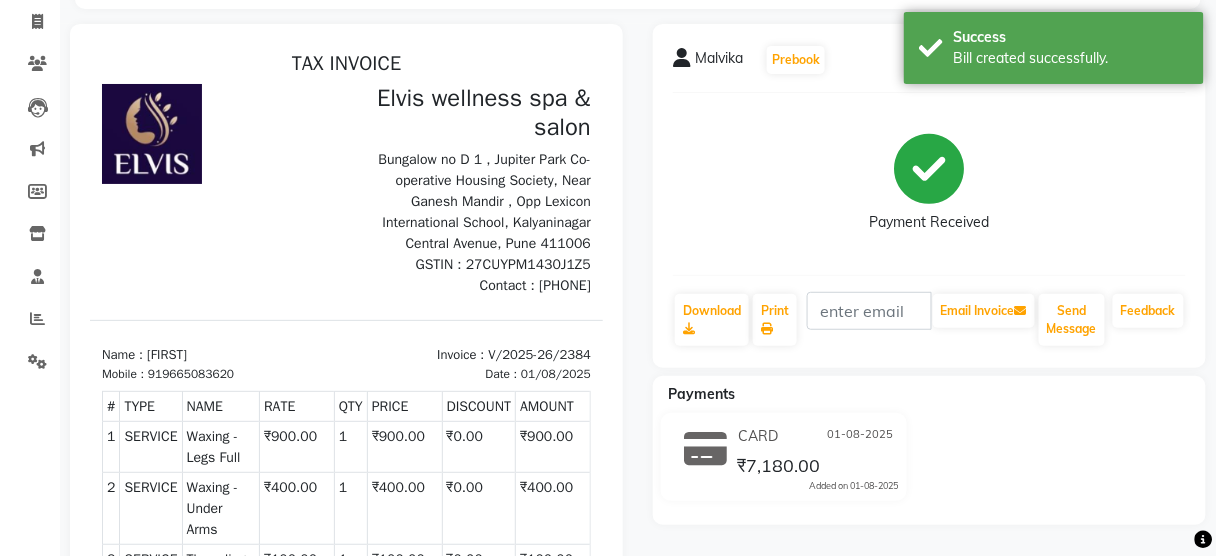scroll, scrollTop: 0, scrollLeft: 0, axis: both 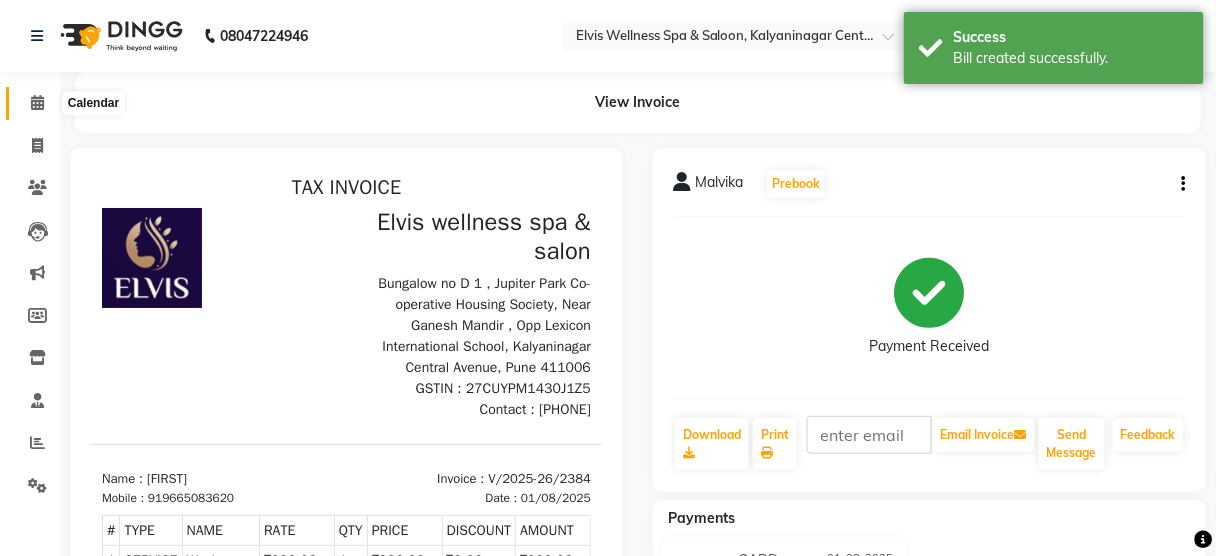 click 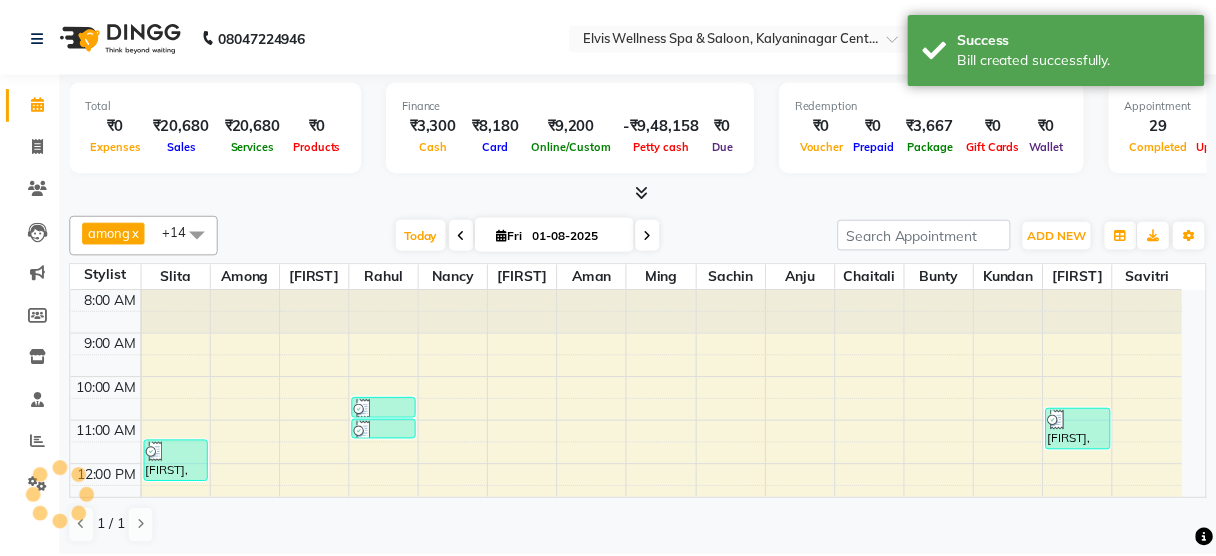 scroll, scrollTop: 0, scrollLeft: 0, axis: both 